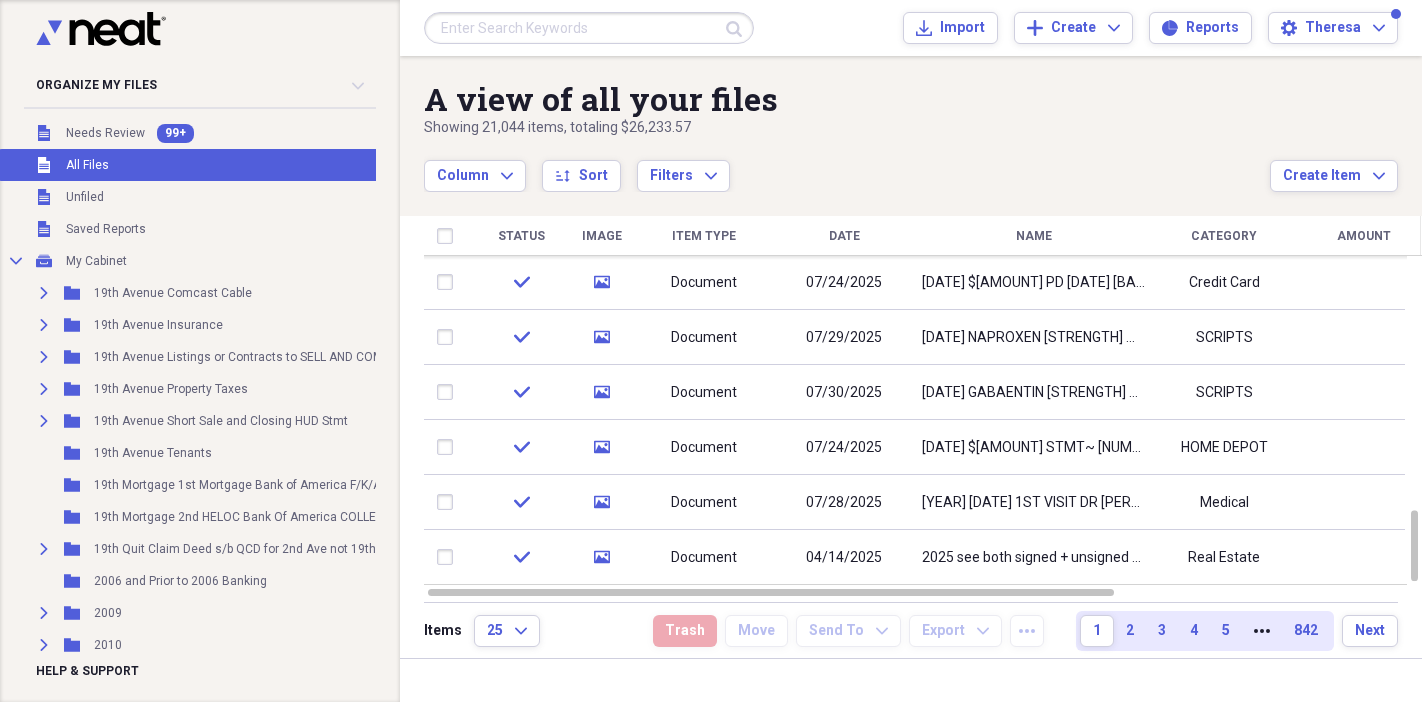 scroll, scrollTop: 0, scrollLeft: 0, axis: both 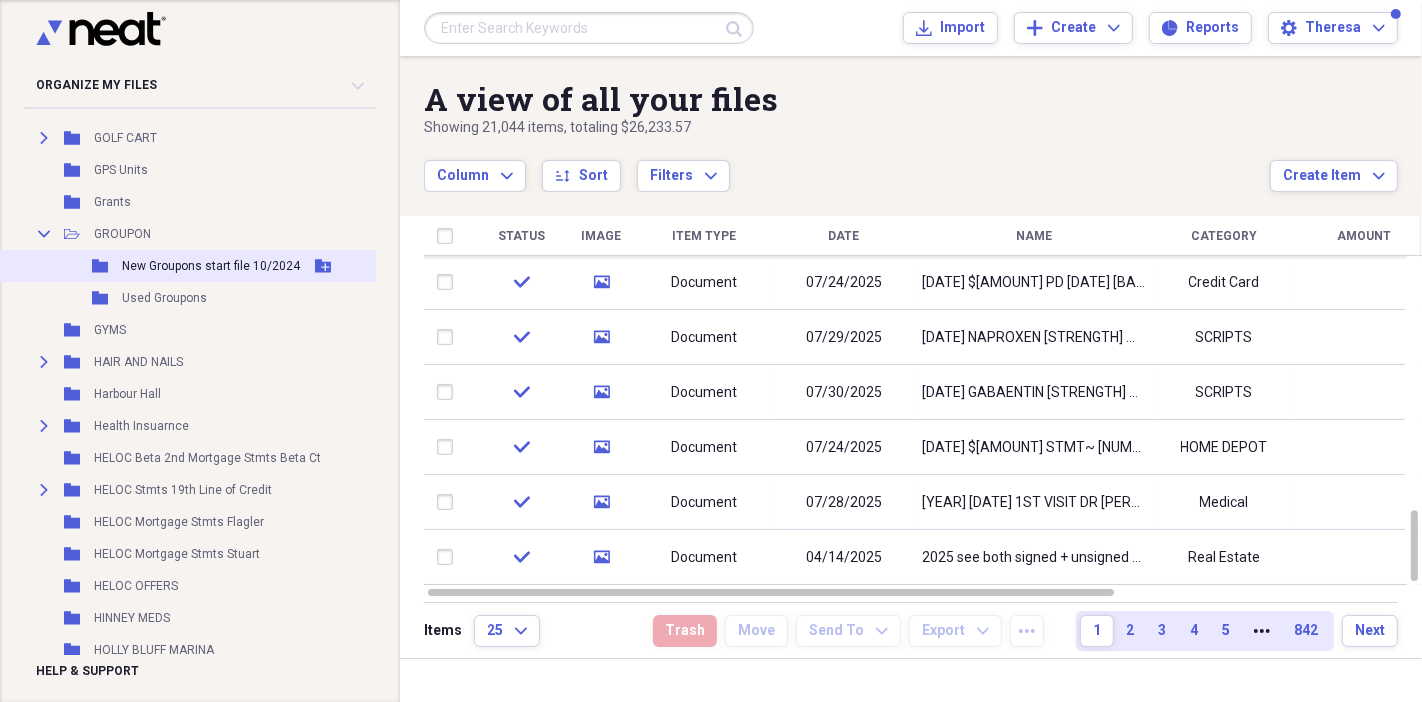 click on "New Groupons start file 10/2024" at bounding box center [211, 266] 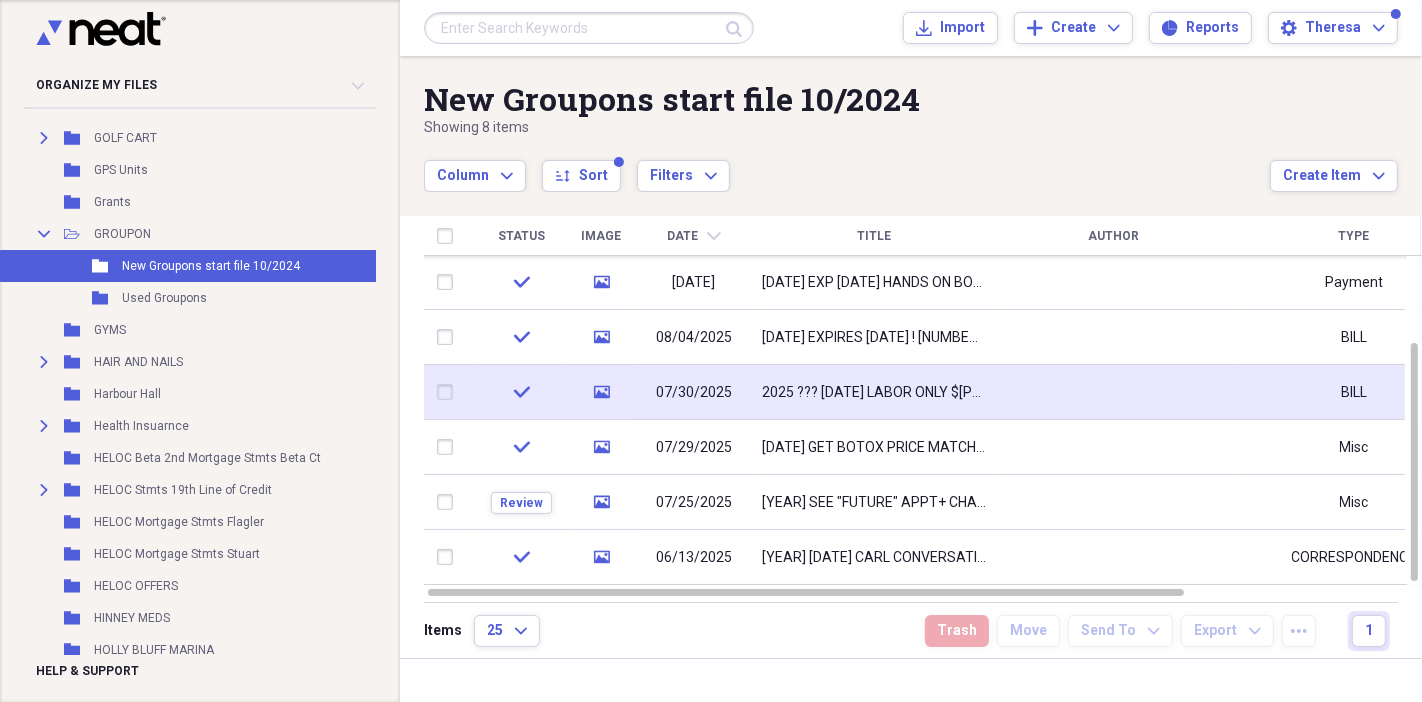 click on "[YEAR] ??? [DATE] LABOR ONLY  $[PRICE] SIDE PAVERS LABOR ONLY-MATERIAL $[PRICE]  PAVERS~CONCRET~SAND" at bounding box center [874, 393] 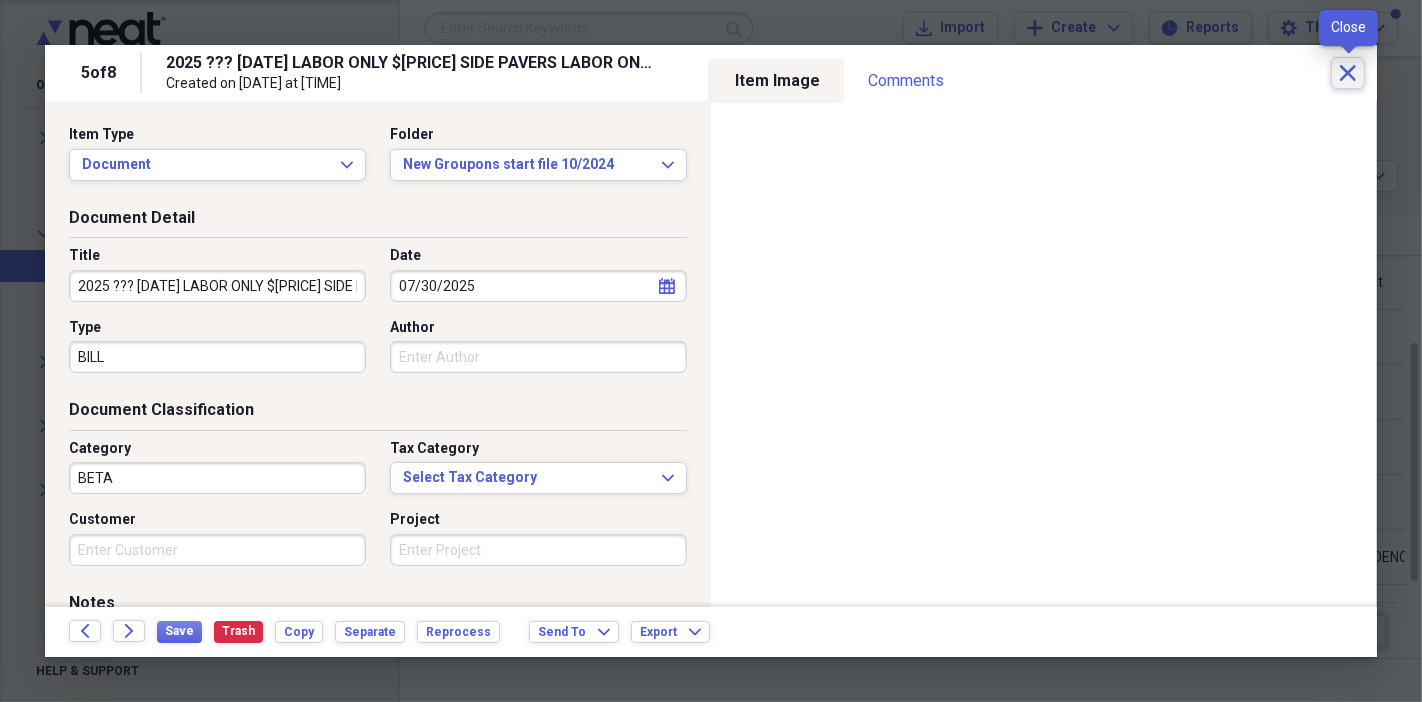 click 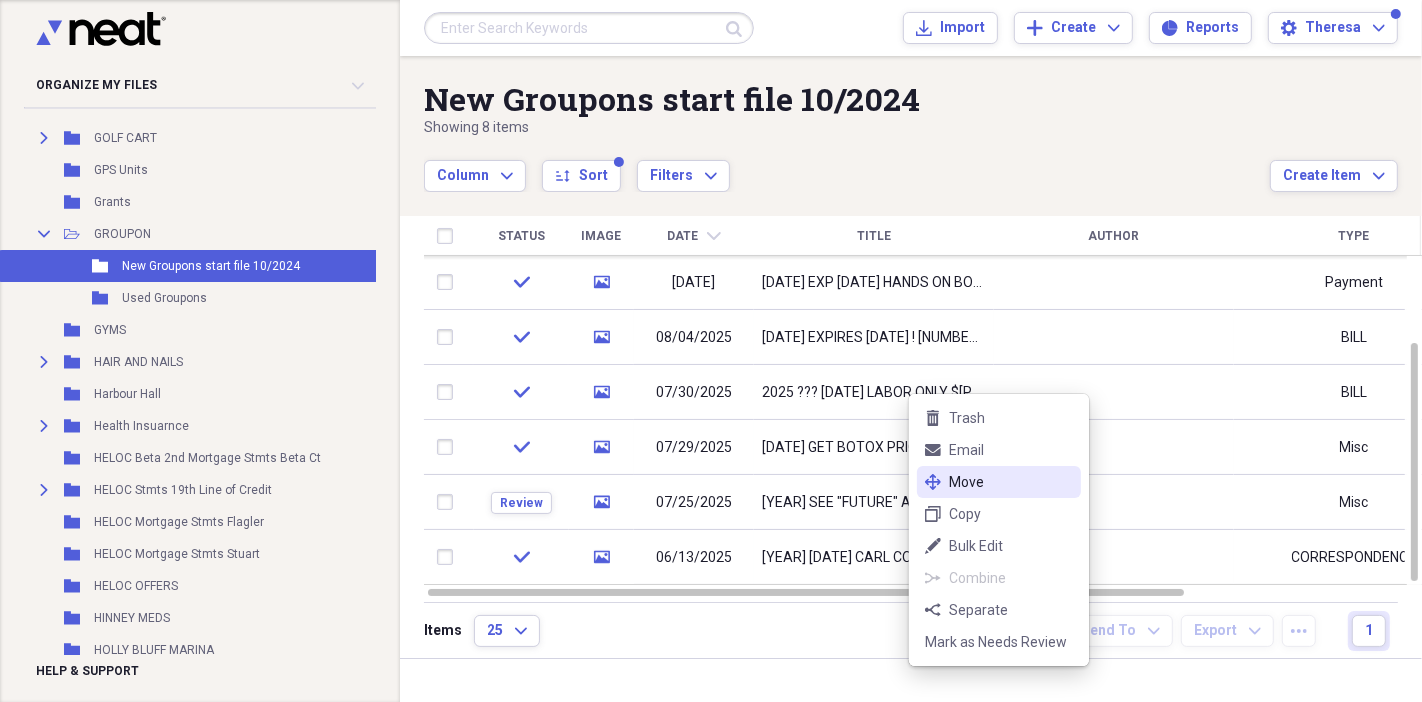 click on "Move" at bounding box center [1011, 482] 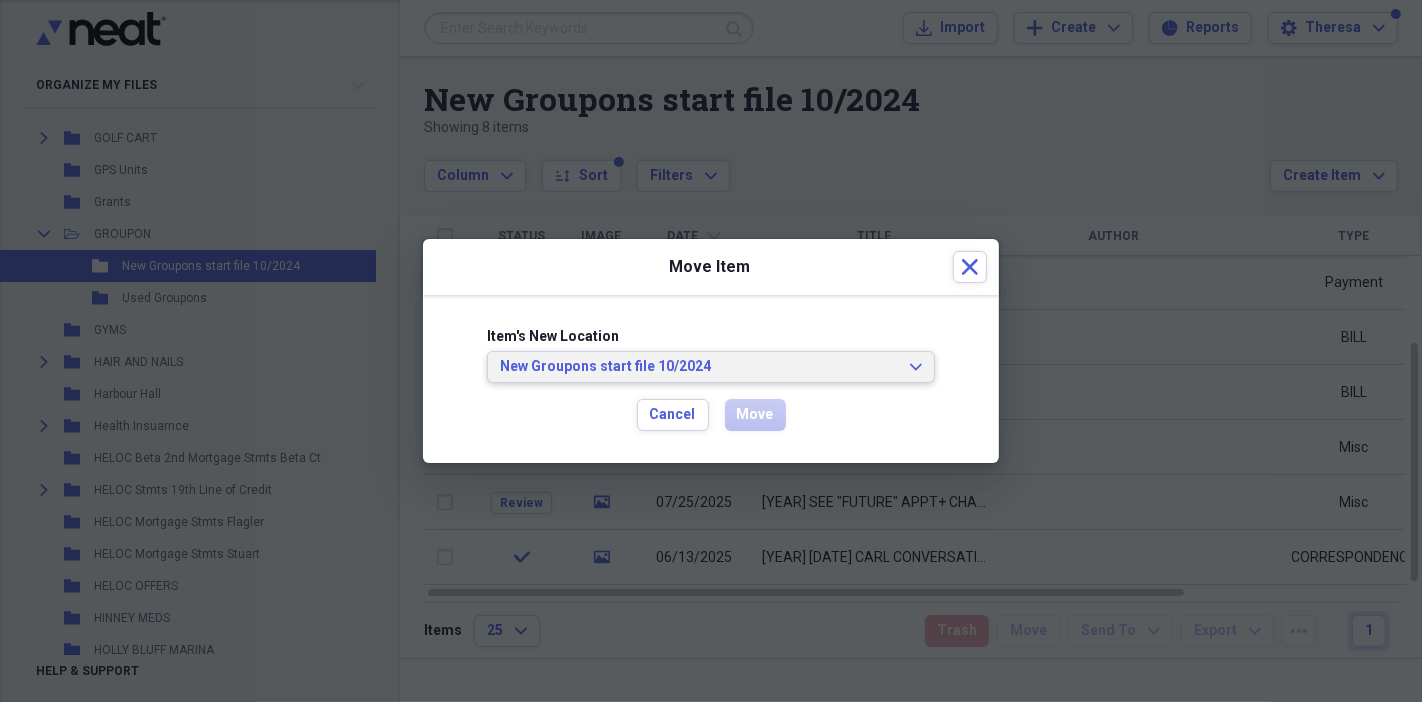 click on "Expand" 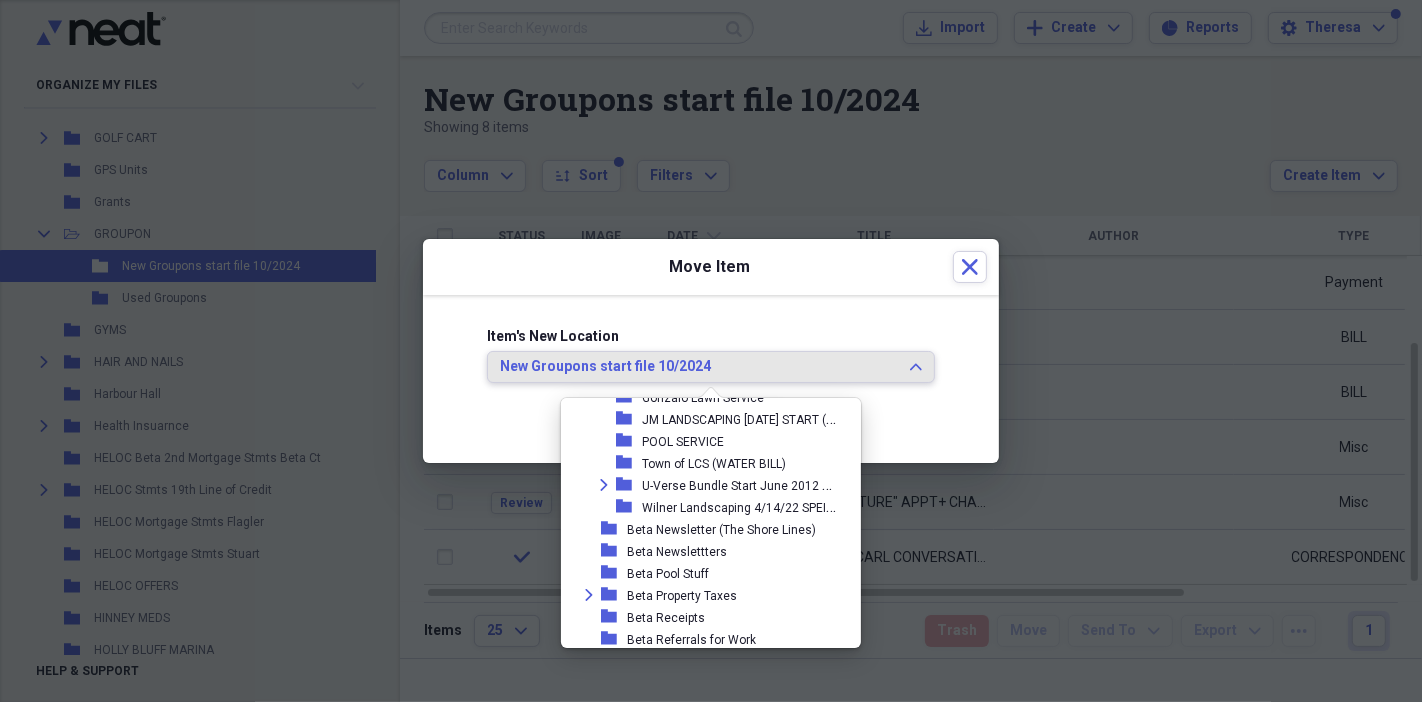 scroll, scrollTop: 3591, scrollLeft: 0, axis: vertical 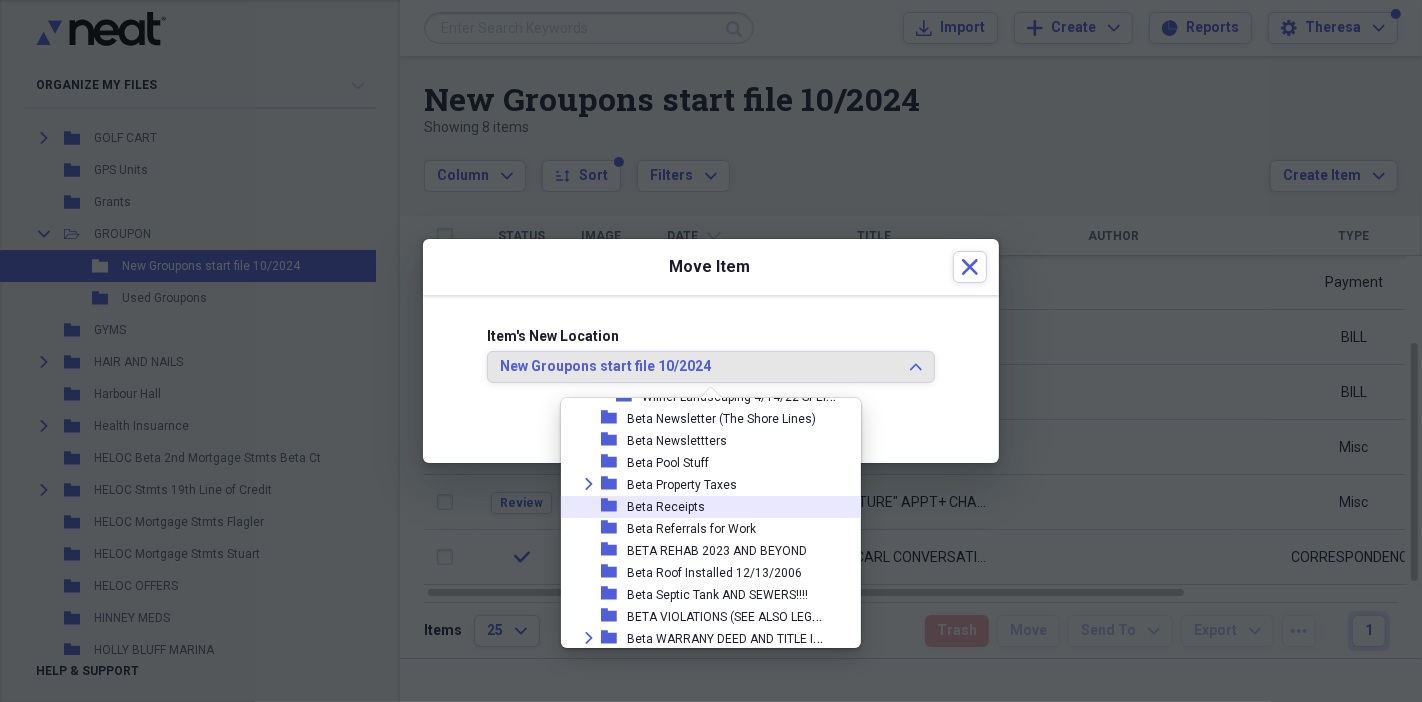 click on "Beta Receipts" at bounding box center [666, 507] 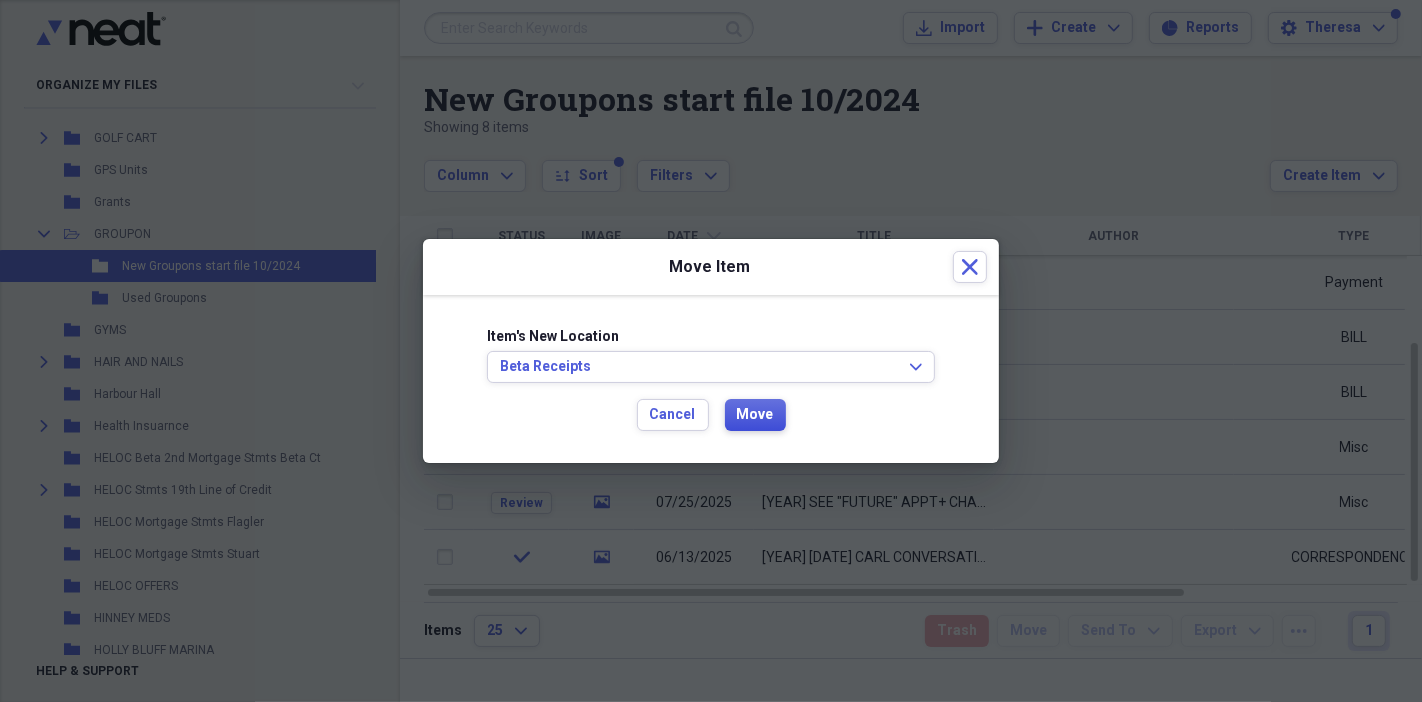 click on "Move" at bounding box center [755, 415] 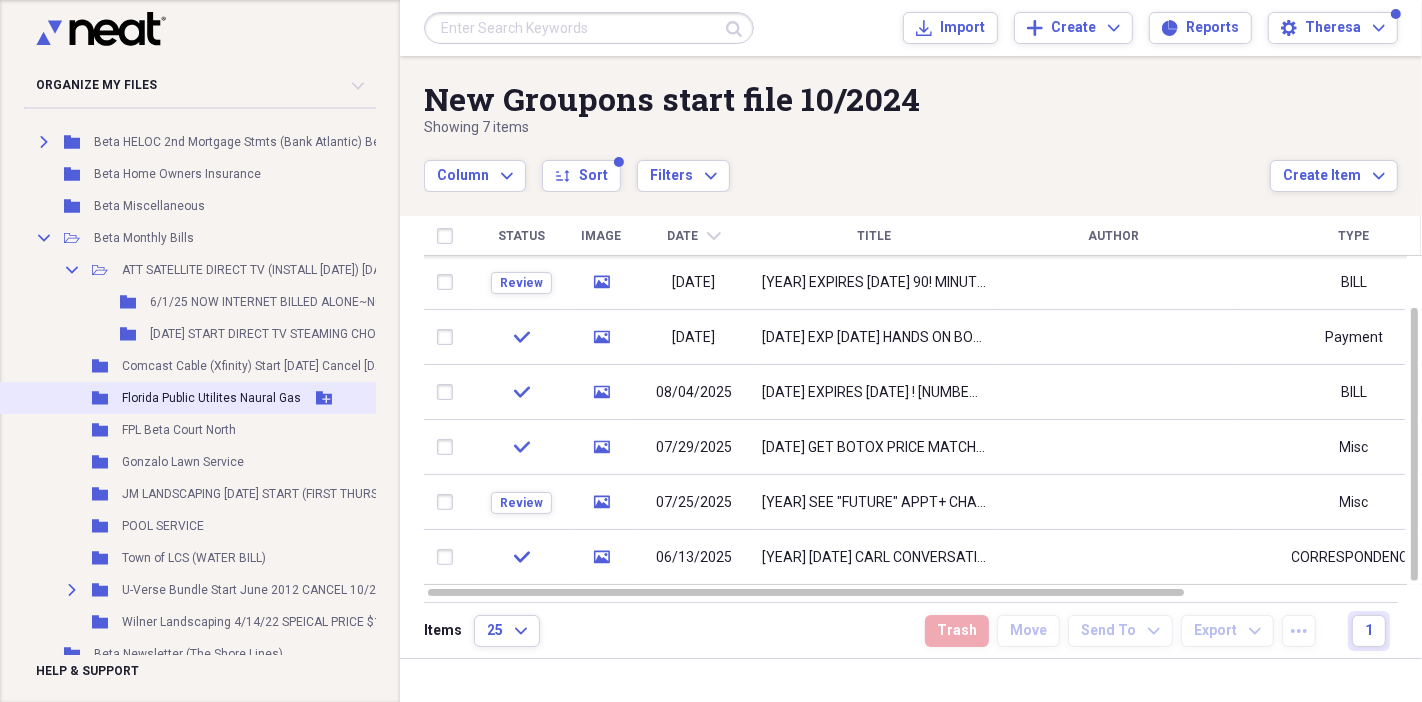 scroll, scrollTop: 4888, scrollLeft: 0, axis: vertical 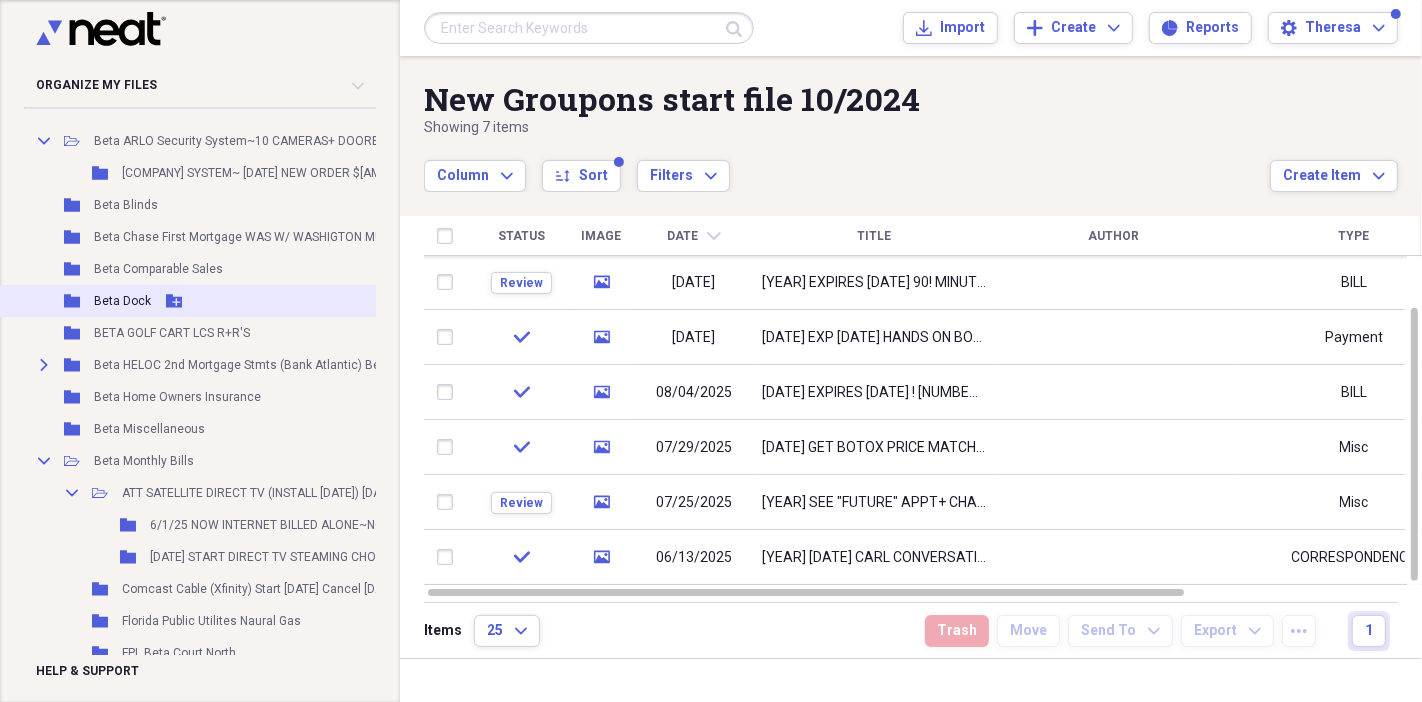 click on "Beta Dock" at bounding box center (122, 301) 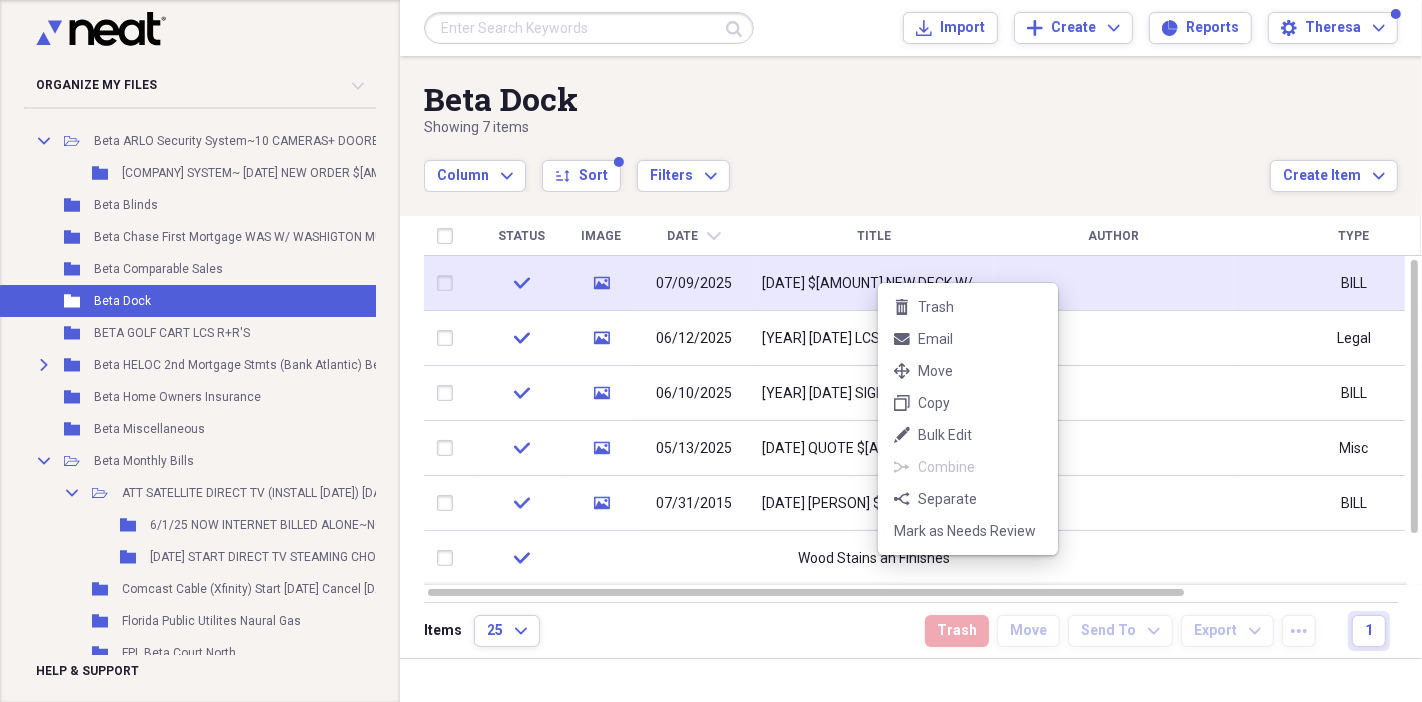 click on "trash Trash mail Email move Move duplicate Copy edit Bulk Edit combine Combine separate Separate Mark as Needs Review" at bounding box center [968, 419] 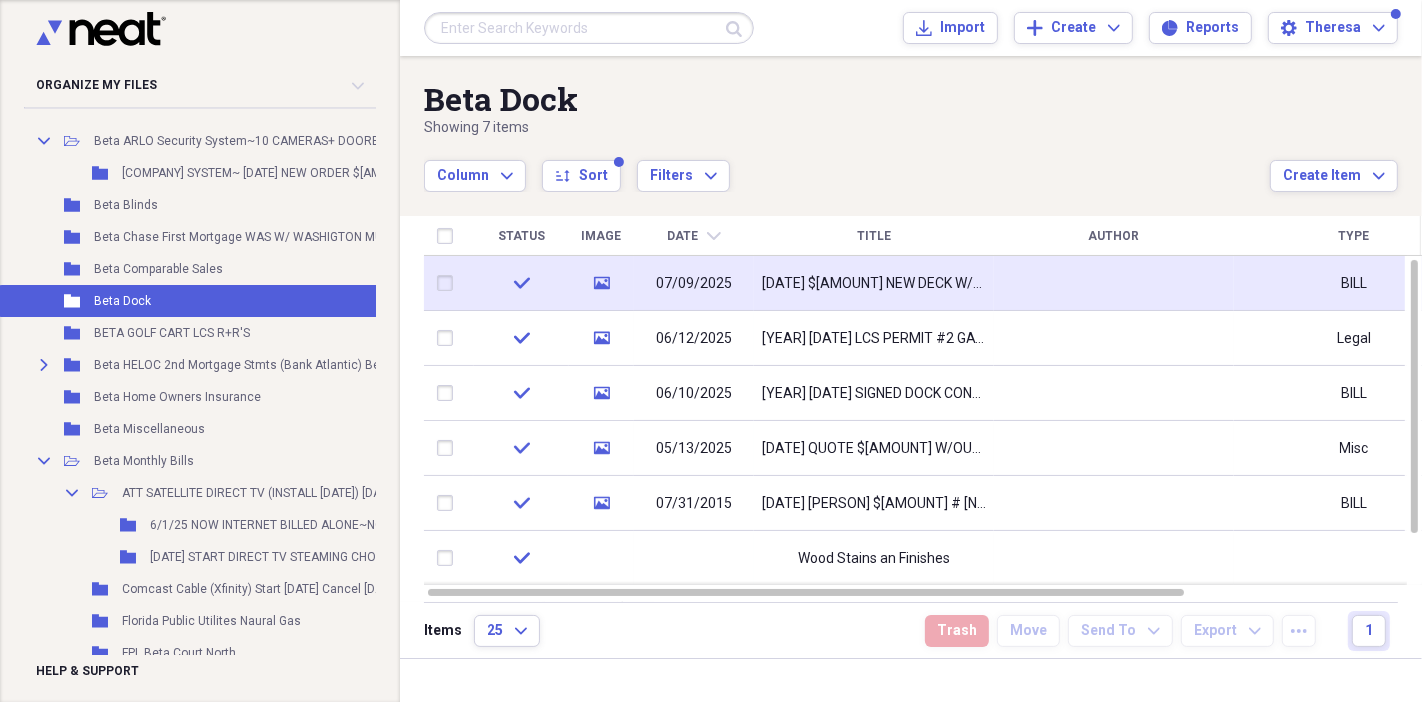 click on "[YEAR] $[PRICE] NEW DECK W/#[NUMBER] TELEPHONE POLES ~[BRAND] [BRAND] CONSTRUCTION~[MM]/[DD]/[YY] DEPO PD $[PRICE] #[NUMBER]+[MM]/[DD]/[YY] PD #[NUMBER] $[PRICE]" at bounding box center [874, 284] 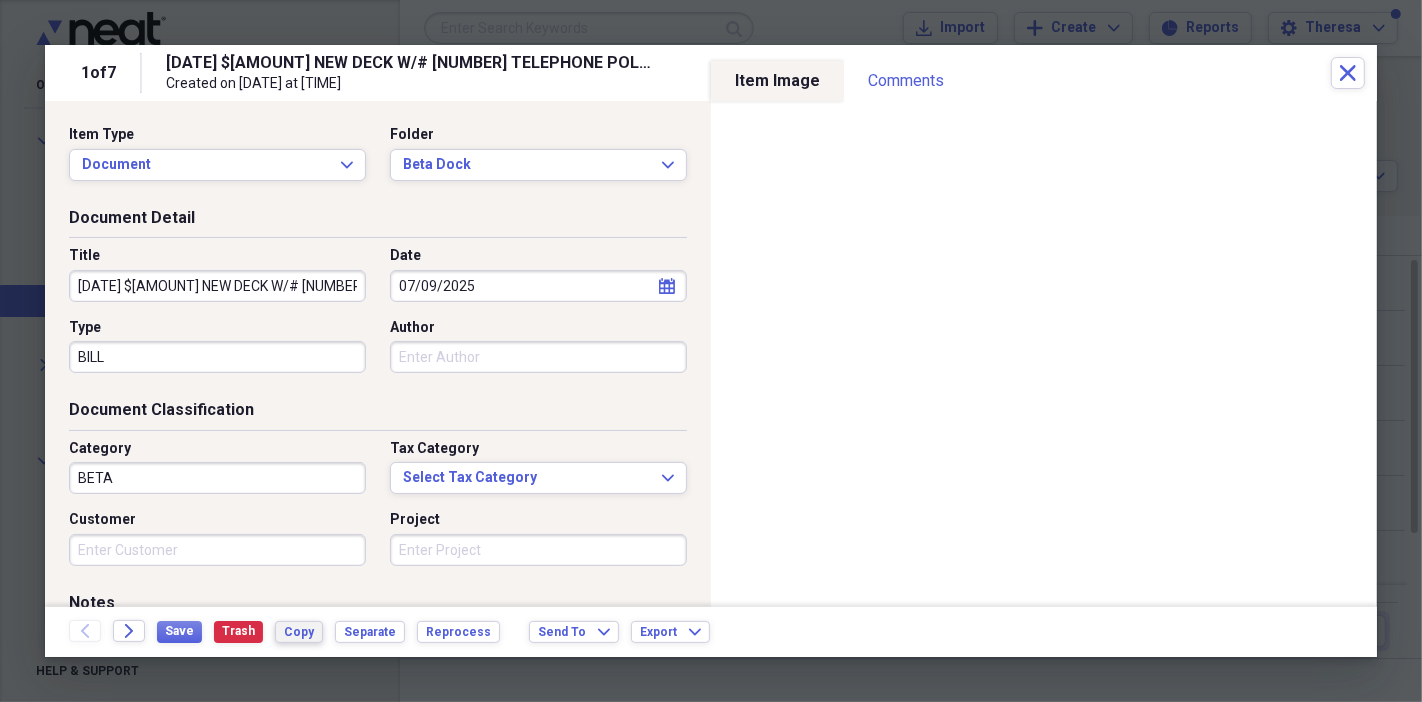 click on "Copy" at bounding box center (299, 632) 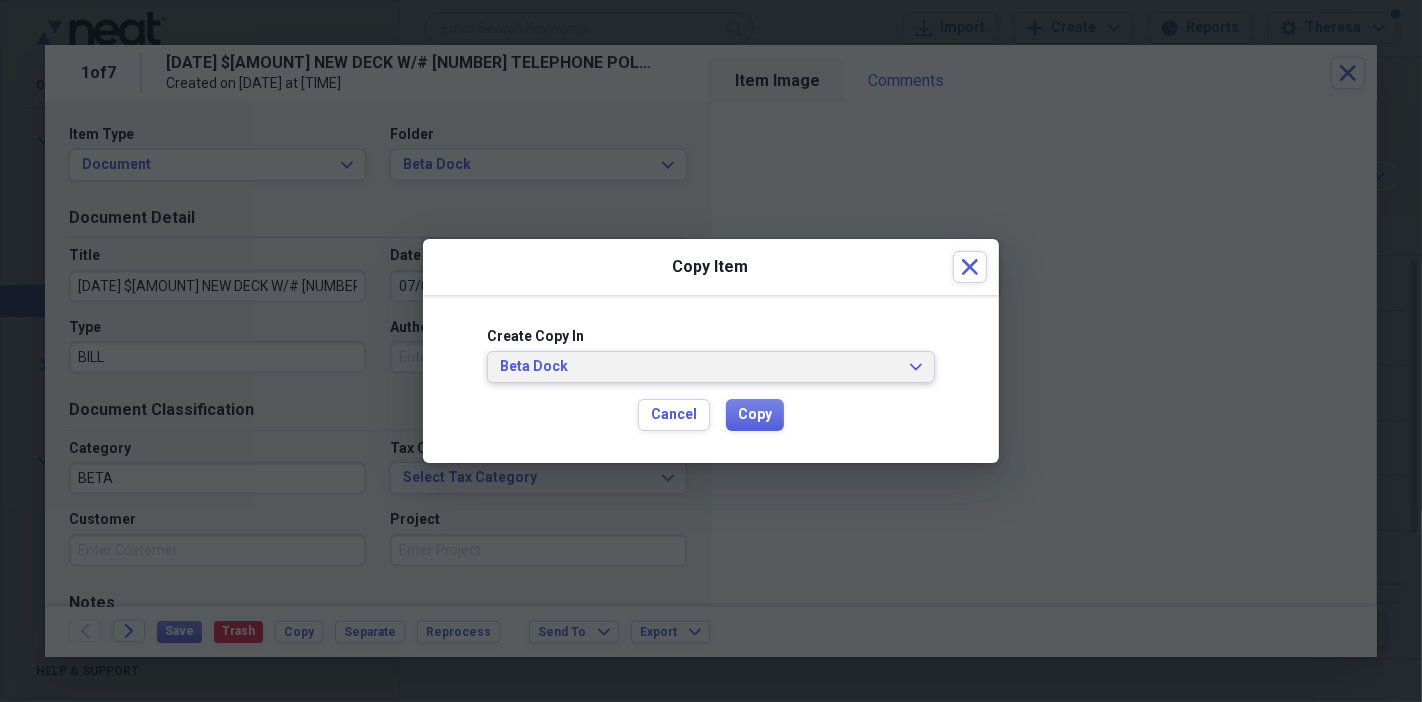 click on "Expand" 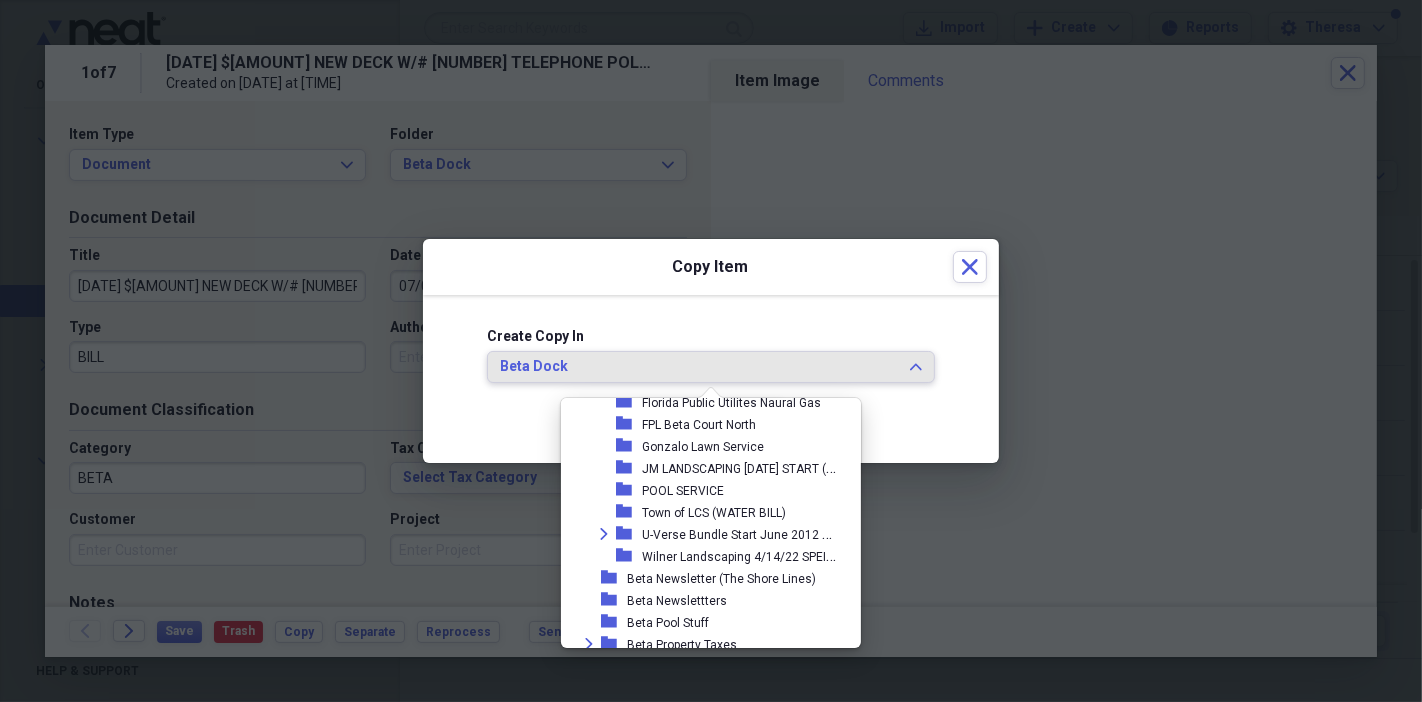 scroll, scrollTop: 3654, scrollLeft: 0, axis: vertical 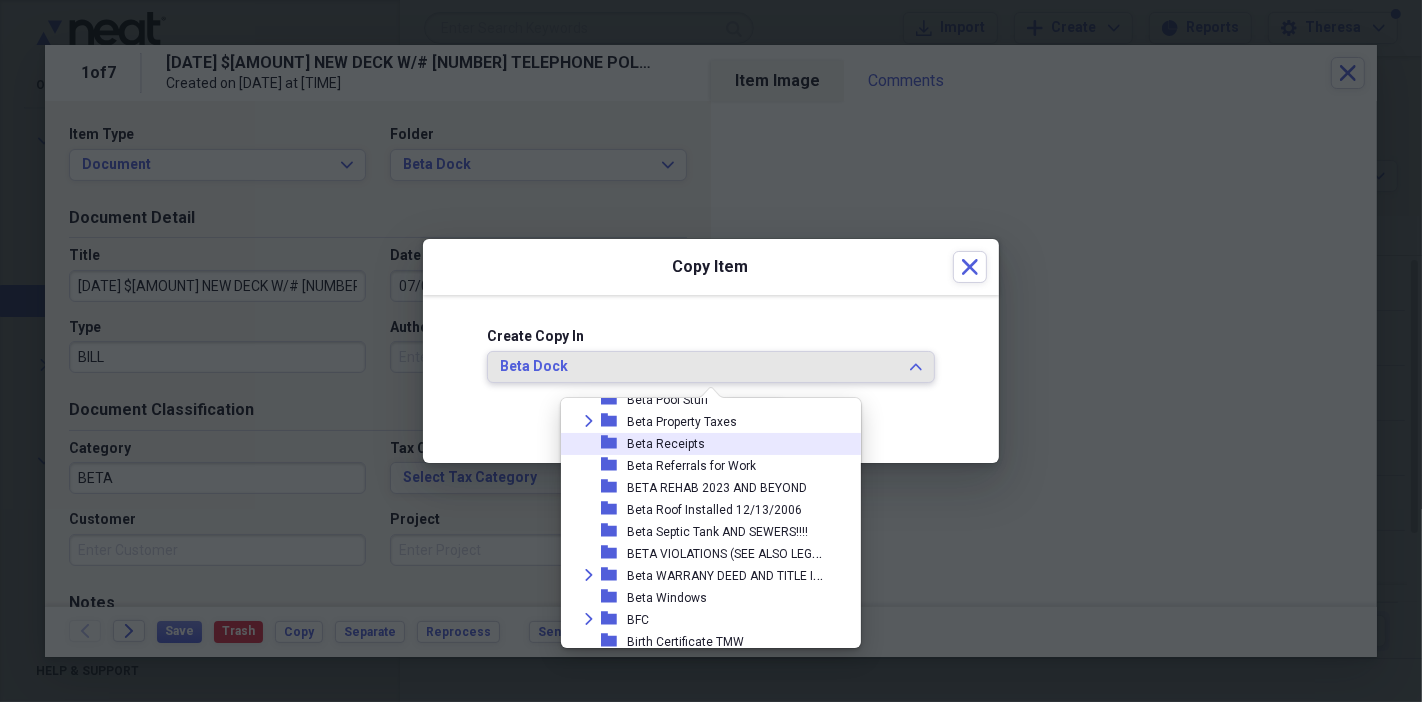 click on "Beta Receipts" at bounding box center [666, 444] 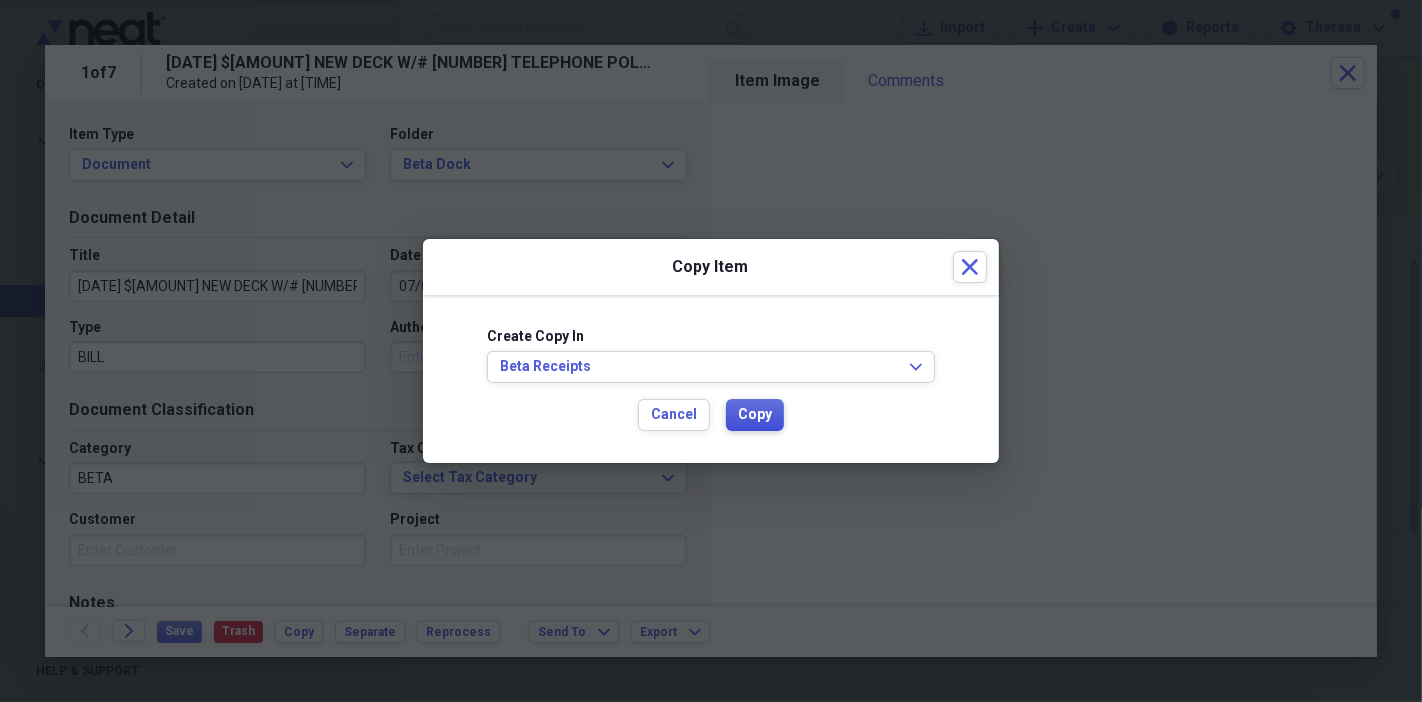 click on "Copy" at bounding box center (755, 415) 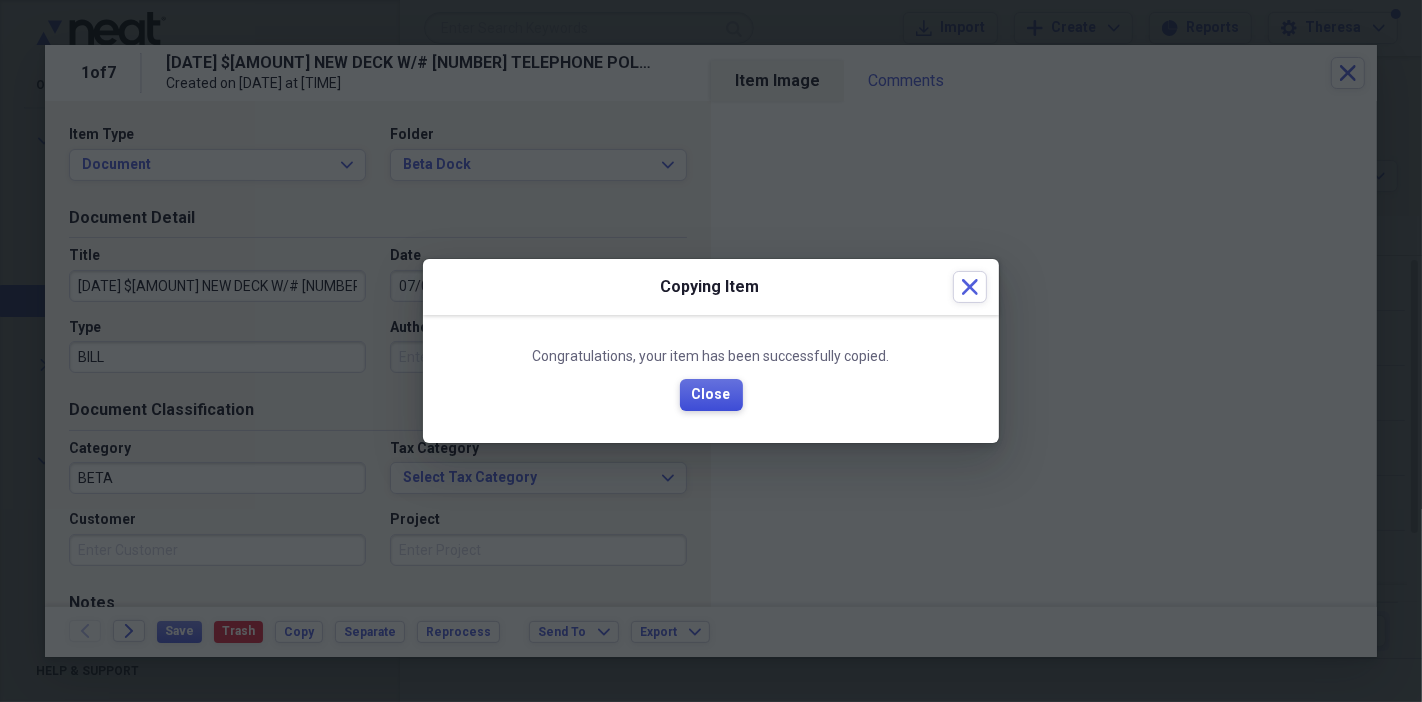 click on "Close" at bounding box center [711, 395] 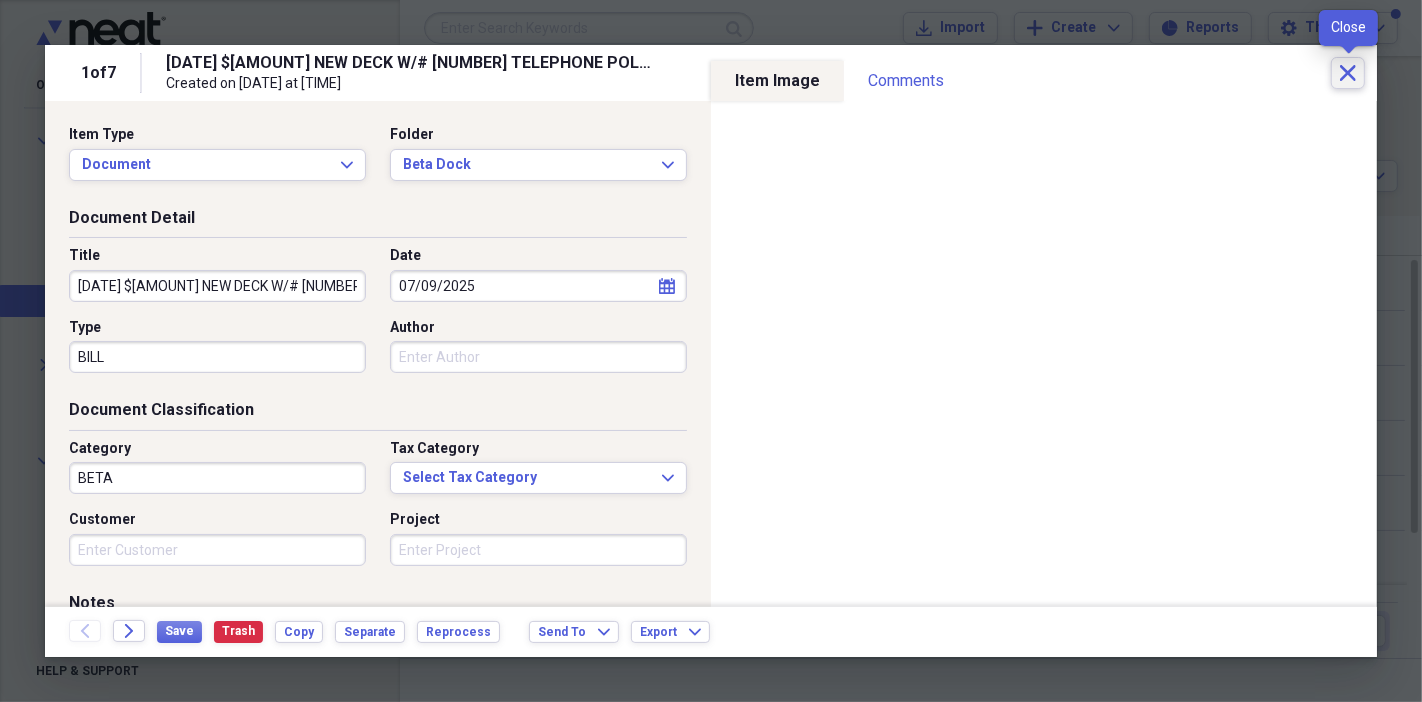 click 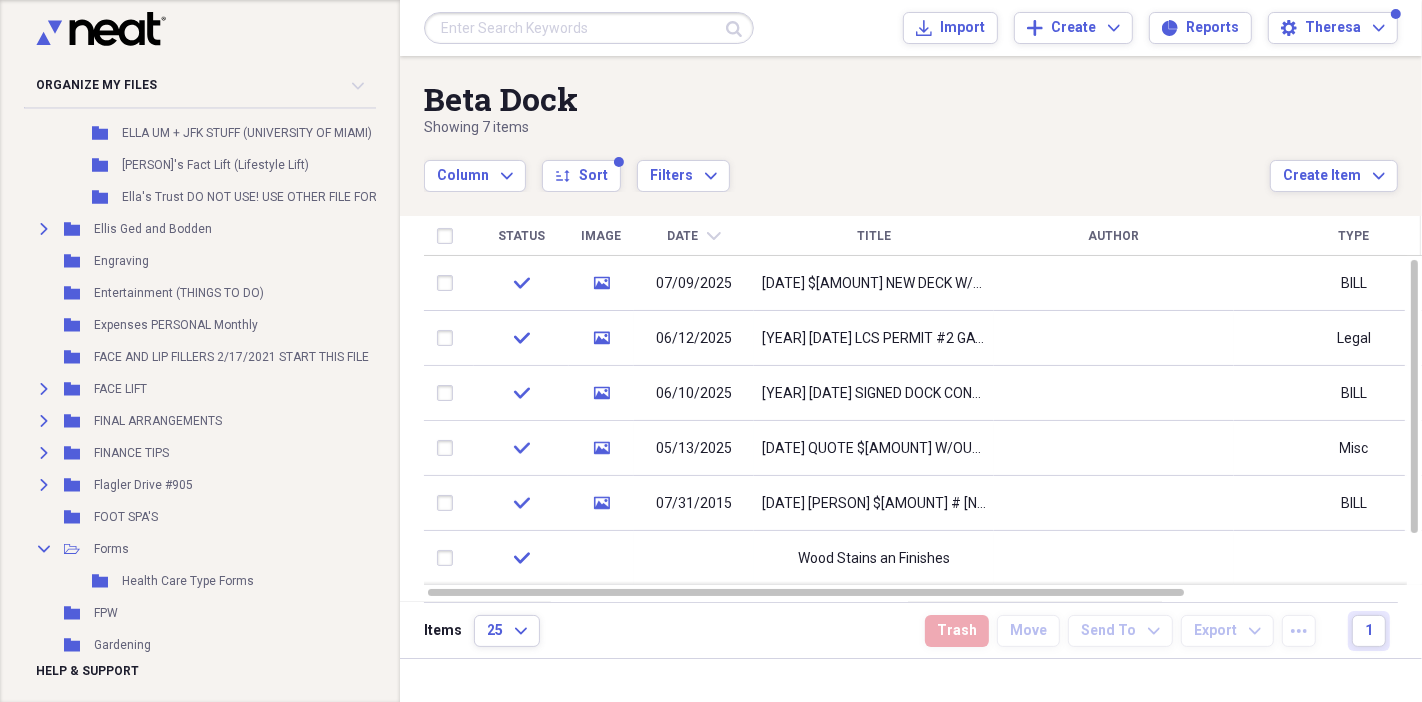 scroll, scrollTop: 10333, scrollLeft: 0, axis: vertical 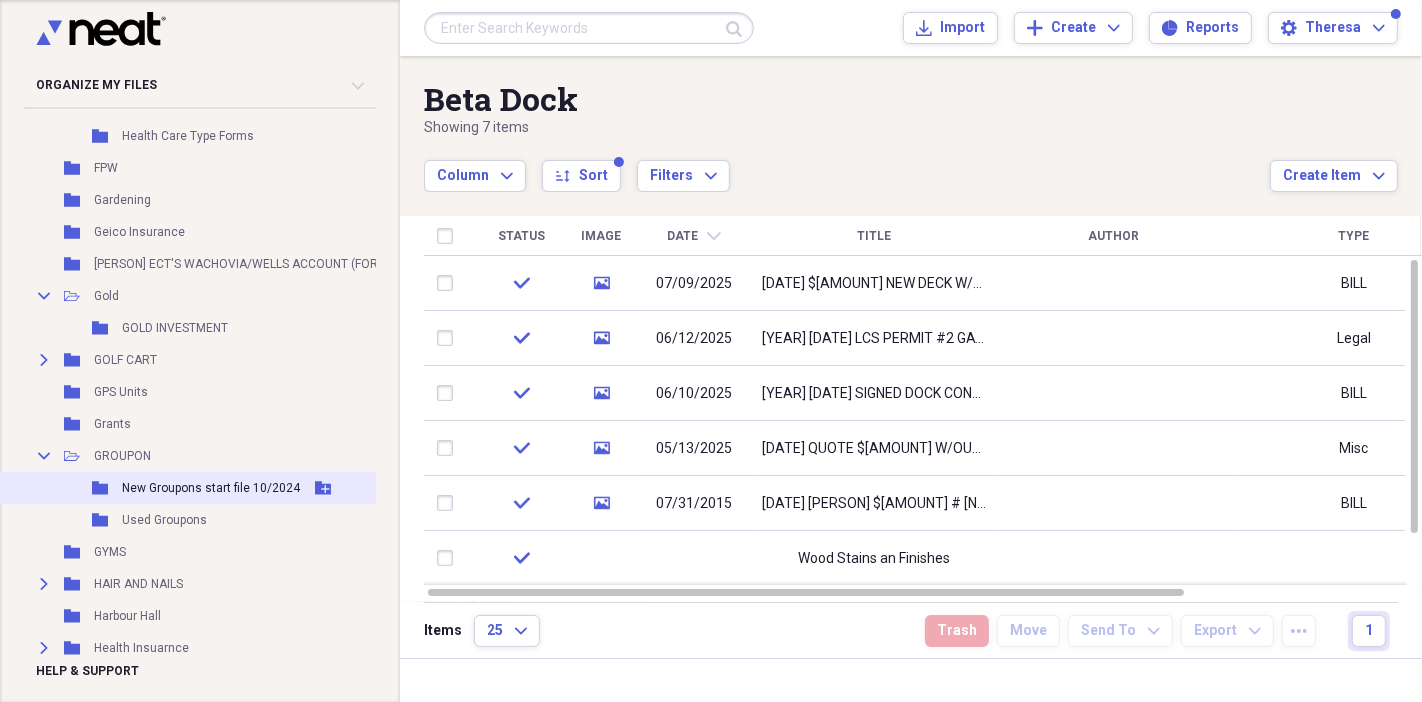 click on "New Groupons start file 10/2024" at bounding box center (211, 488) 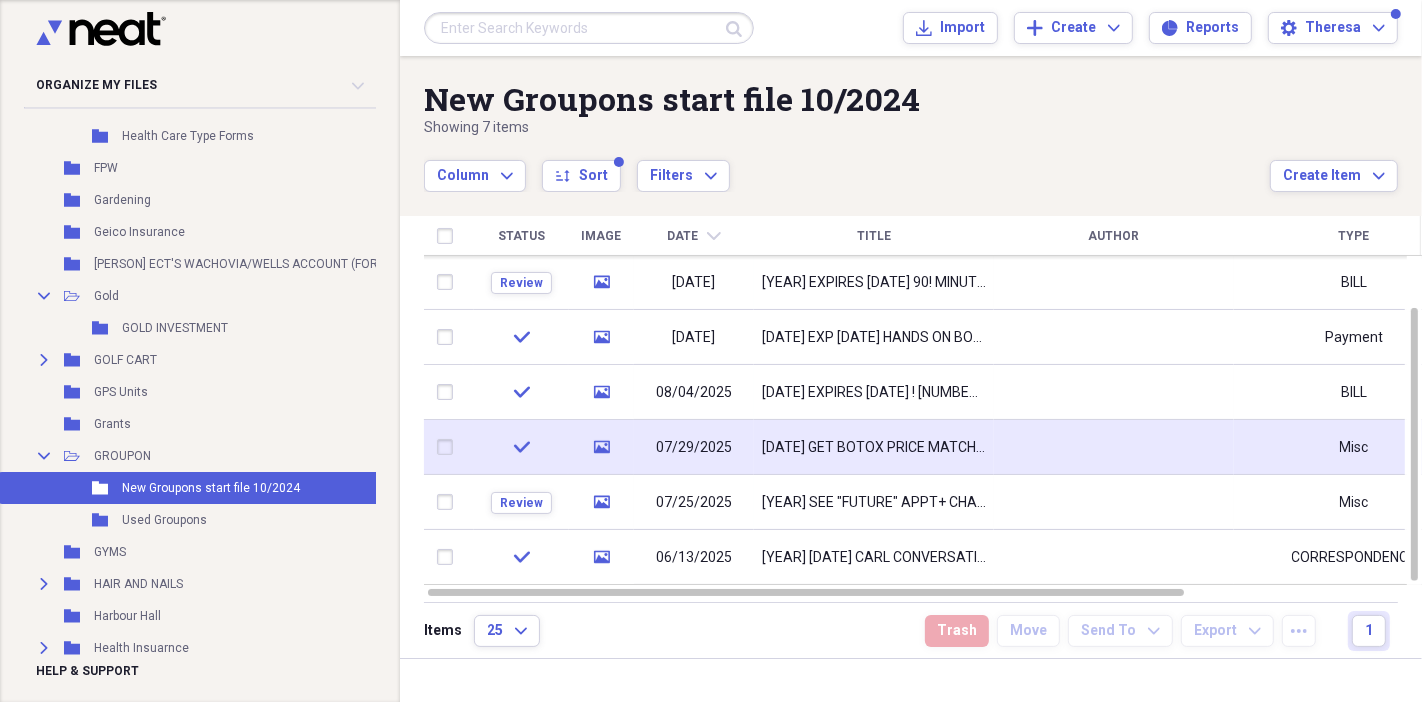 click on "[YEAR] [DATE] GET BOTOX PRICE MATCH GROUPON *NOT BOUGHT*JUST SAVE SHOW AESTHETIC GROUPON PRICE #40 UNITS $[PRICE] IS MATCH" at bounding box center (874, 448) 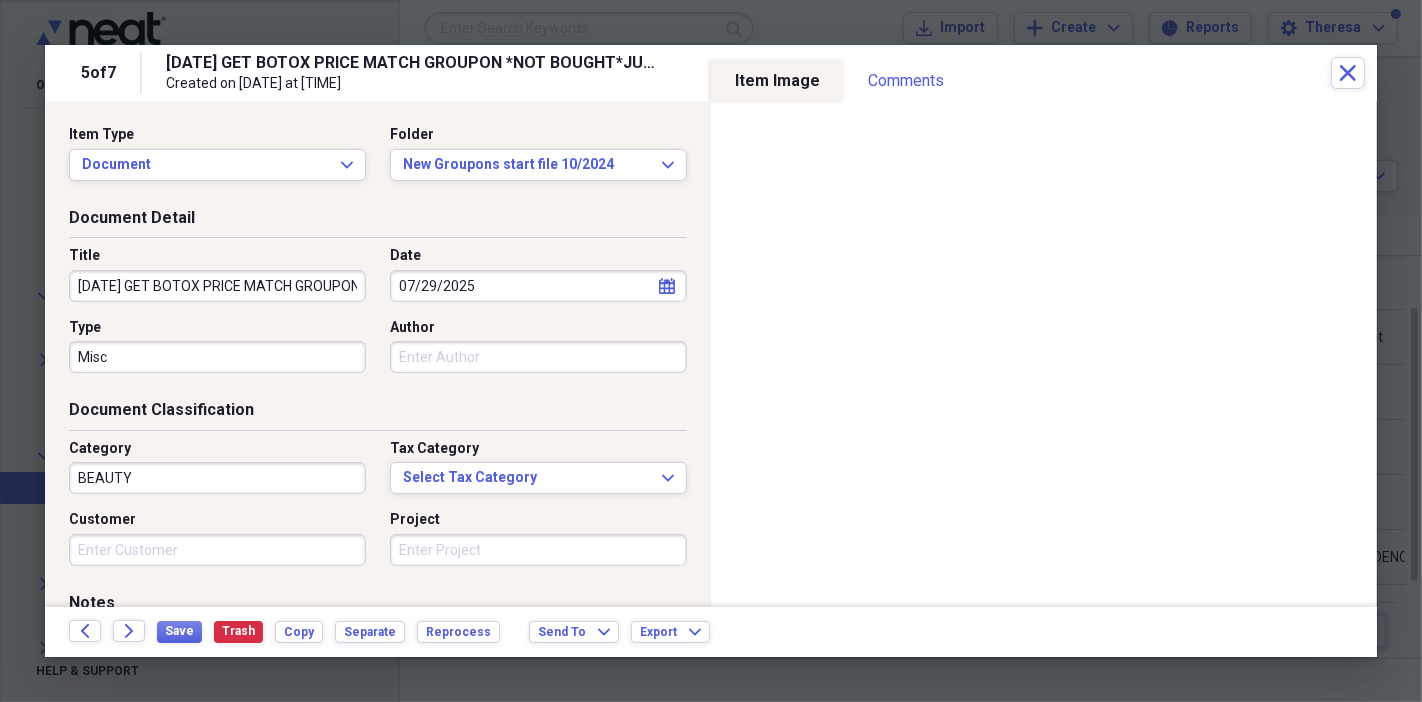 click on "Back Forward Save Trash Copy Separate Reprocess Send To Expand Export Expand" at bounding box center [711, 632] 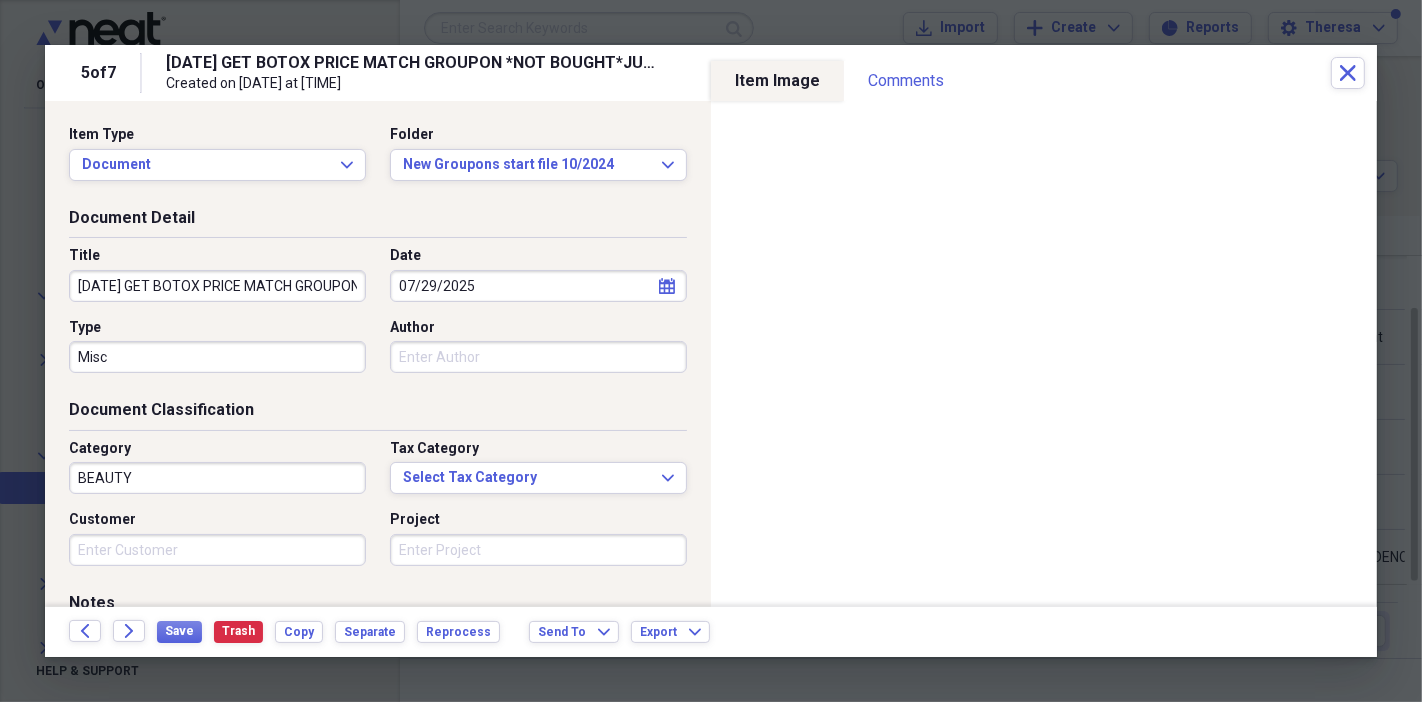 click on "[YEAR] [DATE] GET BOTOX PRICE MATCH GROUPON *NOT BOUGHT*JUST SAVE SHOW AESTHETIC GROUPON PRICE #40 UNITS $[PRICE] IS MATCH" at bounding box center (217, 286) 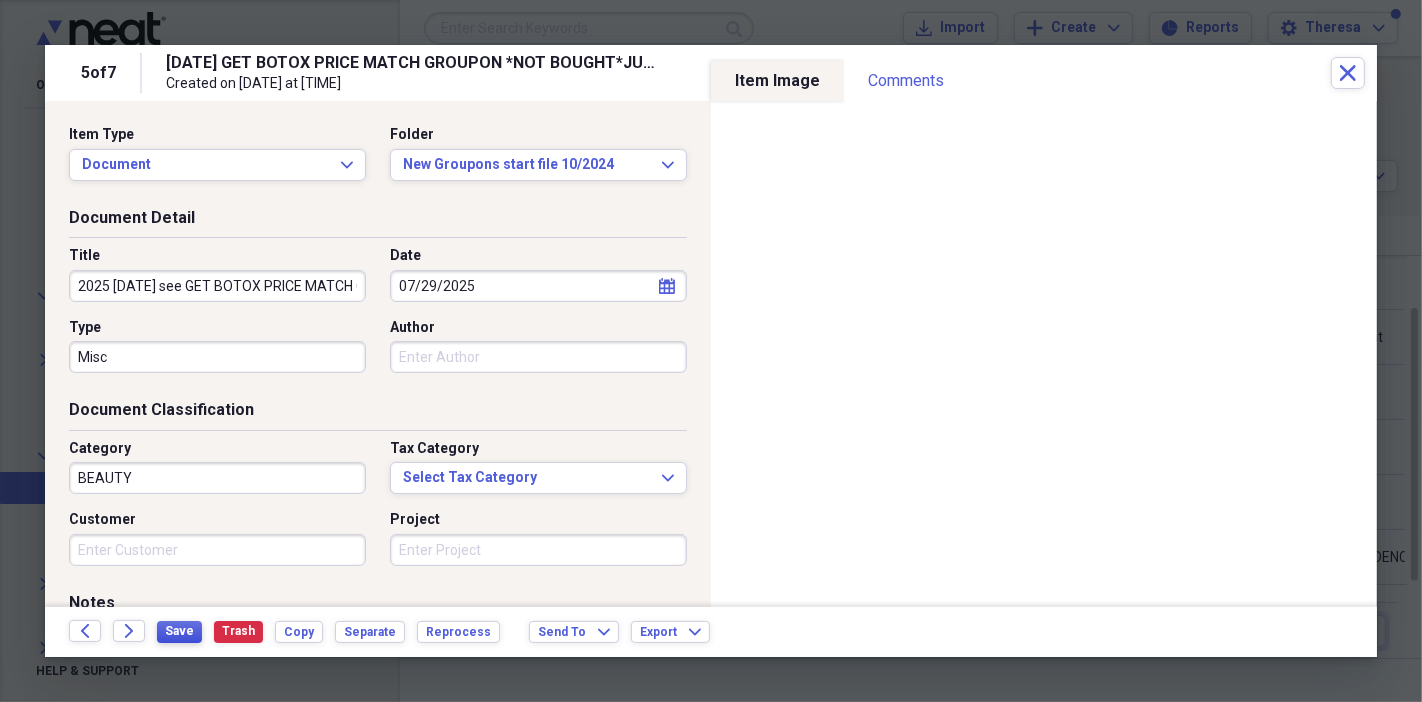 click on "Save" at bounding box center [179, 631] 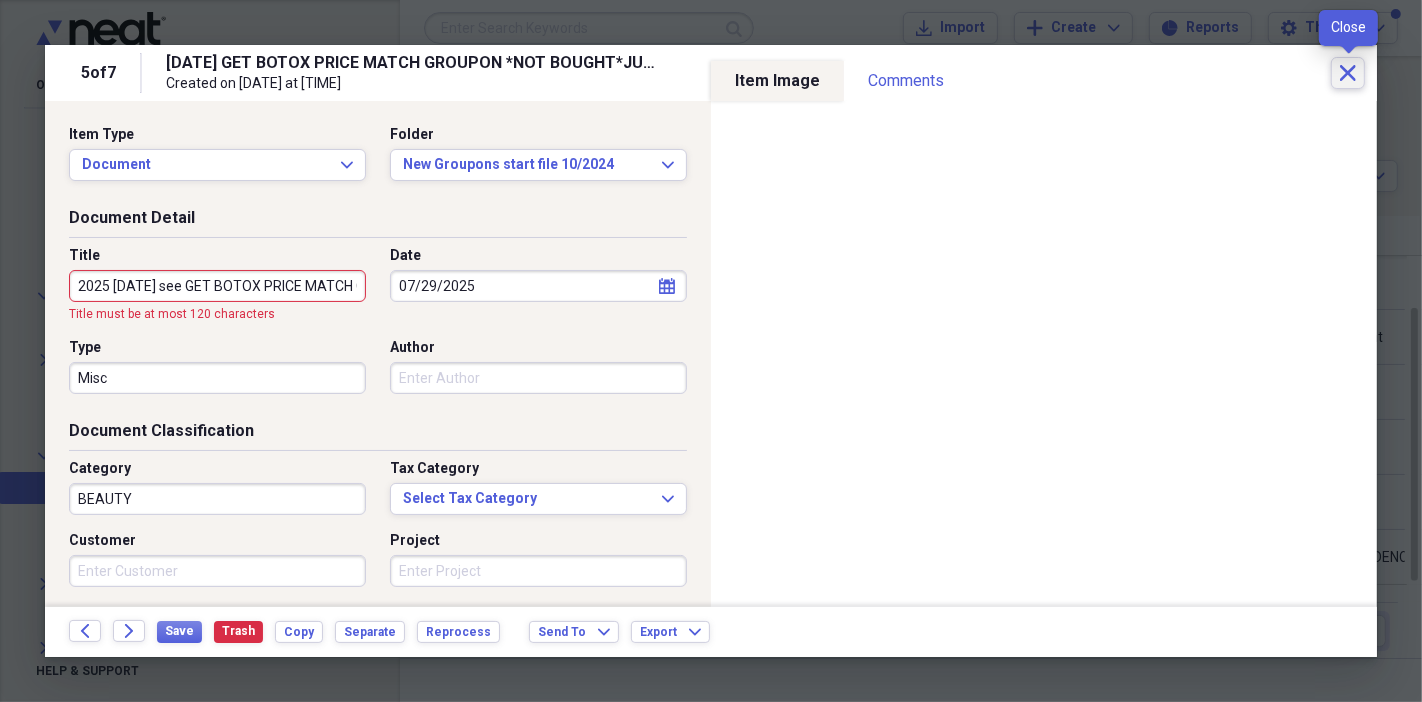 click on "Close" 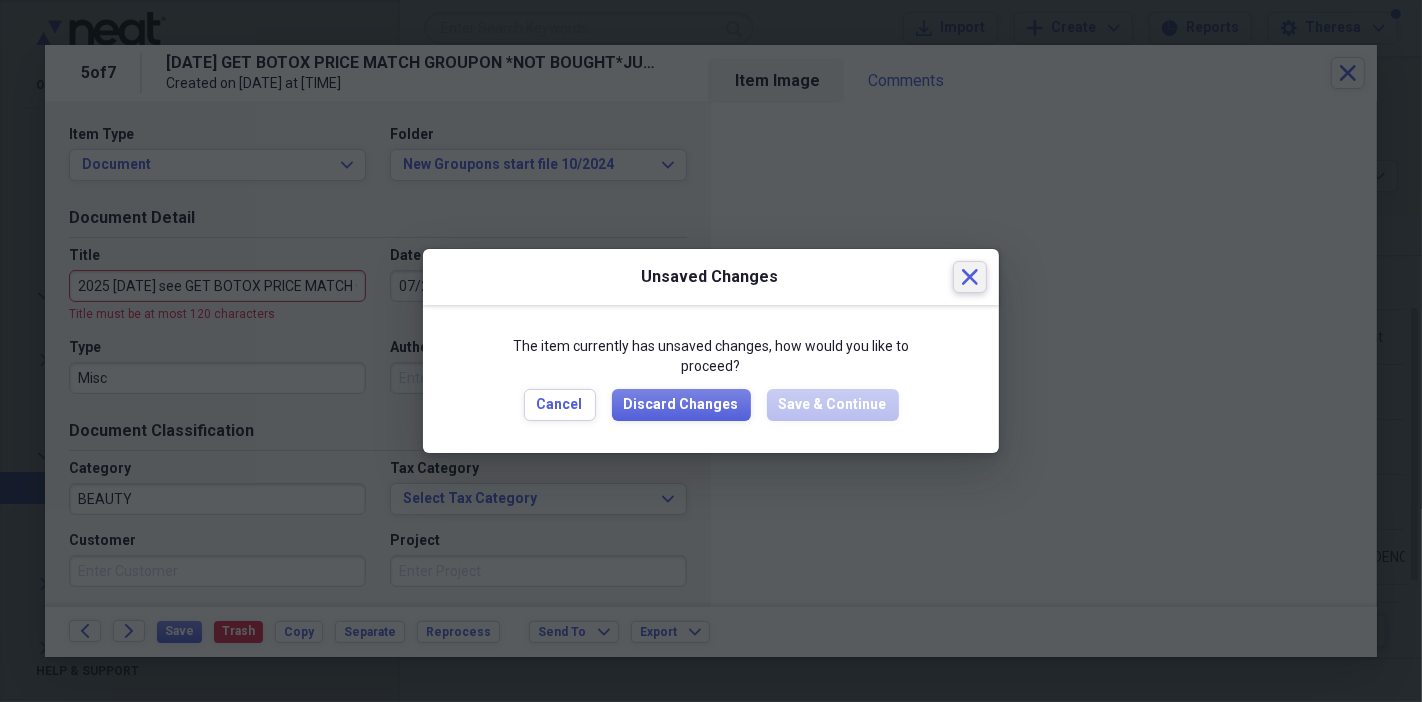 click on "Close" 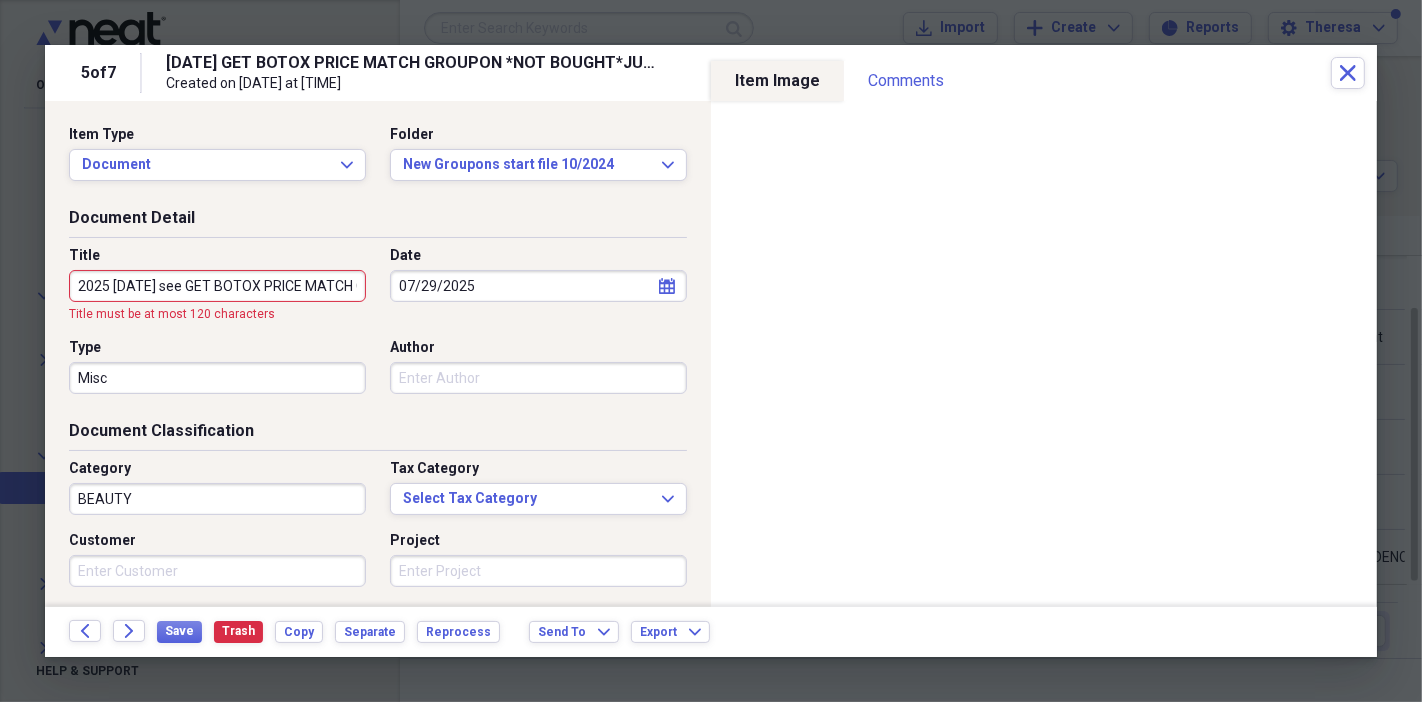 click on "2025 7/29/25 see GET BOTOX PRICE MATCH GROUPON *NOT BOUGHT*JUST SAVE SHOW AESTHETIC GROUPON PRICE #40 UNITS $295.50 IS MATCH" at bounding box center (217, 286) 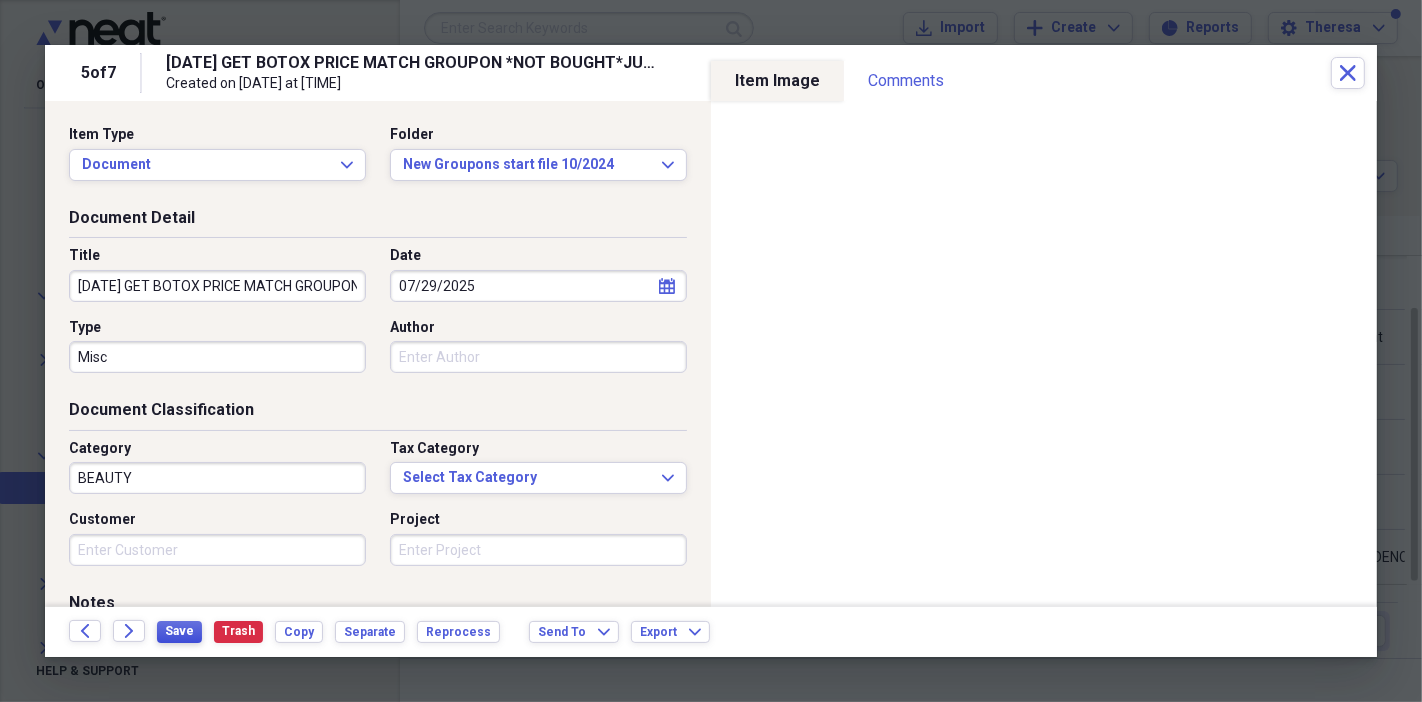 type on "[YEAR] [DATE] GET BOTOX PRICE MATCH GROUPON *NOT BOUGHT*JUST SAVE SHOW AESTHETIC GROUPON PRICE #40 UNITS $[PRICE] IS MATCH" 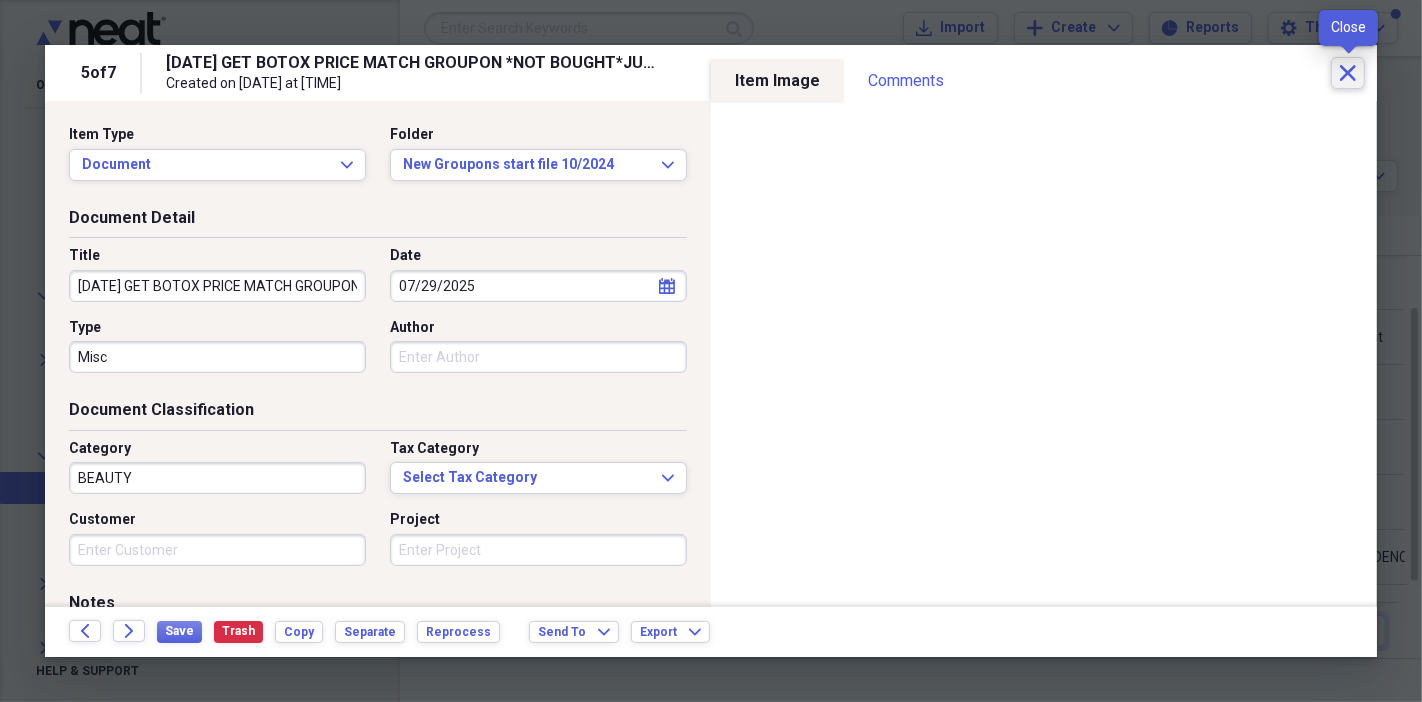 click on "Close" 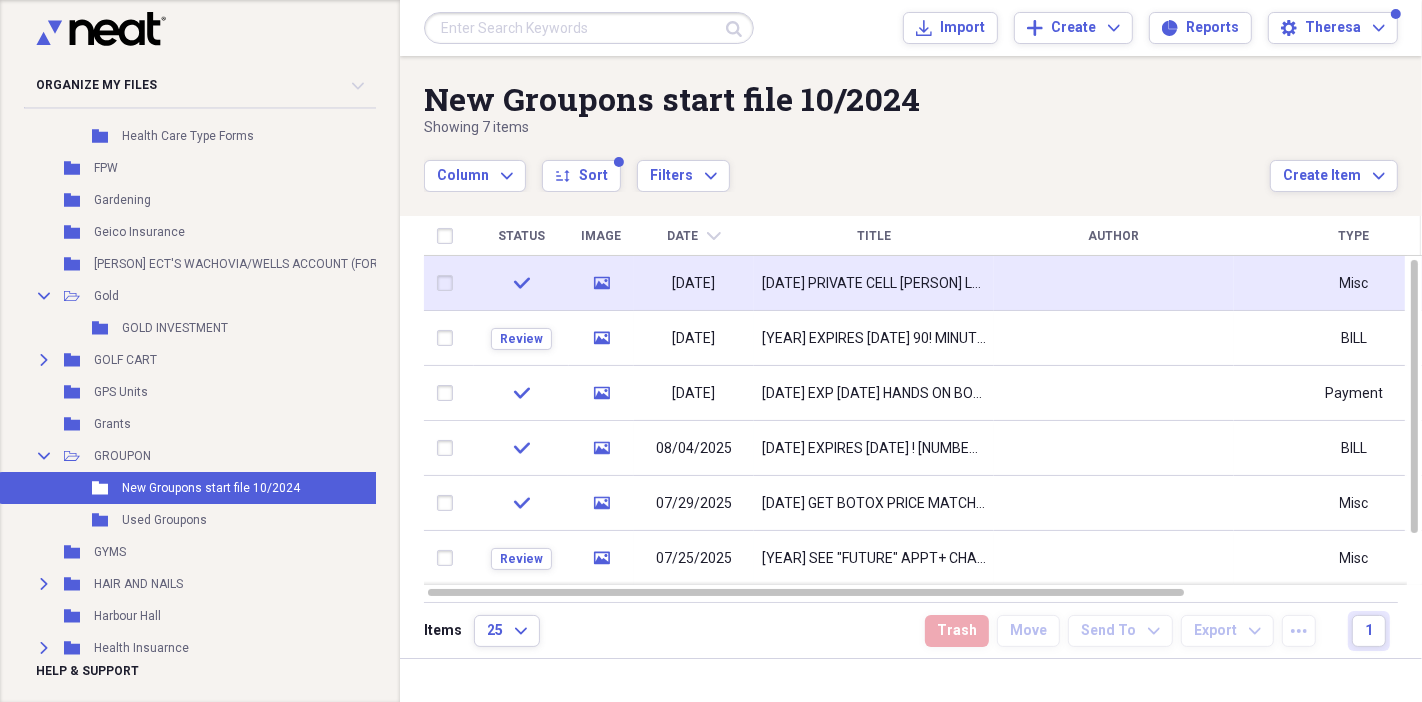 click on "[YEAR] PRIVATE CELL [PERSON_NAME] LMT WORKS FOR HANDS ON RELAXING MASSAGE" at bounding box center [874, 284] 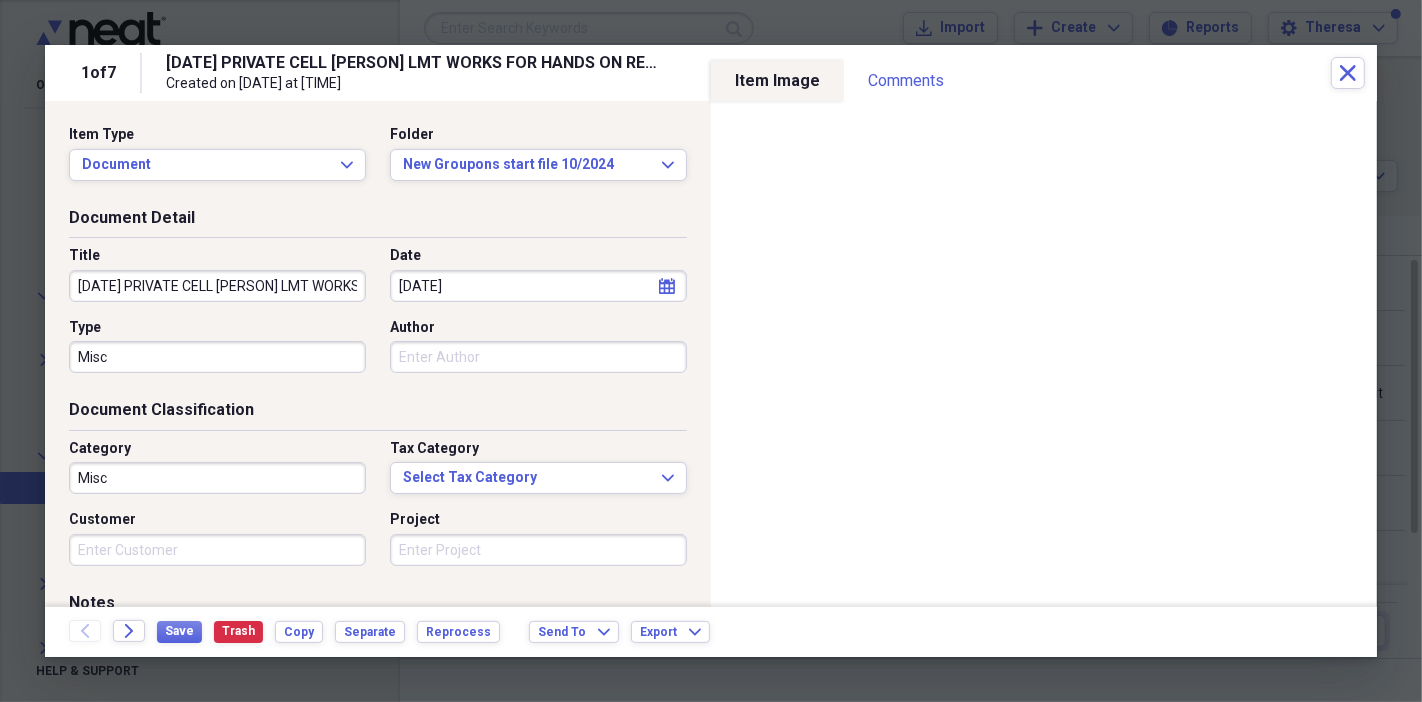 click on "[MM]/[DD]/[YY]" at bounding box center (538, 286) 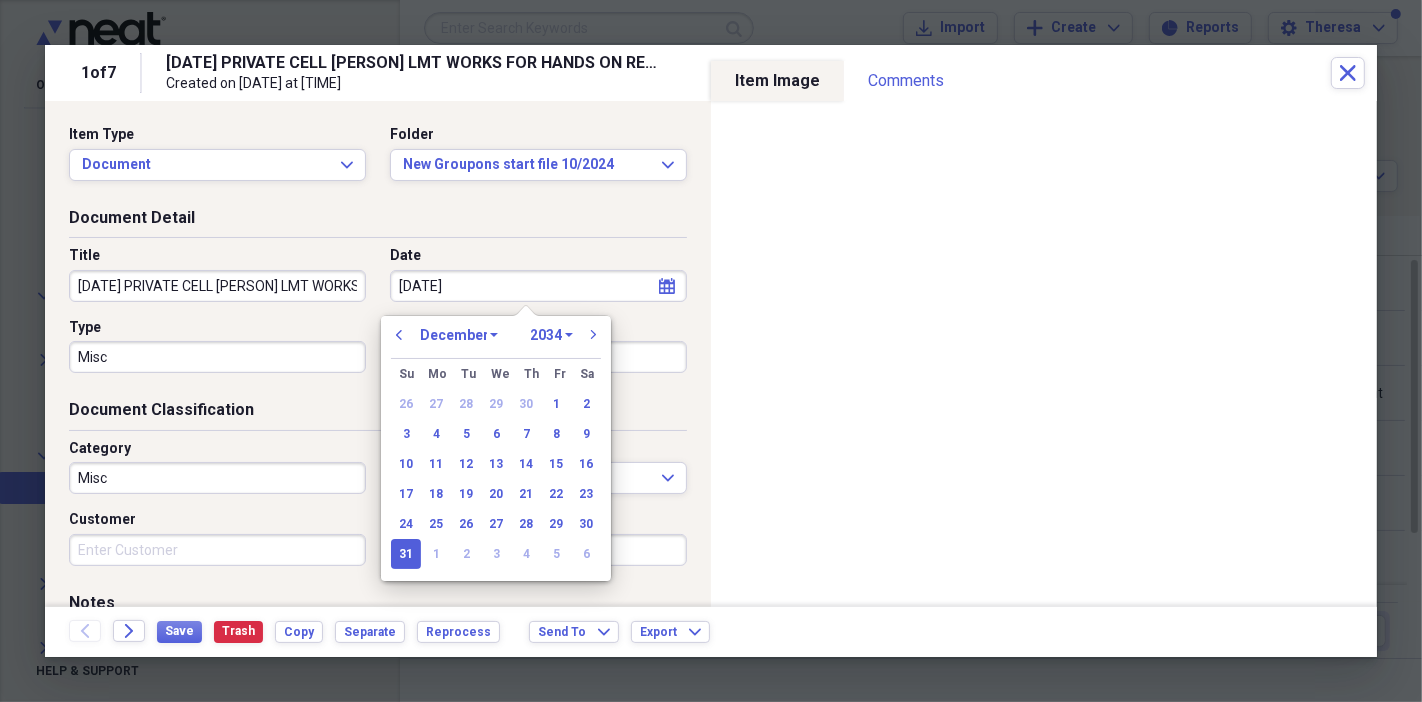 type on "12/31/2035" 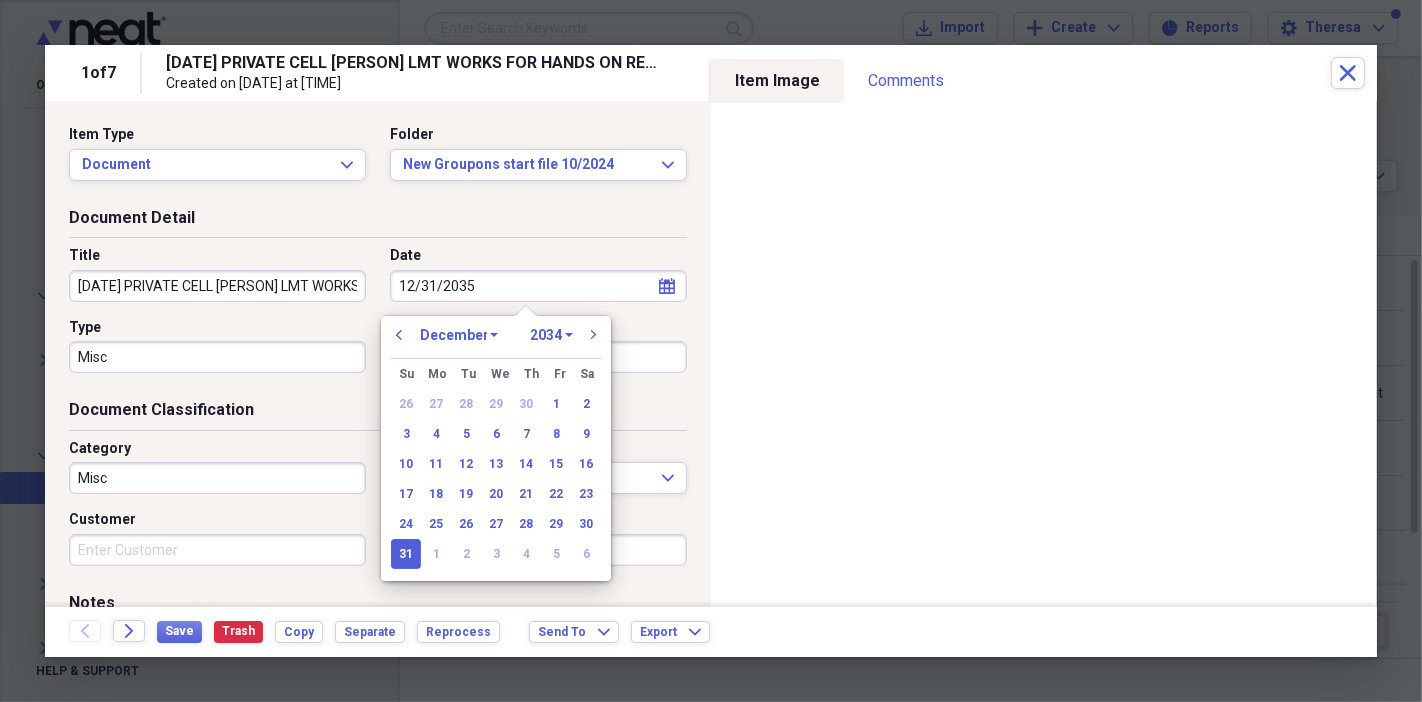 select on "2035" 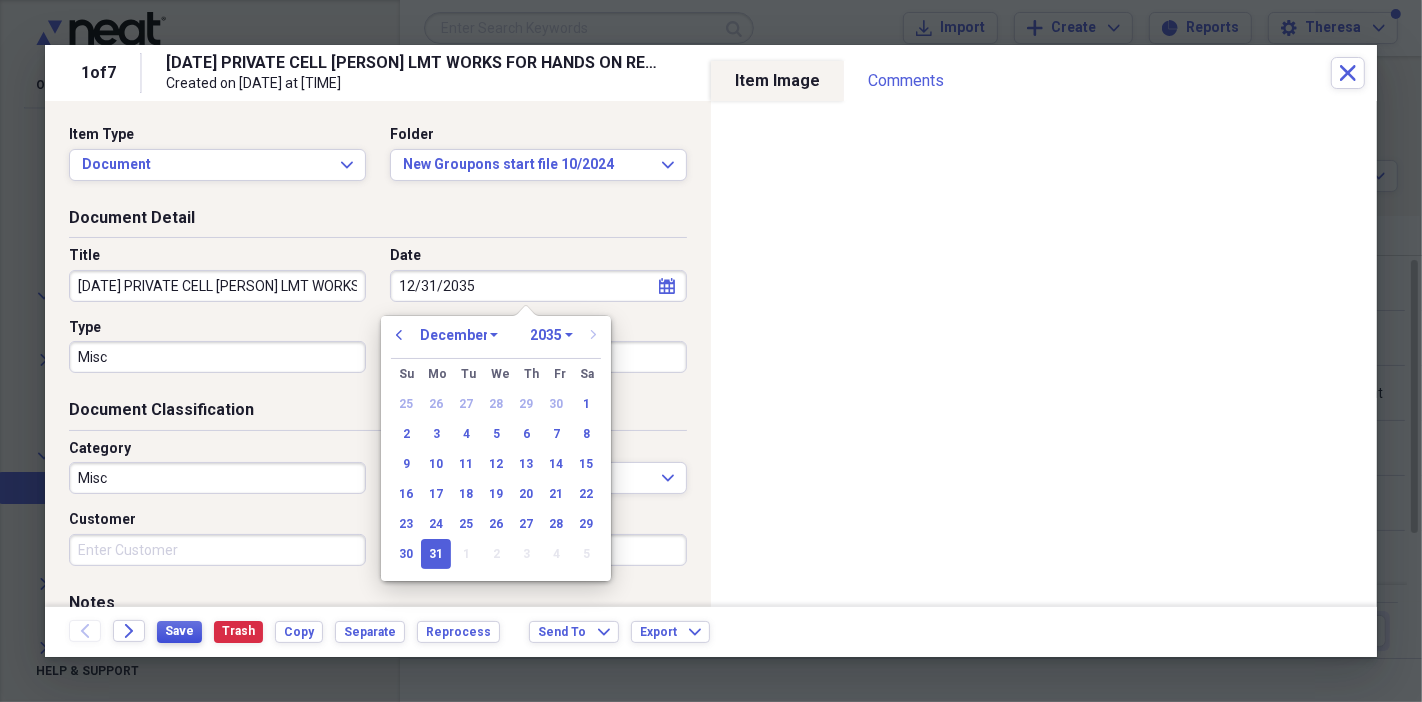 type on "12/31/2035" 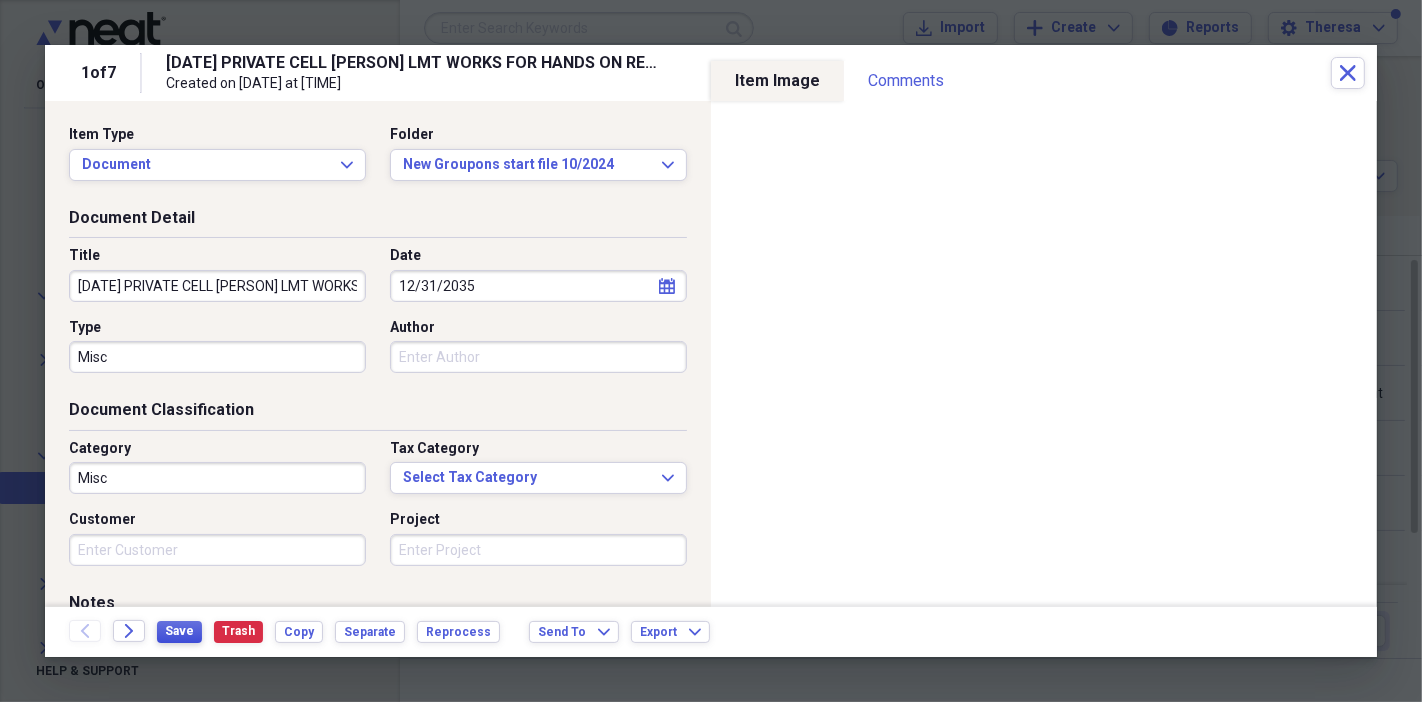 click on "Save" at bounding box center (179, 631) 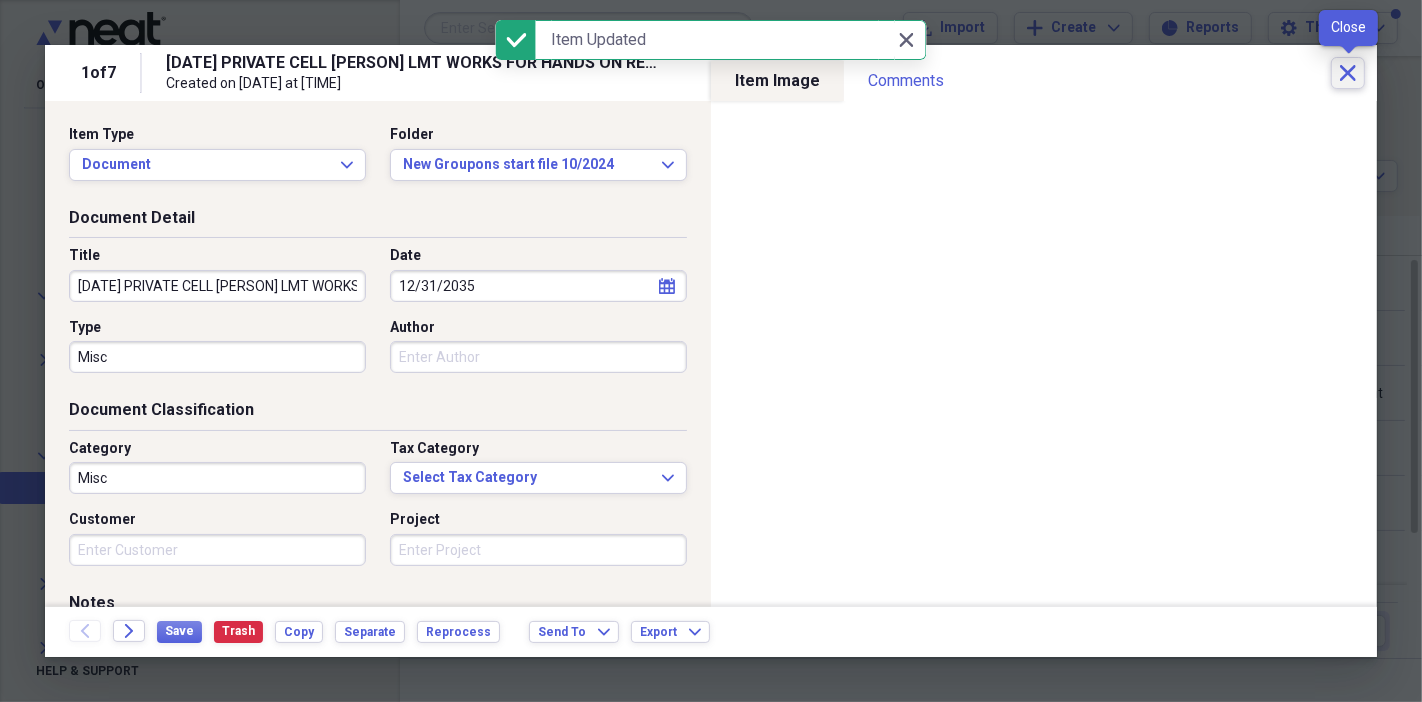 click 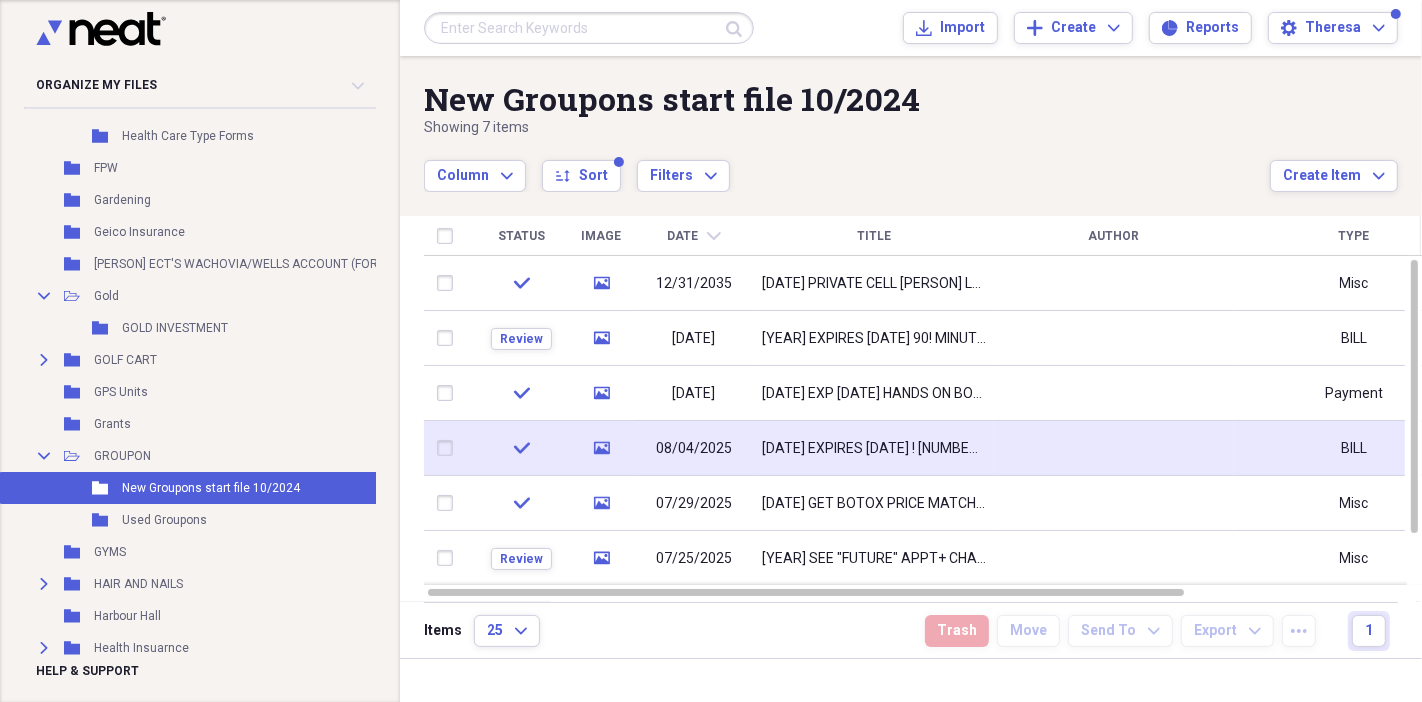 click on "2025 EXPIRES 08/04/25 !90 MINUTE MASSAGE HANDS ON $70.35 BOUGHT 4/6/25 ON TW CITI C/C" at bounding box center (874, 449) 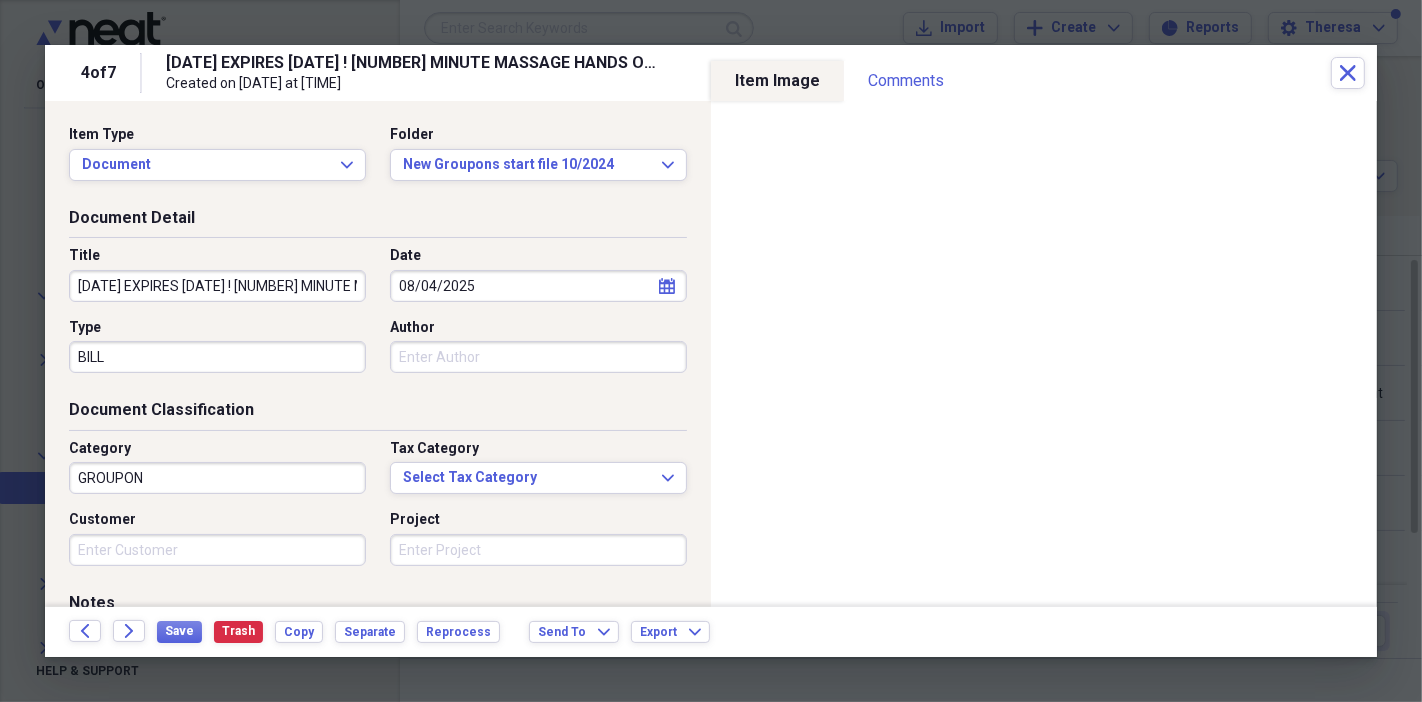 click on "2025 EXPIRES 08/04/25 !90 MINUTE MASSAGE HANDS ON $70.35 BOUGHT 4/6/25 ON TW CITI C/C" at bounding box center [217, 286] 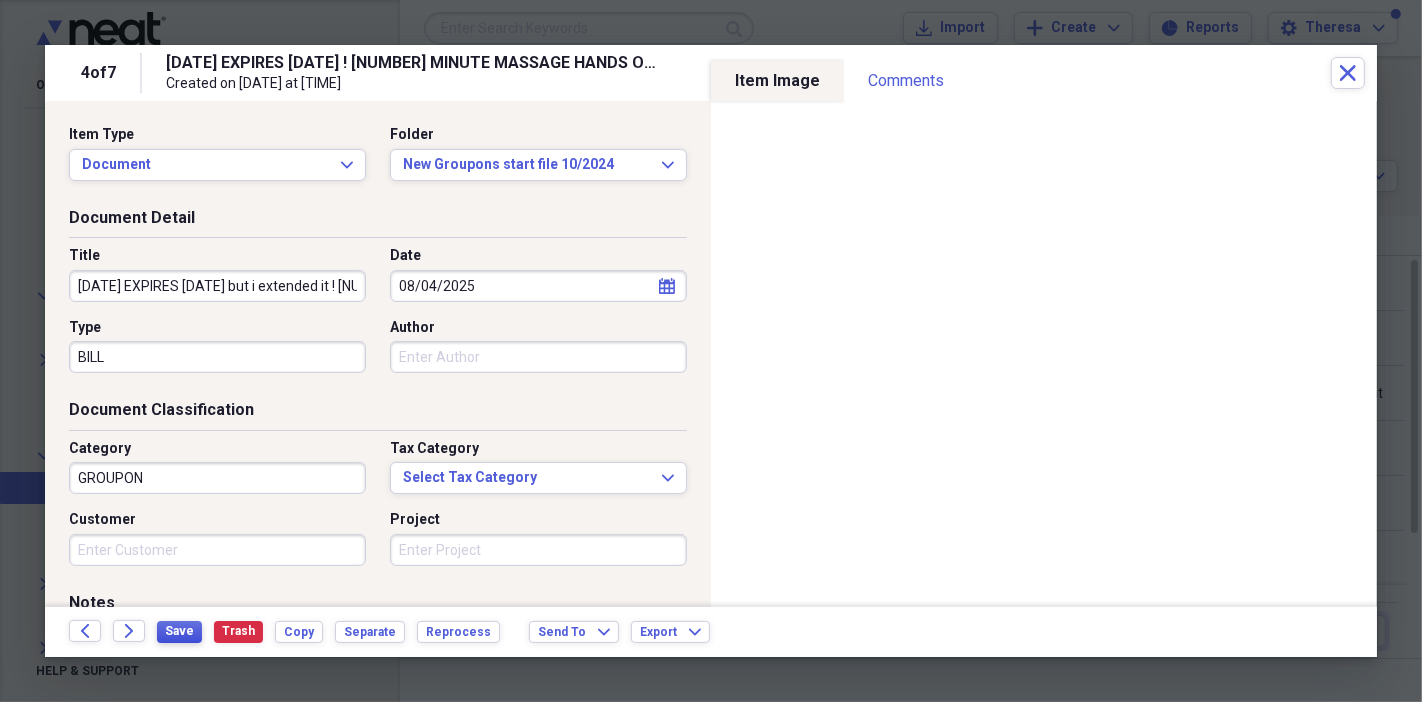 type on "[YEAR] EXPIRES [MM]/[DD]/[YY] but i extended it ![NUMBER] MINUTE MASSAGE HANDS ON $[PRICE] BOUGHT [MM]/[DD]/[YY] ON TW [BRAND] C/C" 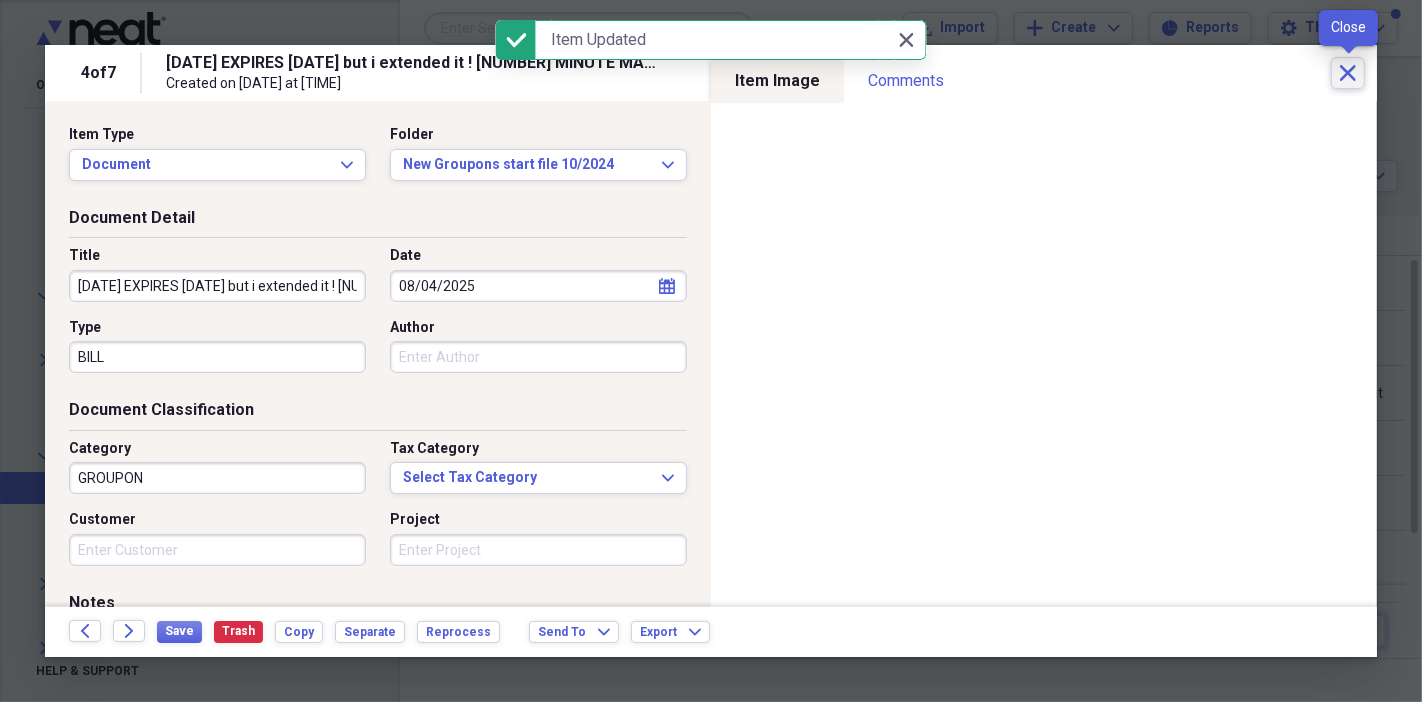 click 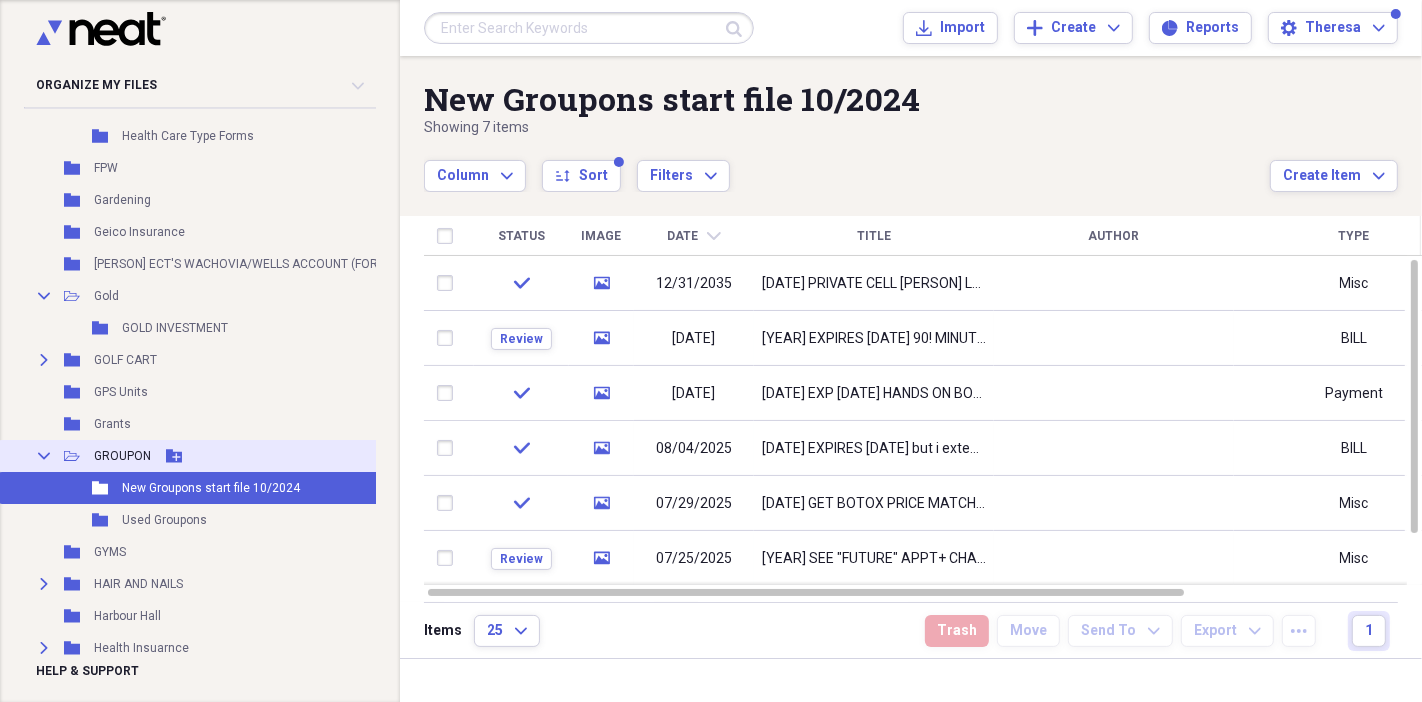 click on "GROUPON" at bounding box center (122, 456) 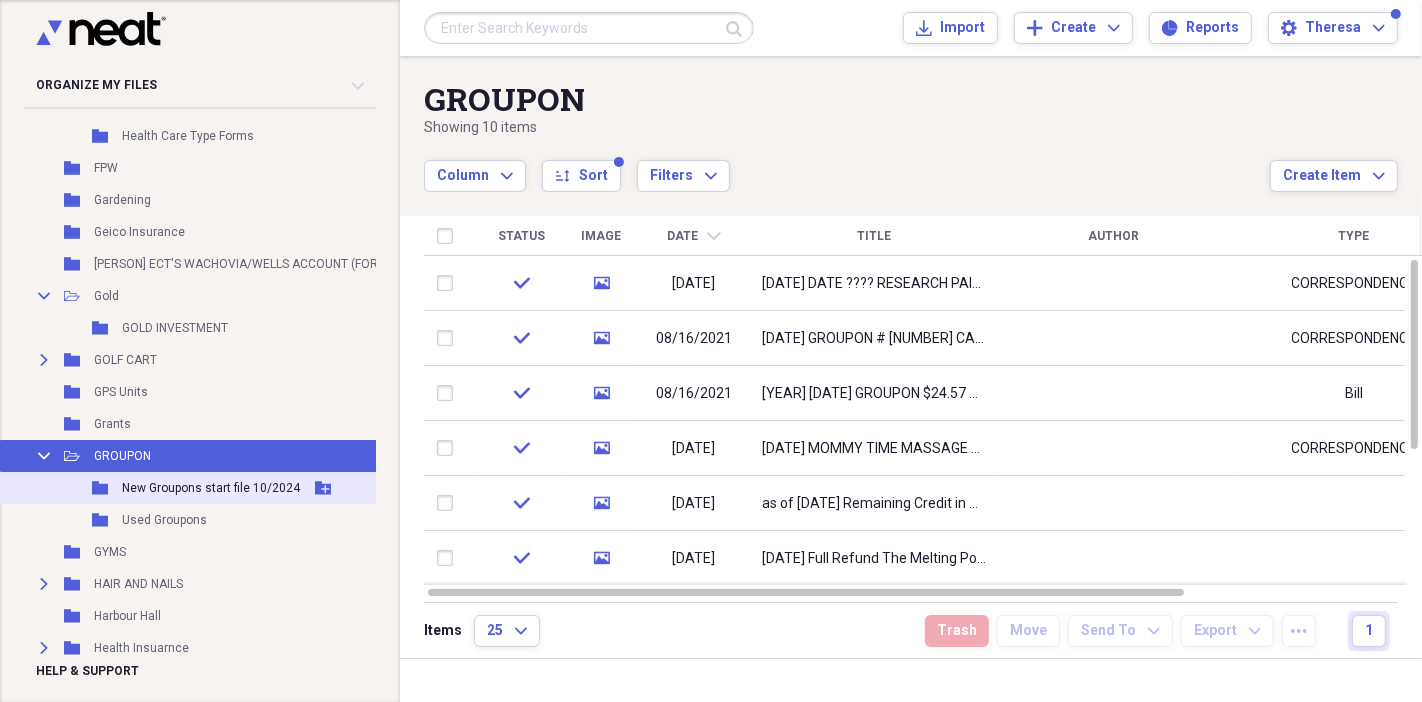click on "New Groupons start file 10/2024" at bounding box center [211, 488] 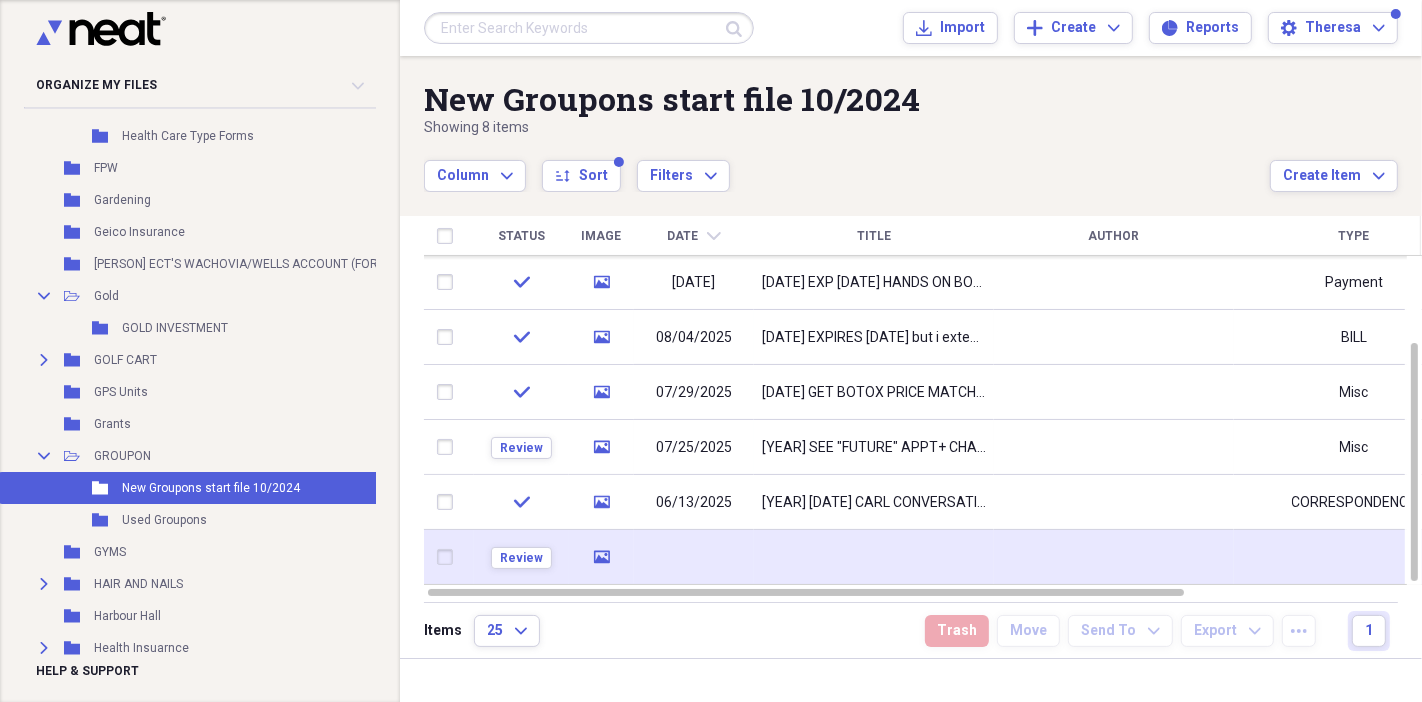 click at bounding box center (694, 557) 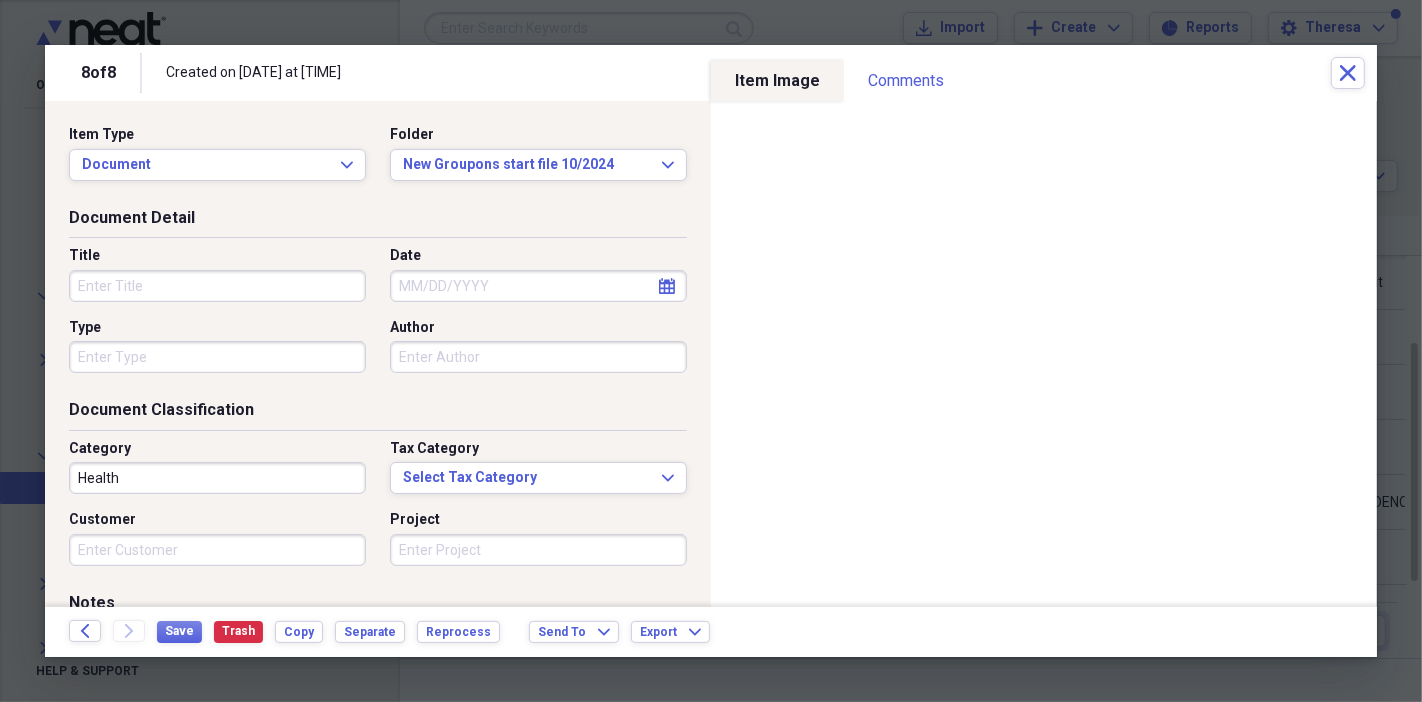 click on "Title" at bounding box center (217, 286) 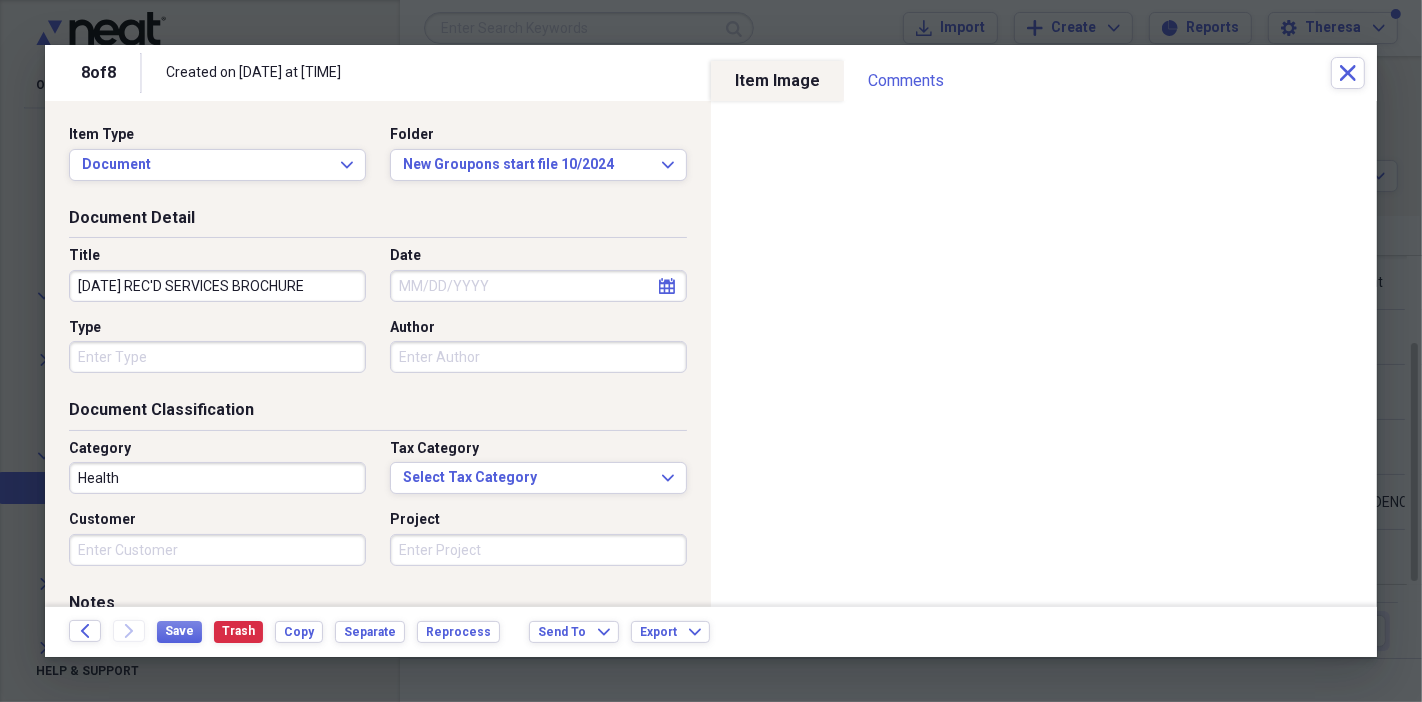 click on "2025 7/29/25 REC'D SERVICES BROCHURE" at bounding box center [217, 286] 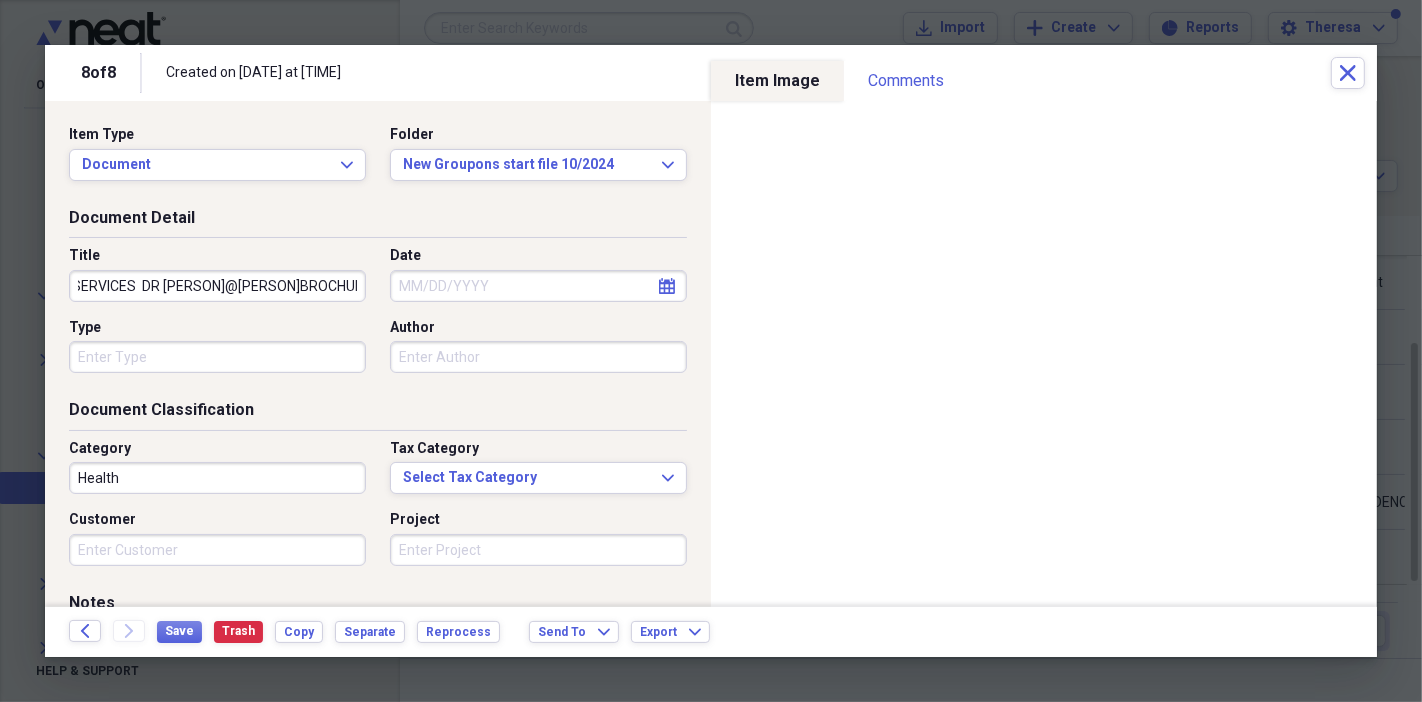 scroll, scrollTop: 0, scrollLeft: 153, axis: horizontal 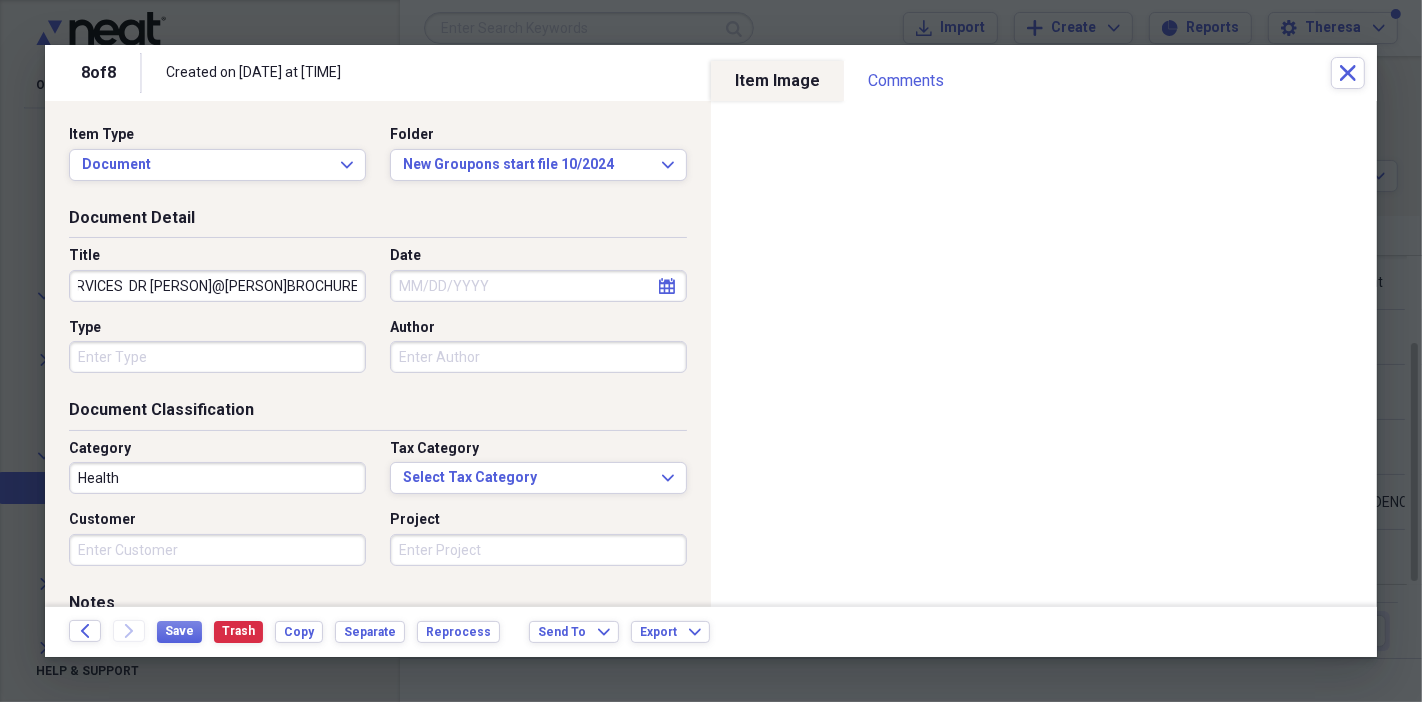 click on "2025 7/29/25 REC'D SERVICES  DR TREJO@ATLINTISMEDSPA.COM BROCHURE" at bounding box center [217, 286] 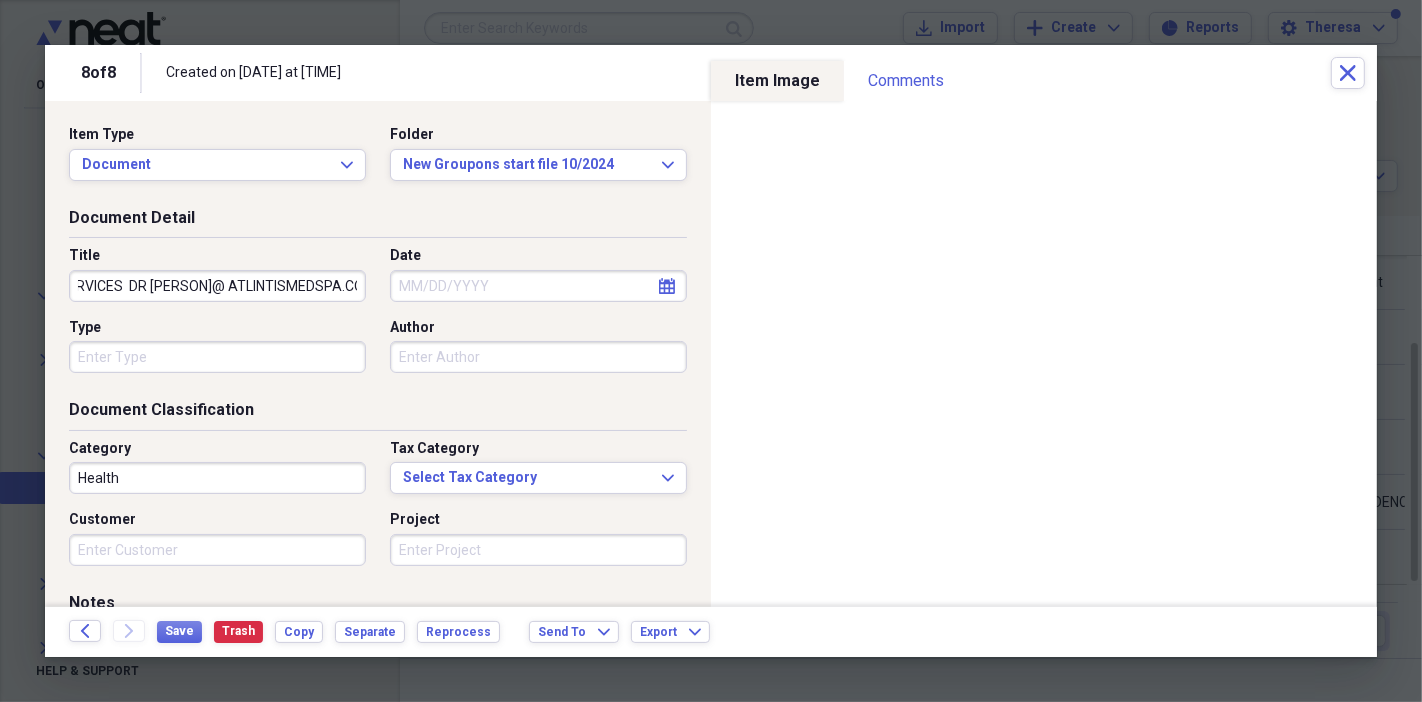 click on "2025 7/29/25 REC'D SERVICES  DR TREJO@ ATLINTISMEDSPA.COM BROCHURE" at bounding box center [217, 286] 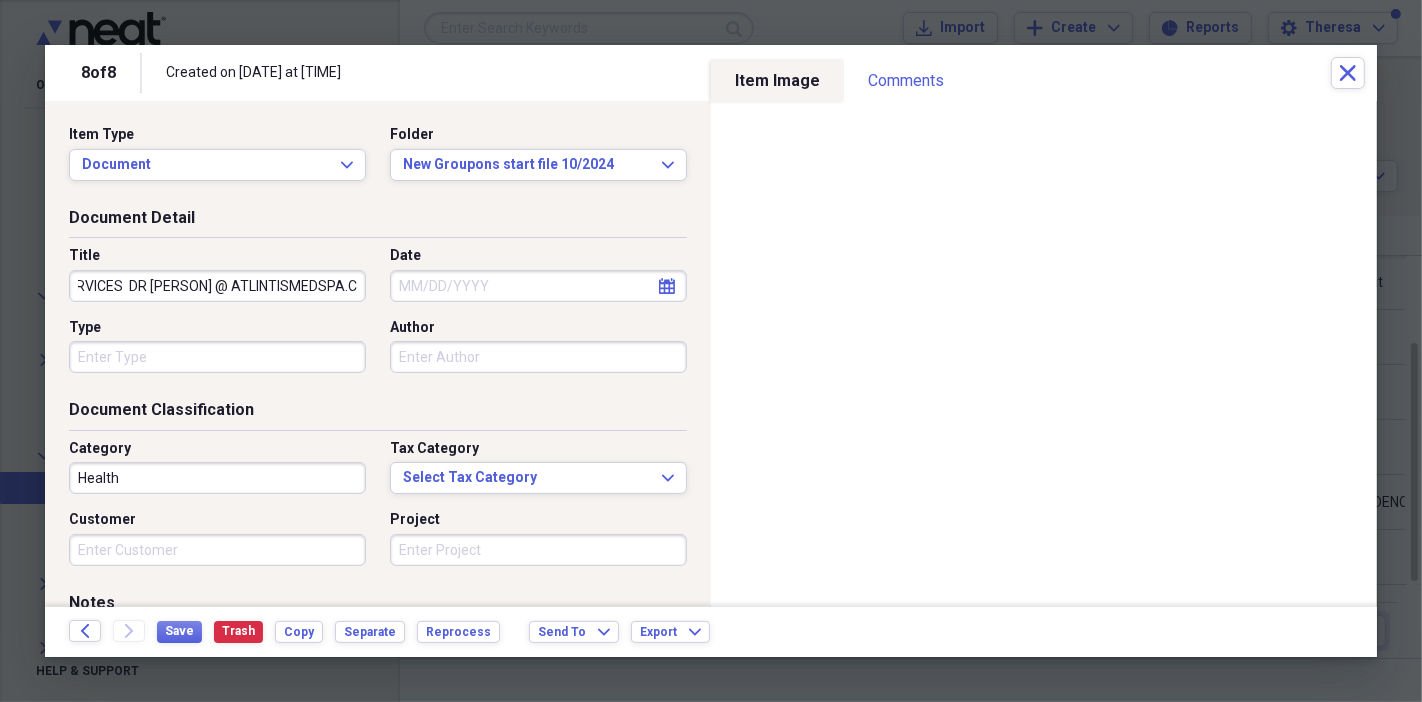 click on "2025 7/29/25 REC'D SERVICES  DR TREJO @ ATLINTISMEDSPA.COM BROCHURE" at bounding box center [217, 286] 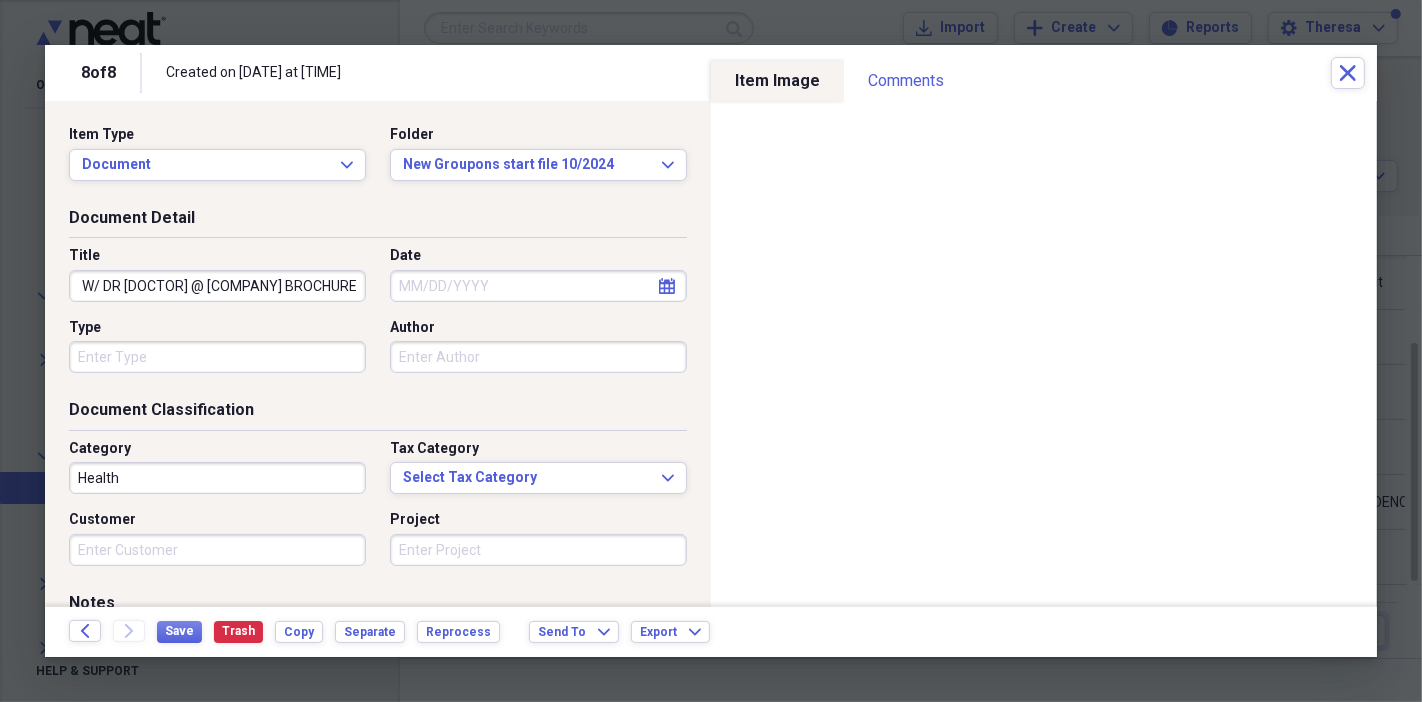 click on "2025 7/29/25 REC'D SERVICES W/ DR TREJO @ ATLINTISMEDSPA.COM BROCHURE" at bounding box center [217, 286] 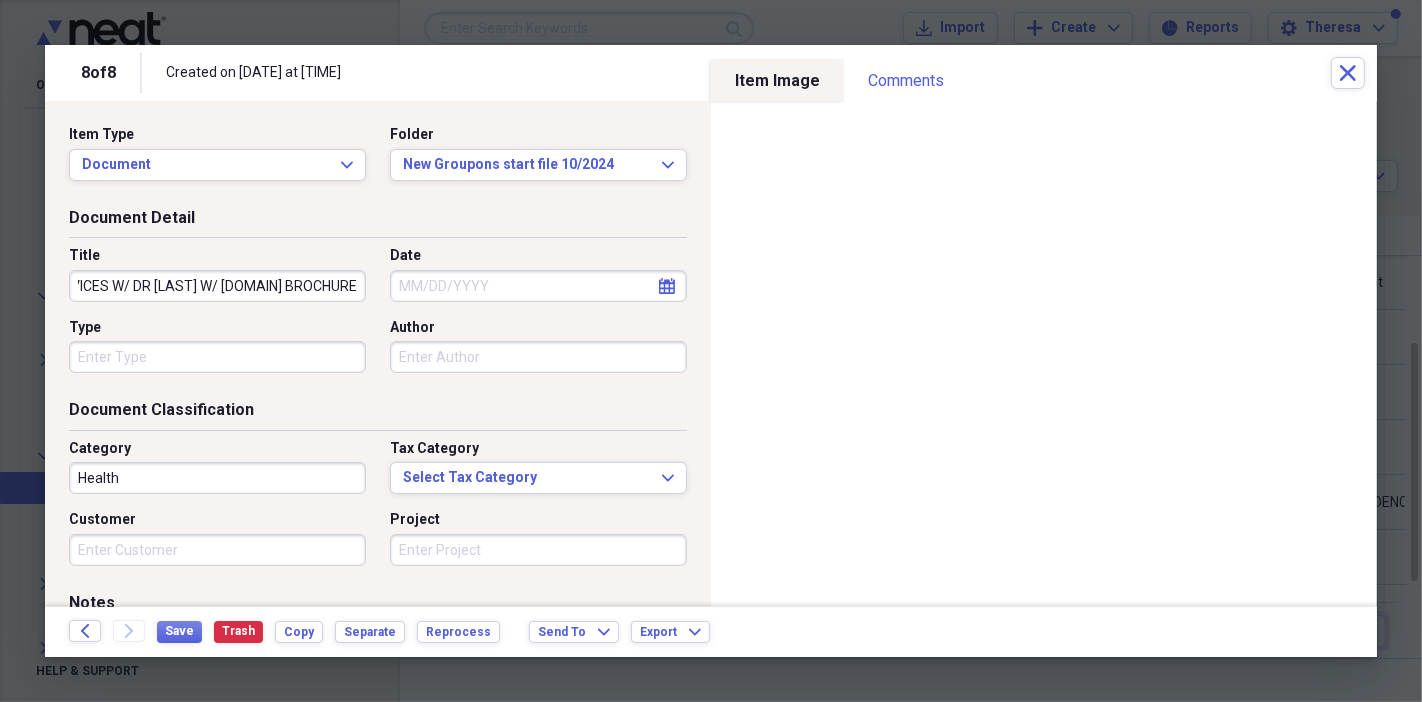 type on "2025 7/29/25 REC'D SERVICES W/ DR TREJO W/ ATLANTISMEDSPA.COM BROCHURE" 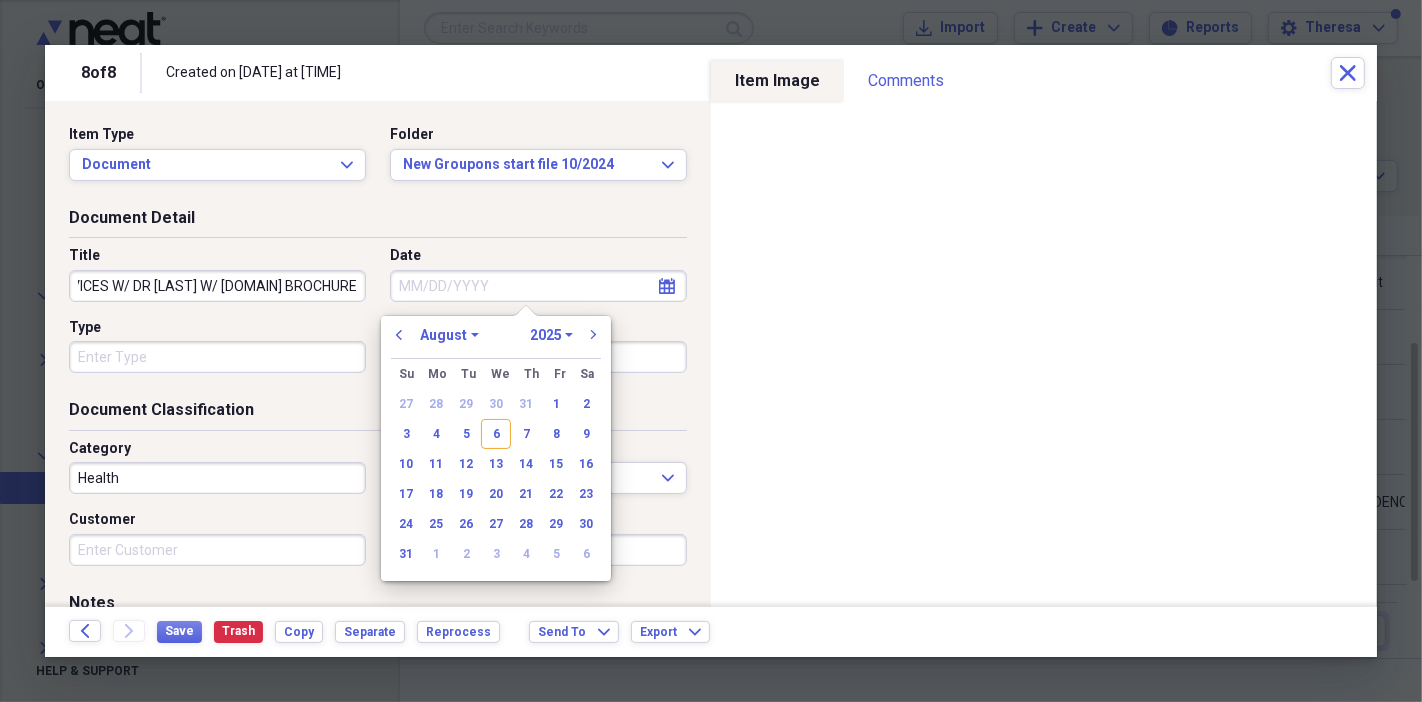scroll, scrollTop: 0, scrollLeft: 0, axis: both 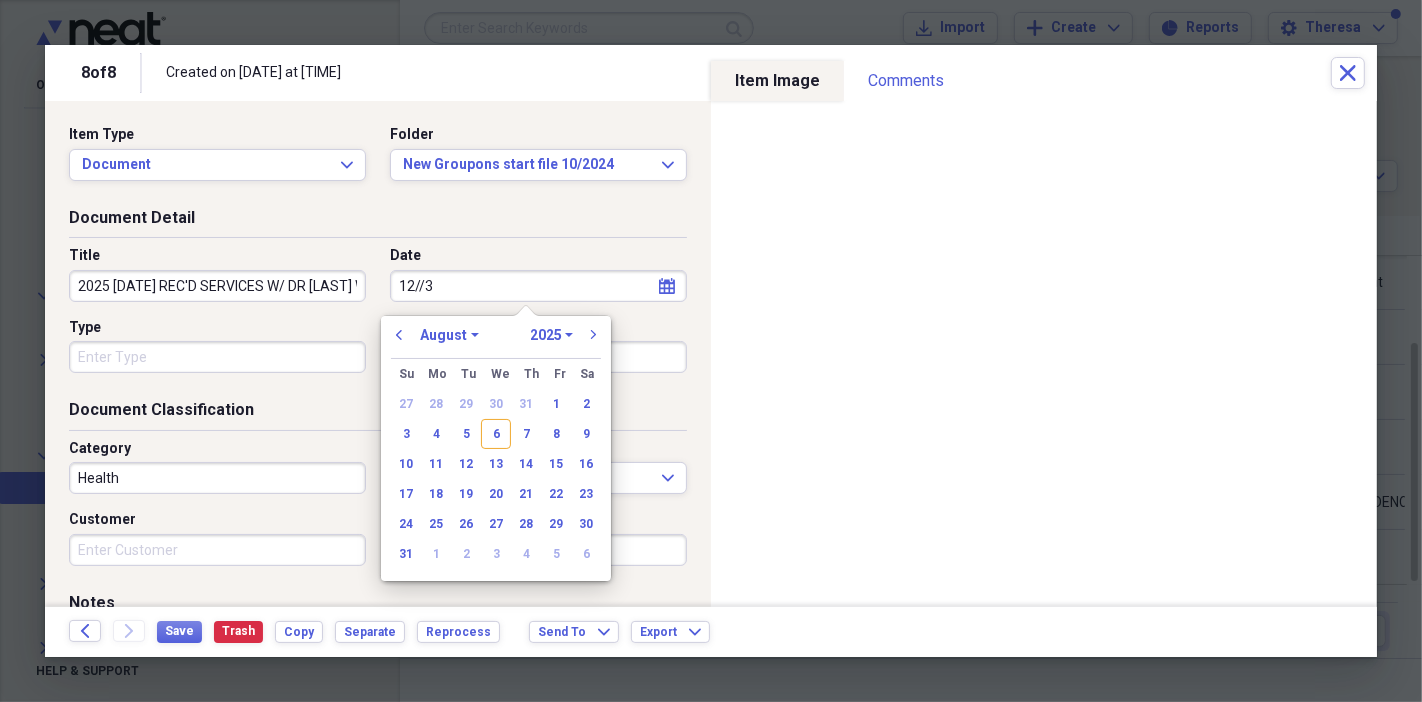 type on "12//31" 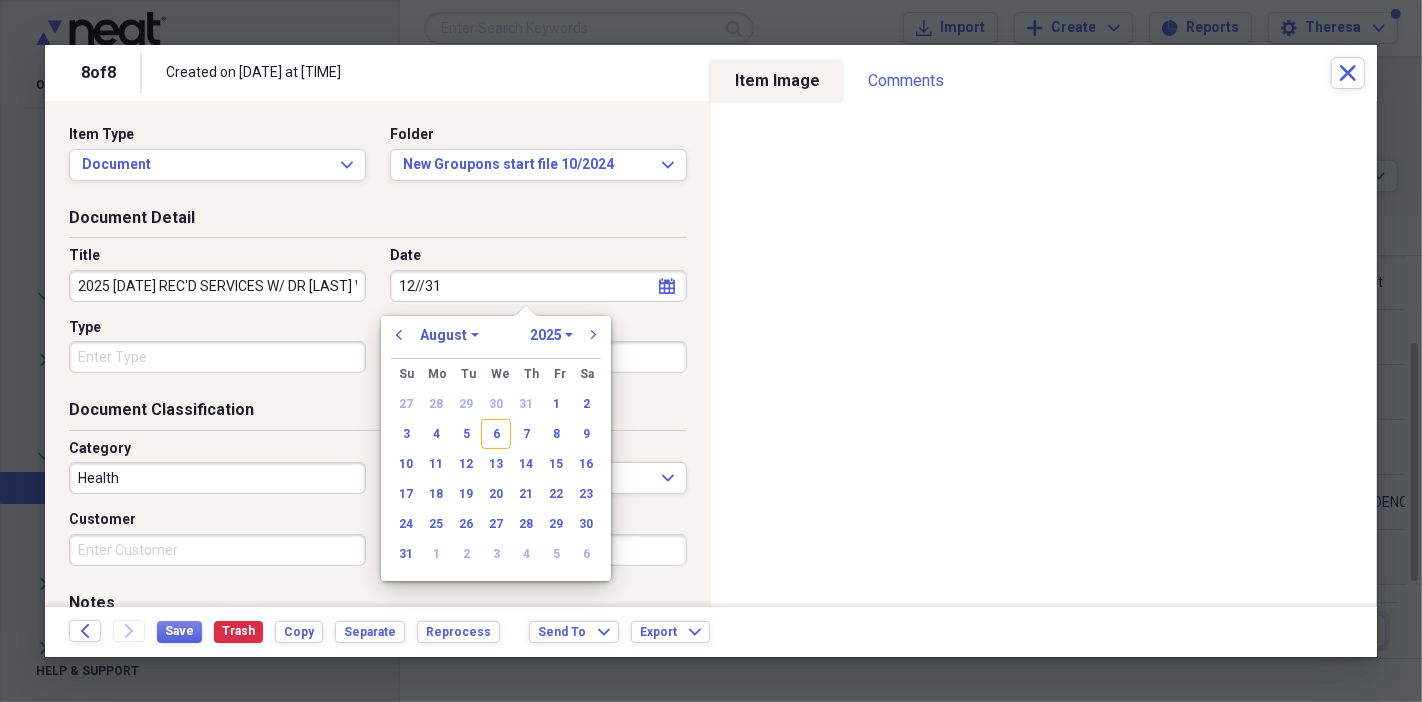 select on "11" 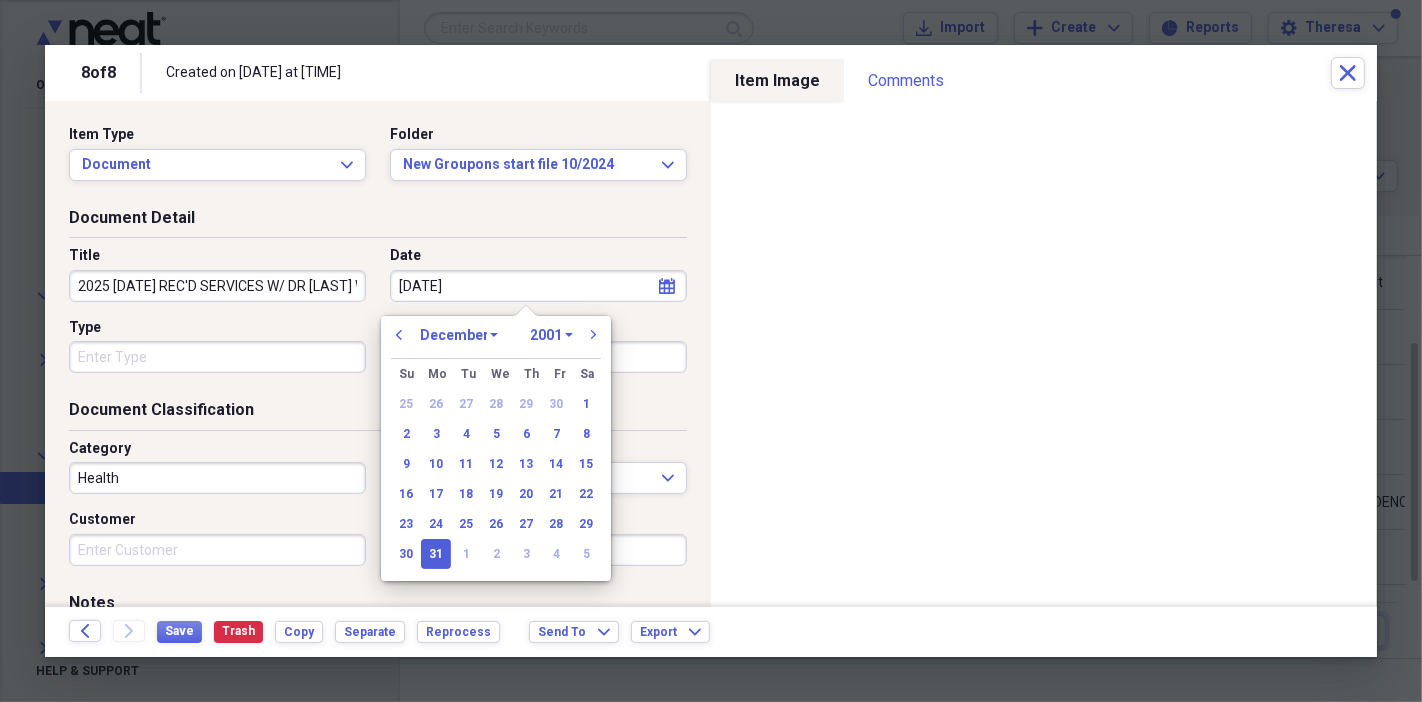 type on "12//31/2" 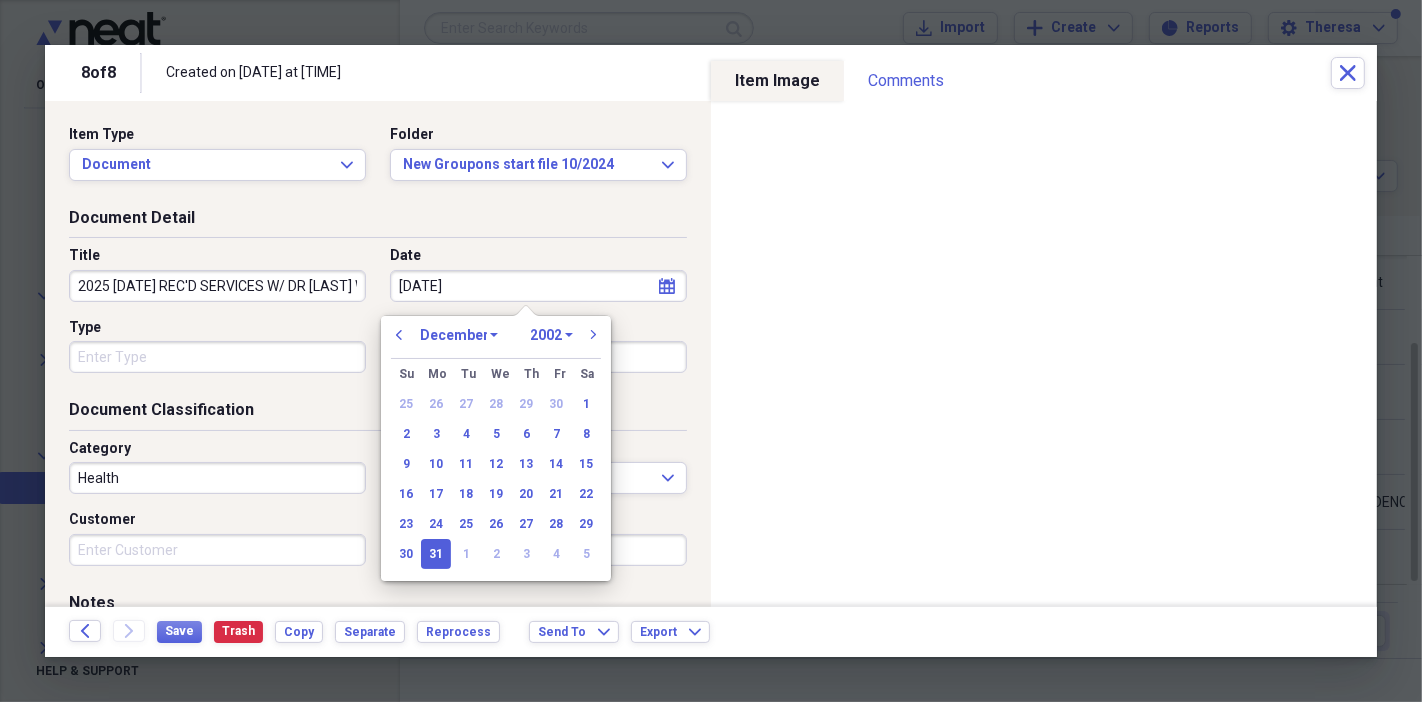 type on "12//31/20" 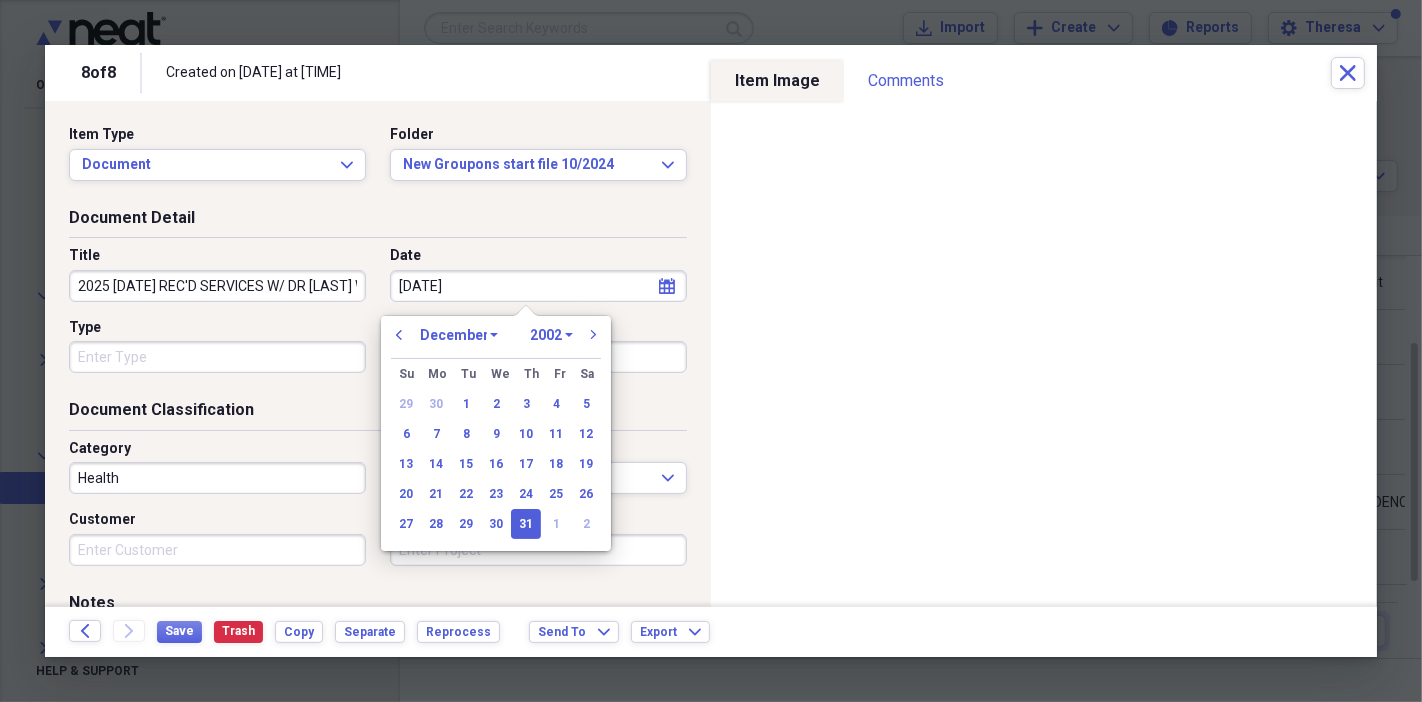 select on "2020" 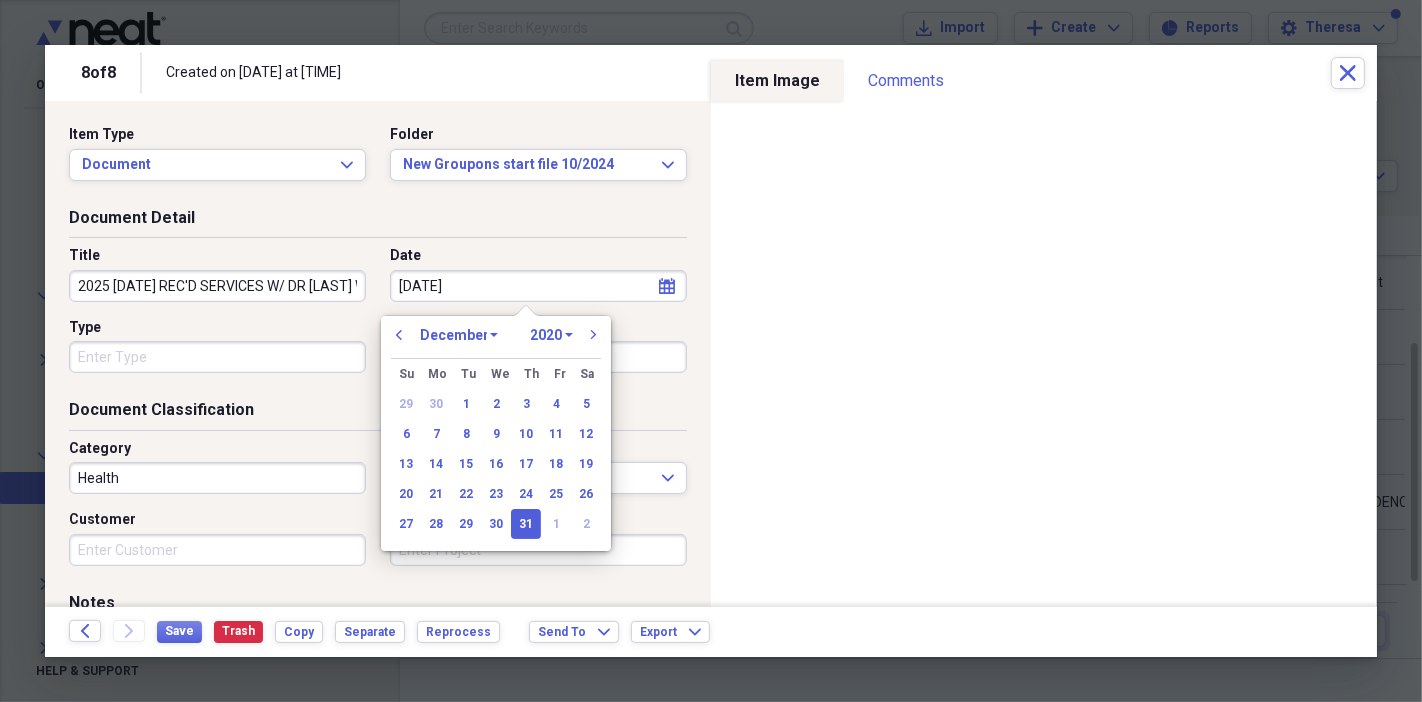 type on "12//31/2035" 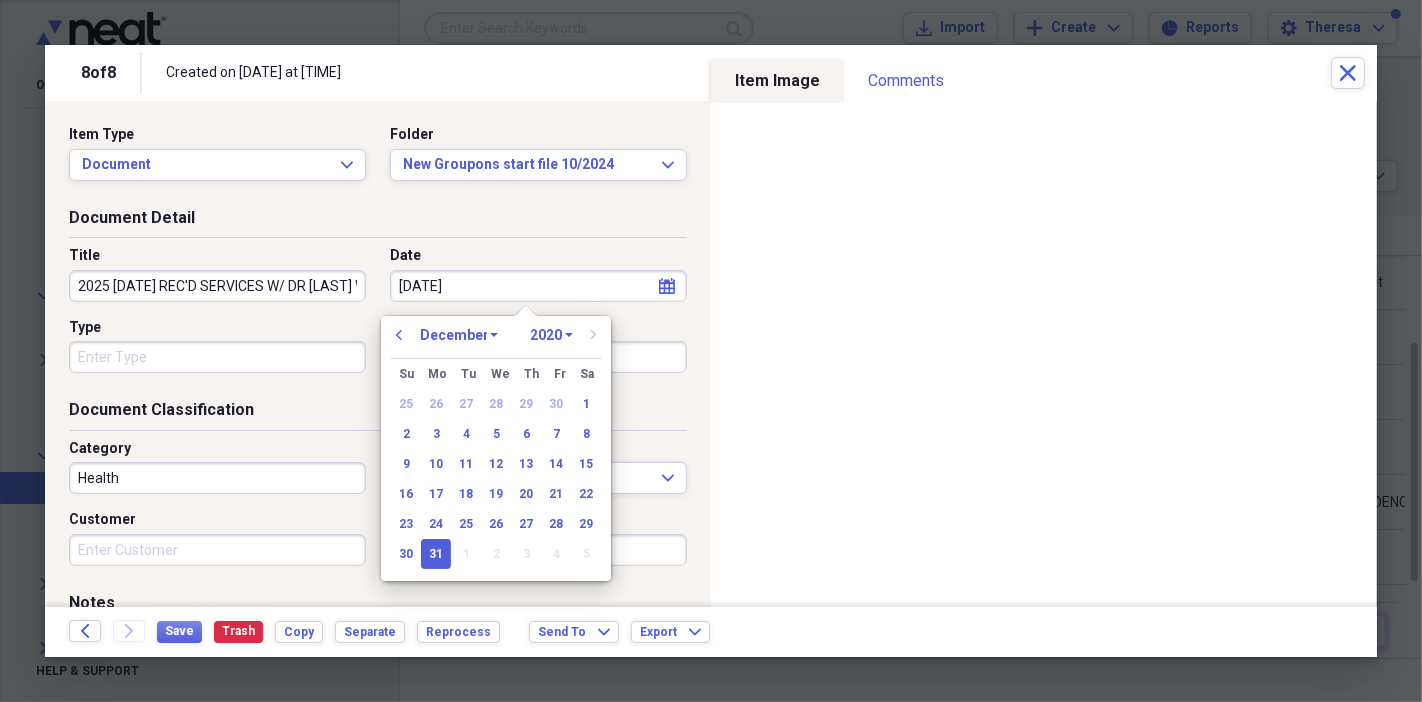 select on "2035" 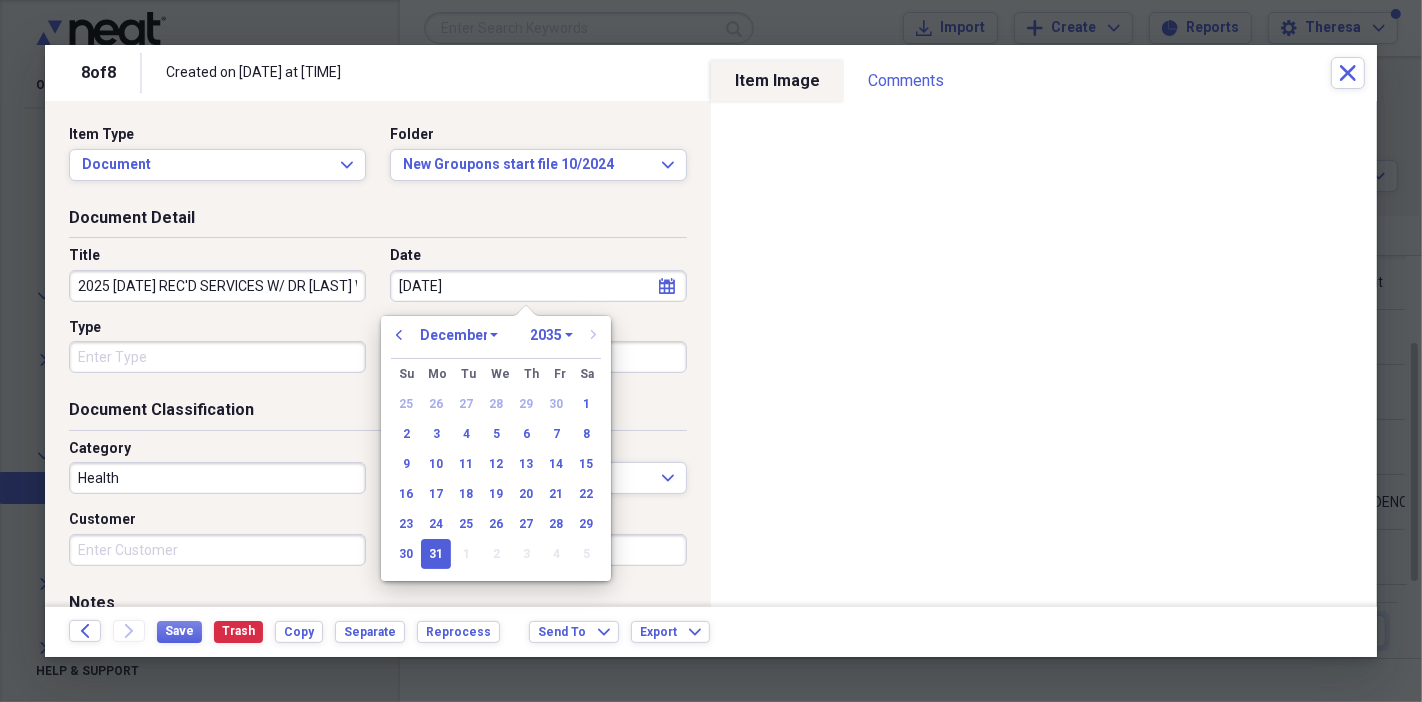 type on "12/31/2035" 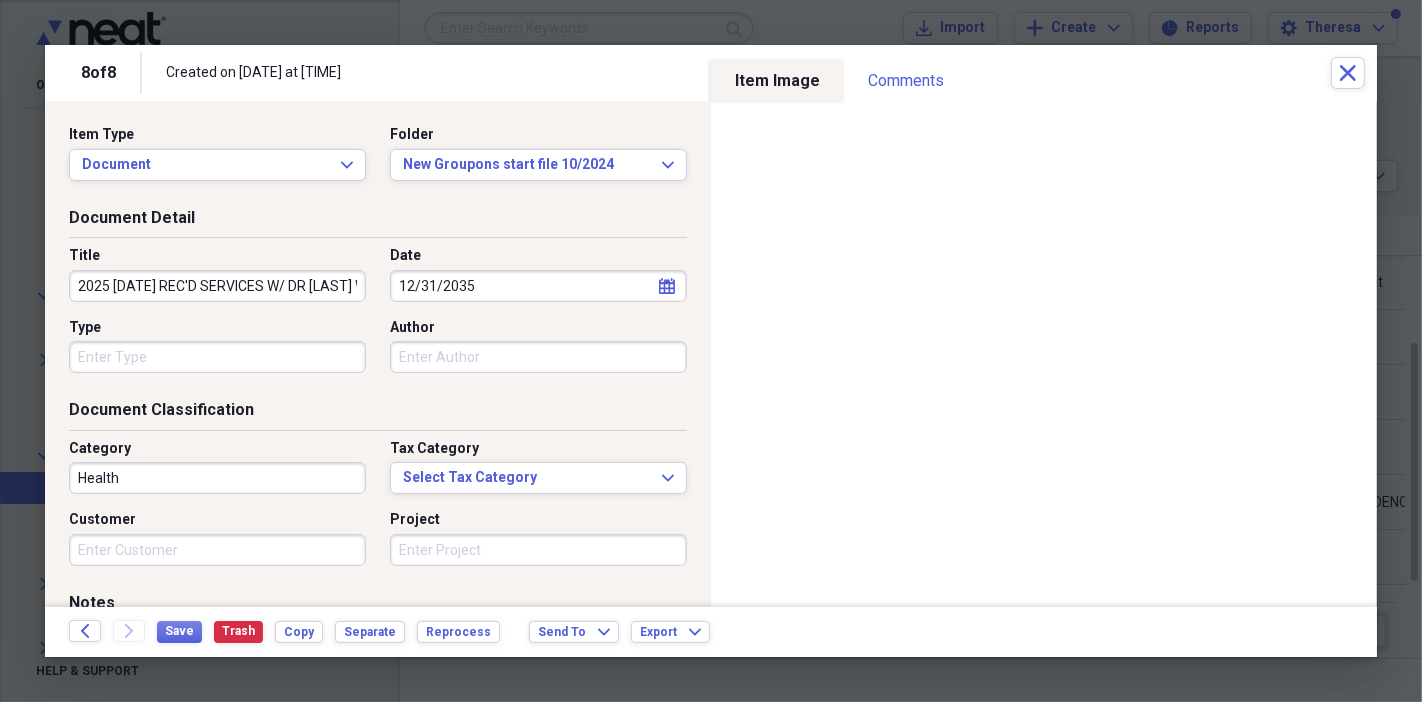click on "Project" at bounding box center [538, 520] 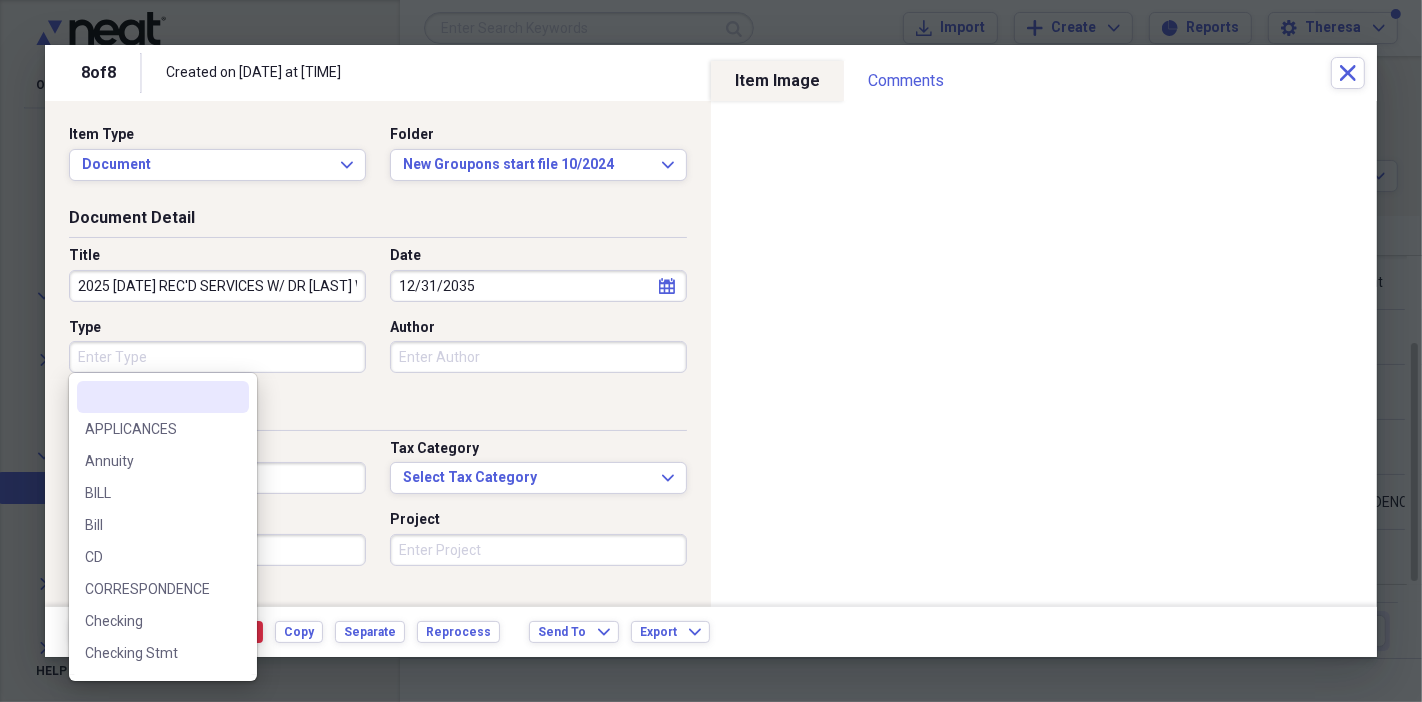 click on "Type" at bounding box center (217, 357) 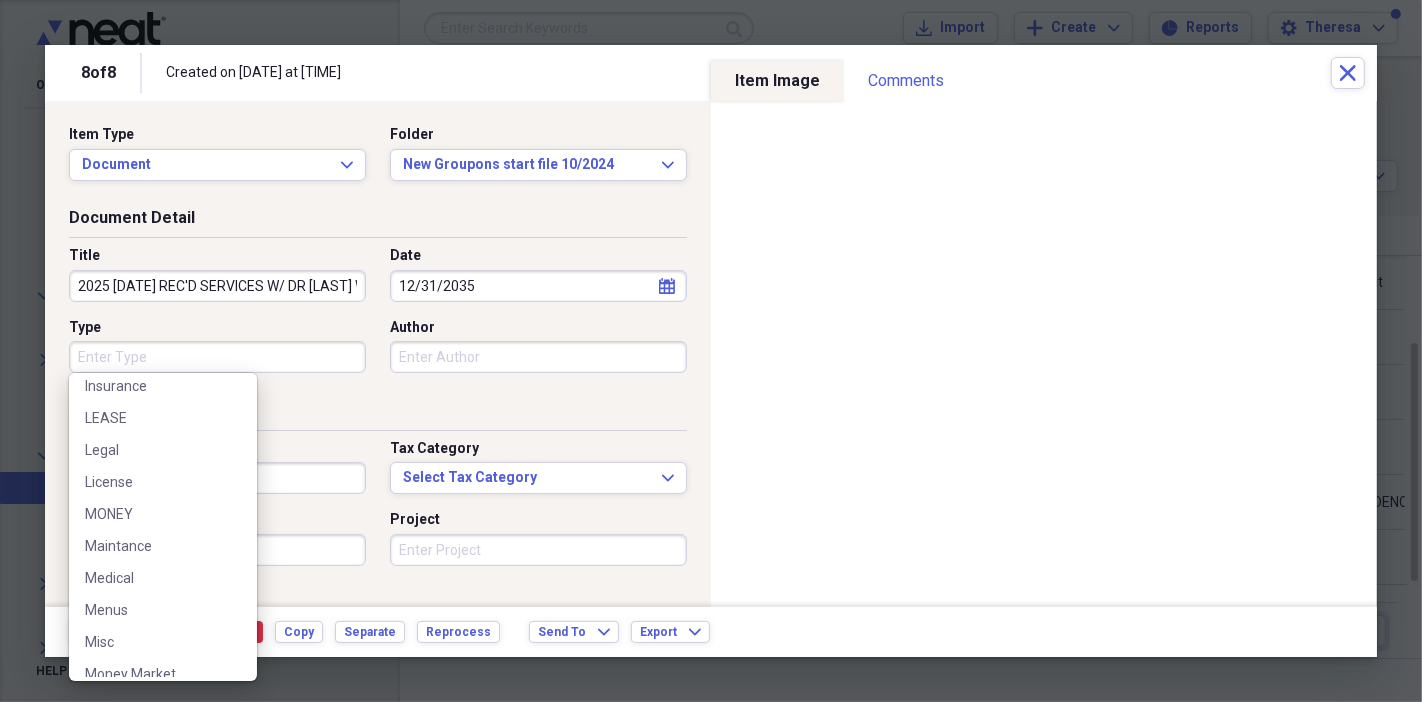 scroll, scrollTop: 666, scrollLeft: 0, axis: vertical 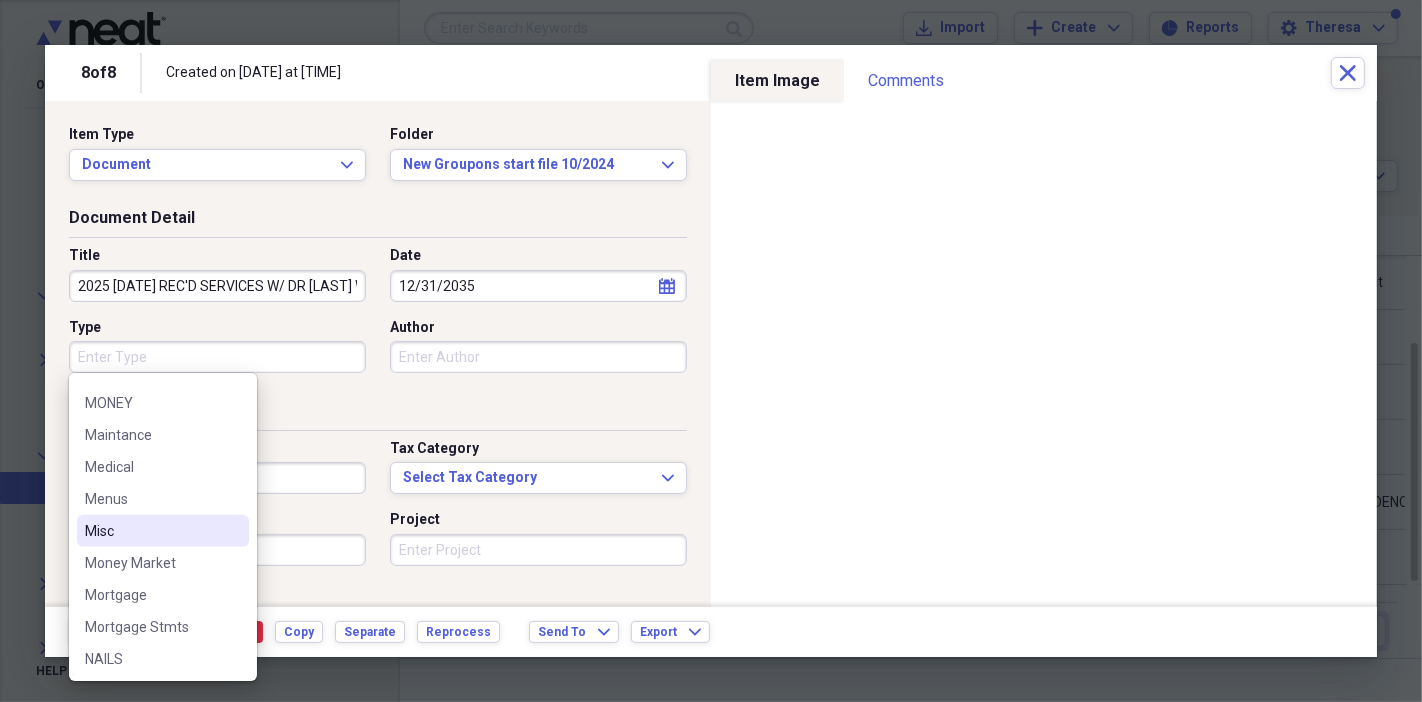 click on "Misc" at bounding box center [151, 531] 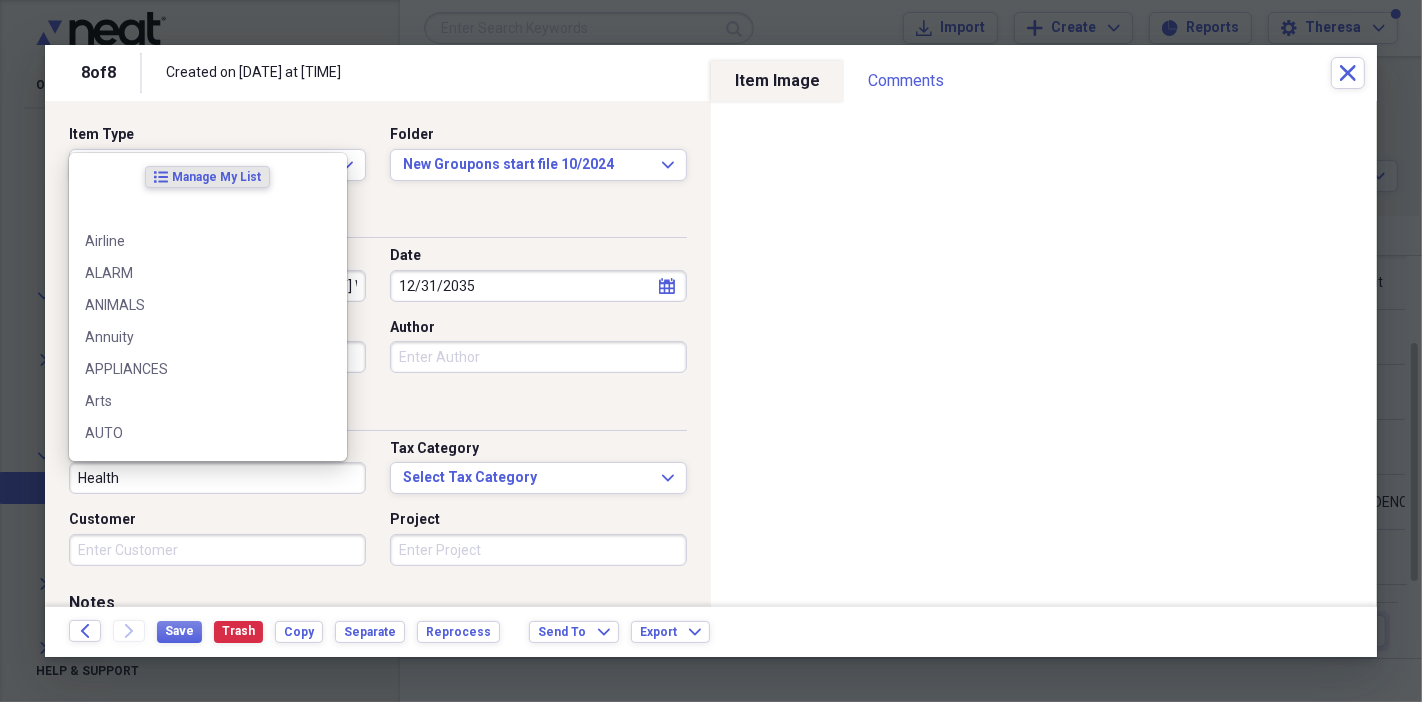 click on "Health" at bounding box center [217, 478] 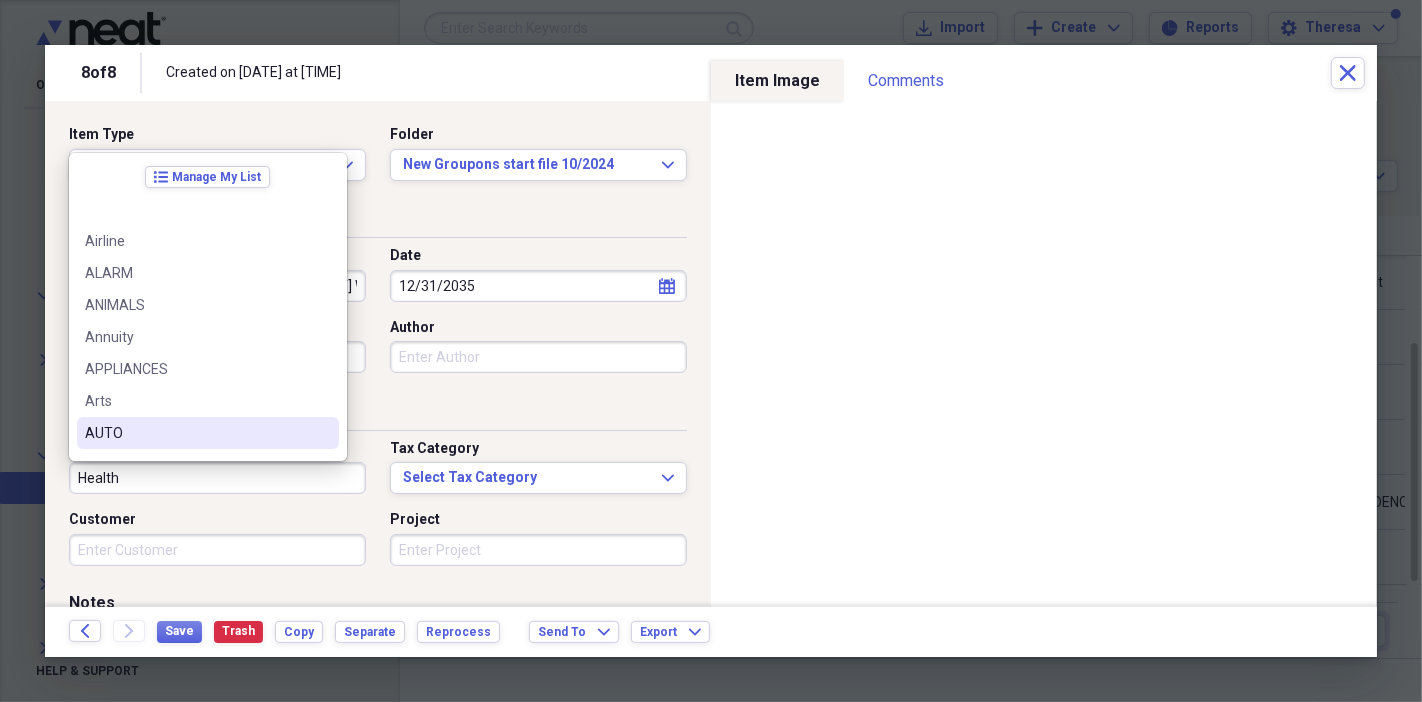 scroll, scrollTop: 333, scrollLeft: 0, axis: vertical 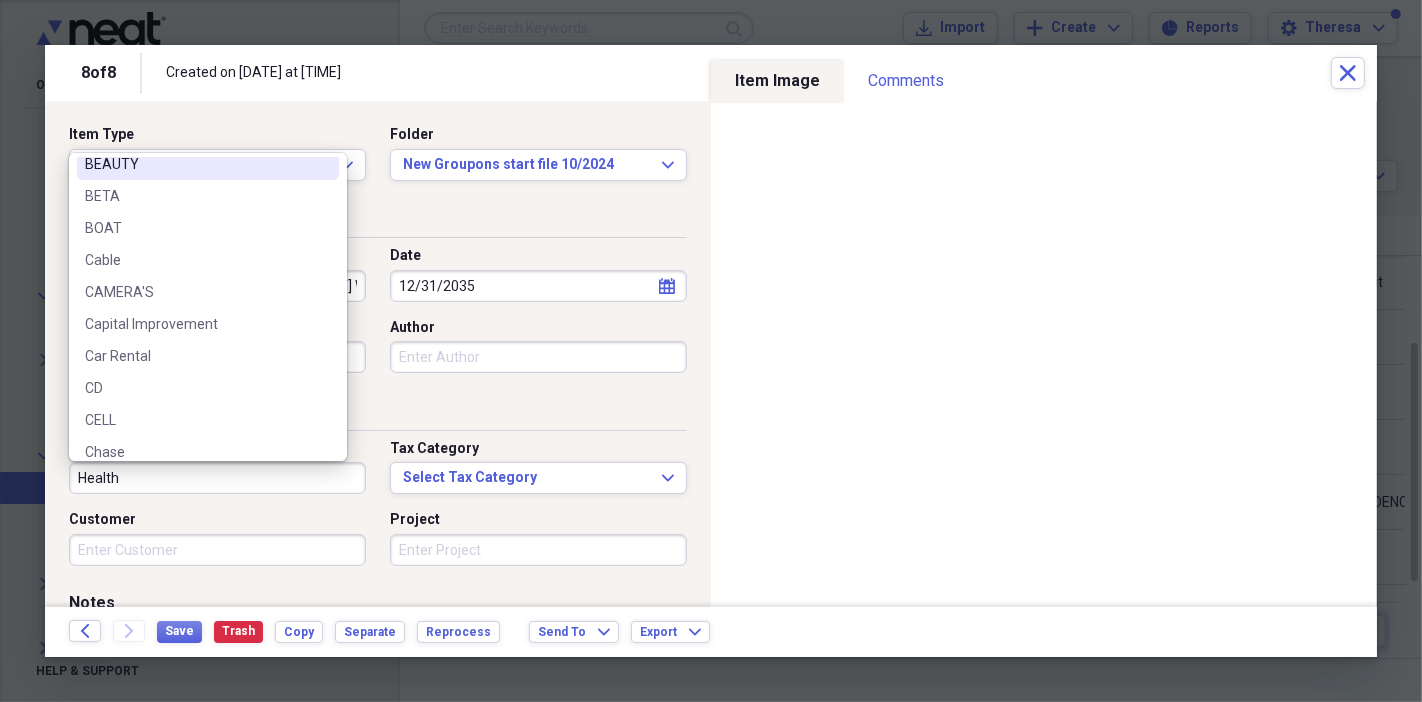 click on "BEAUTY" at bounding box center (196, 164) 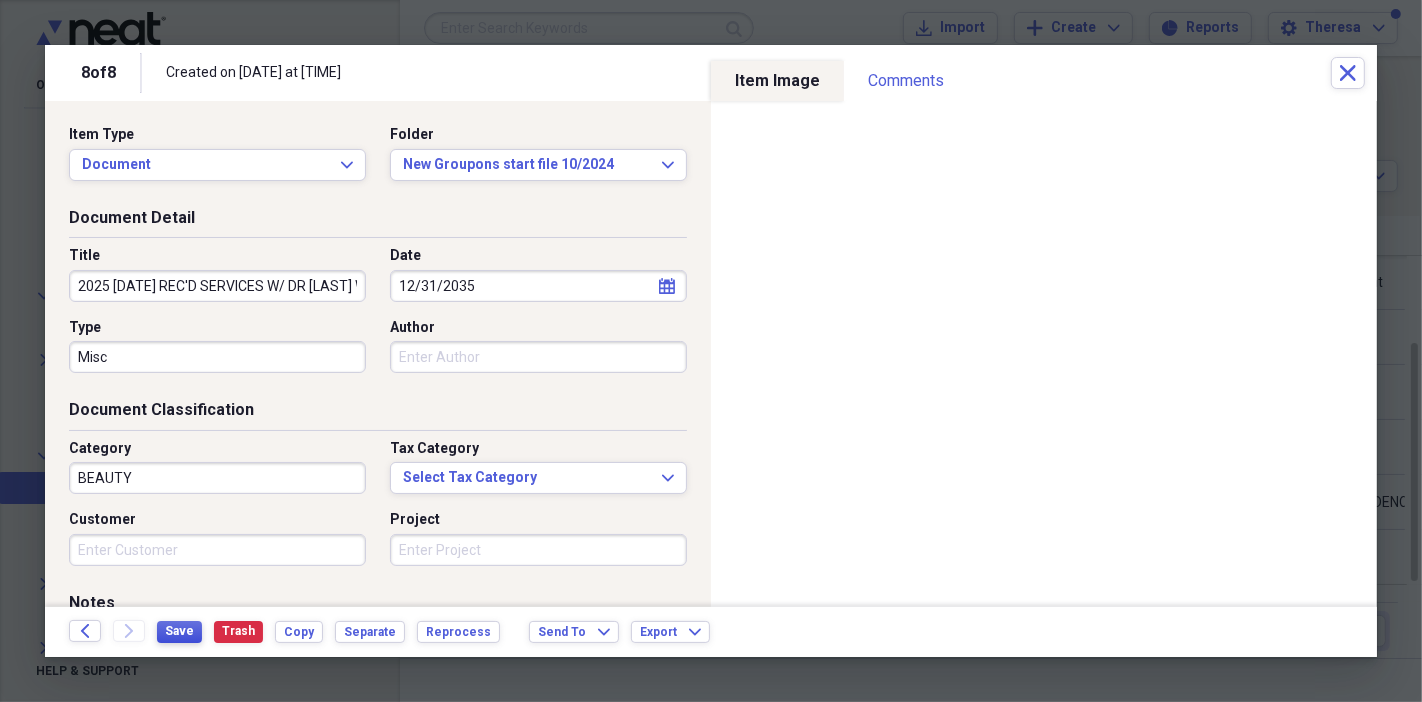 click on "Save" at bounding box center (179, 631) 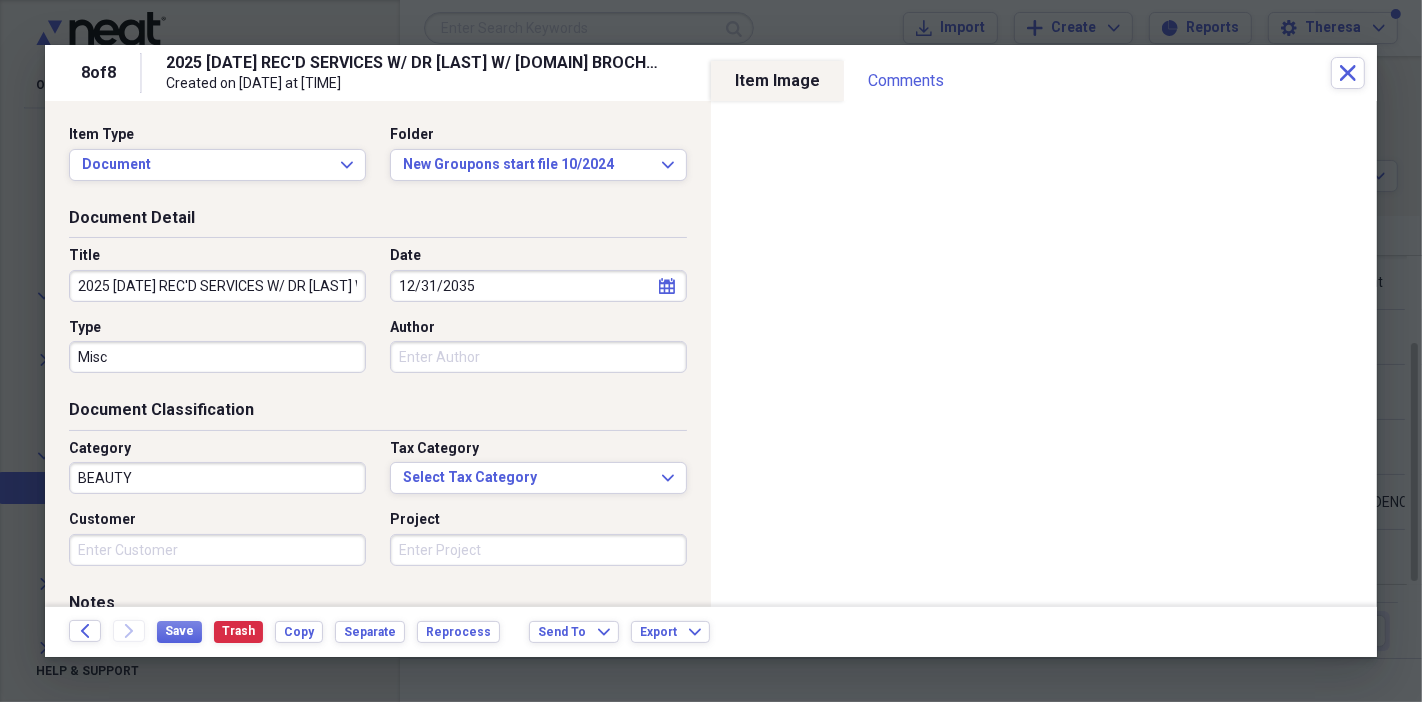 click on "2025 7/29/25 REC'D SERVICES W/ DR TREJO W/ ATLANTISMEDSPA.COM BROCHURE" at bounding box center [217, 286] 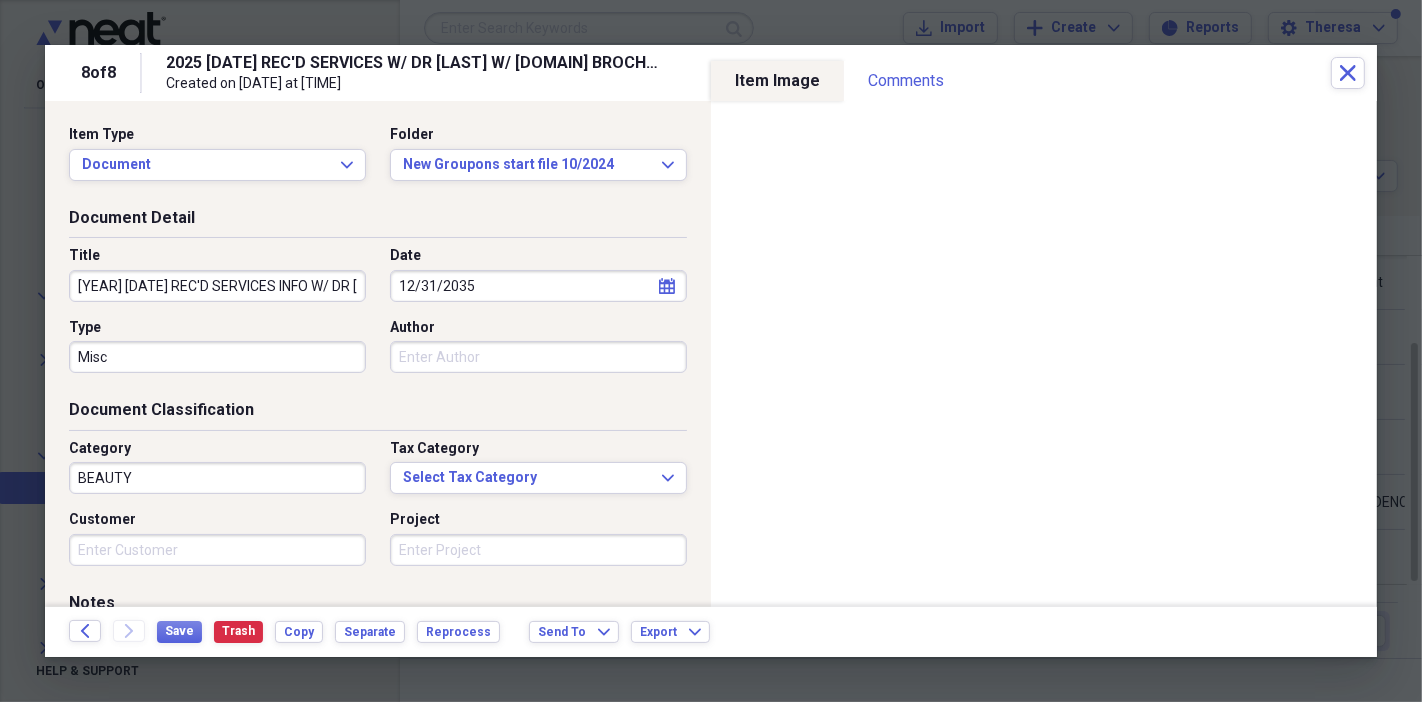 click on "2025 7/29/25 REC'D SERVICES INFO W/ DR TREJO W/ ATLANTISMEDSPA.COM BROCHURE" at bounding box center (217, 286) 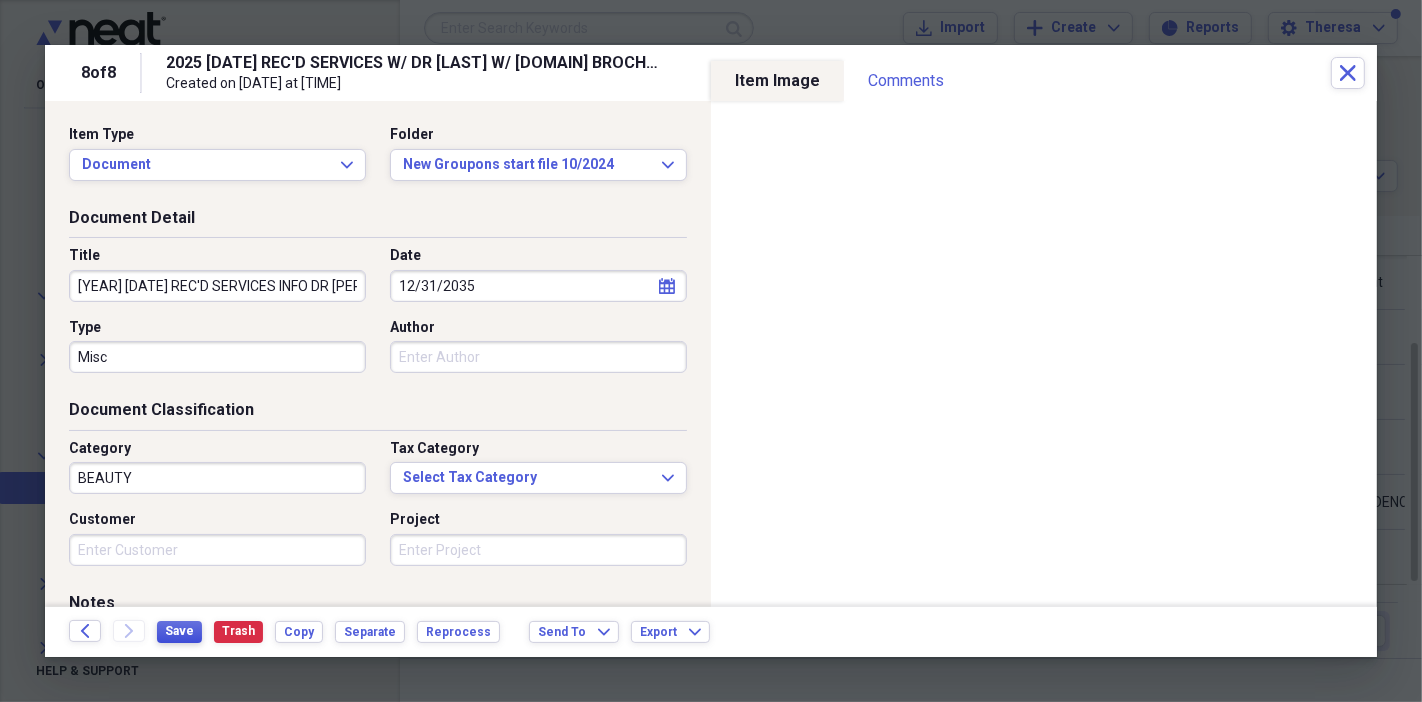 type on "[YEAR] [DATE] REC'D SERVICES INFO DR [NAME] W/ [DOMAIN] BROCHURE" 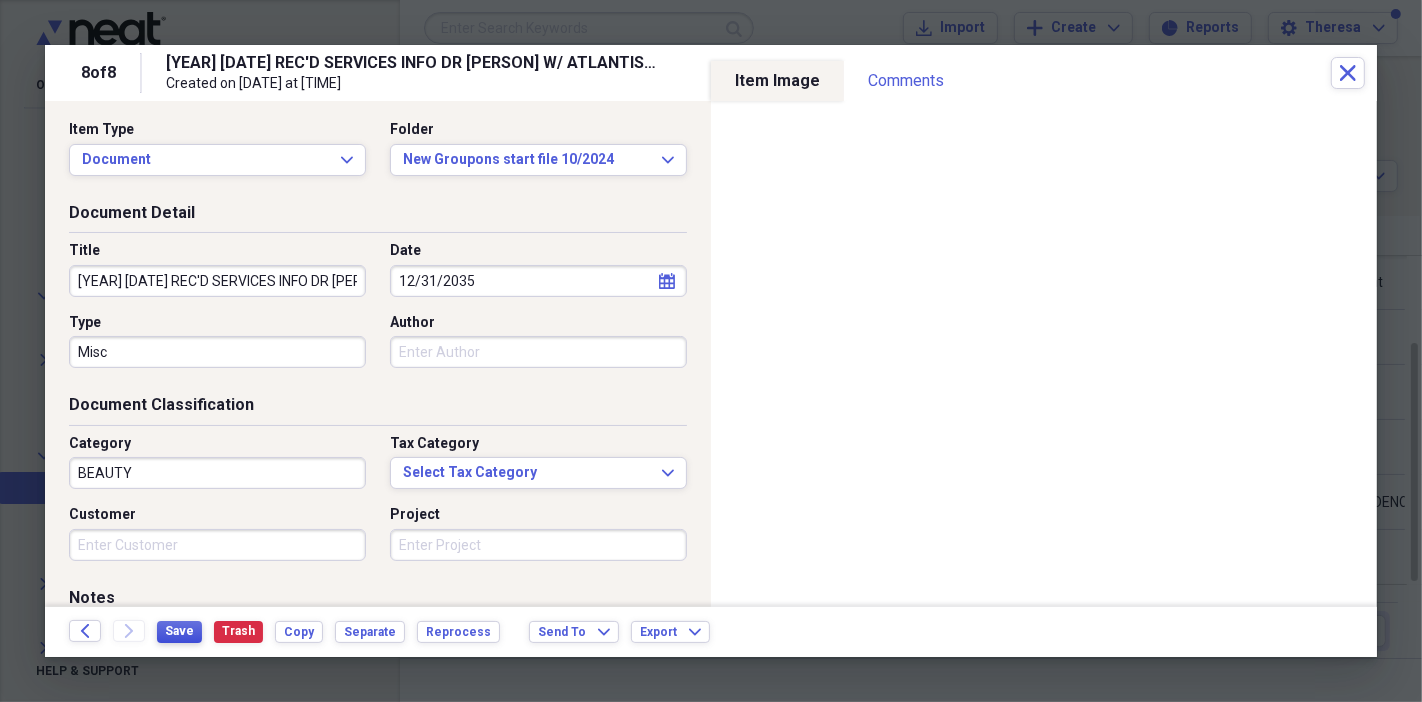 scroll, scrollTop: 117, scrollLeft: 0, axis: vertical 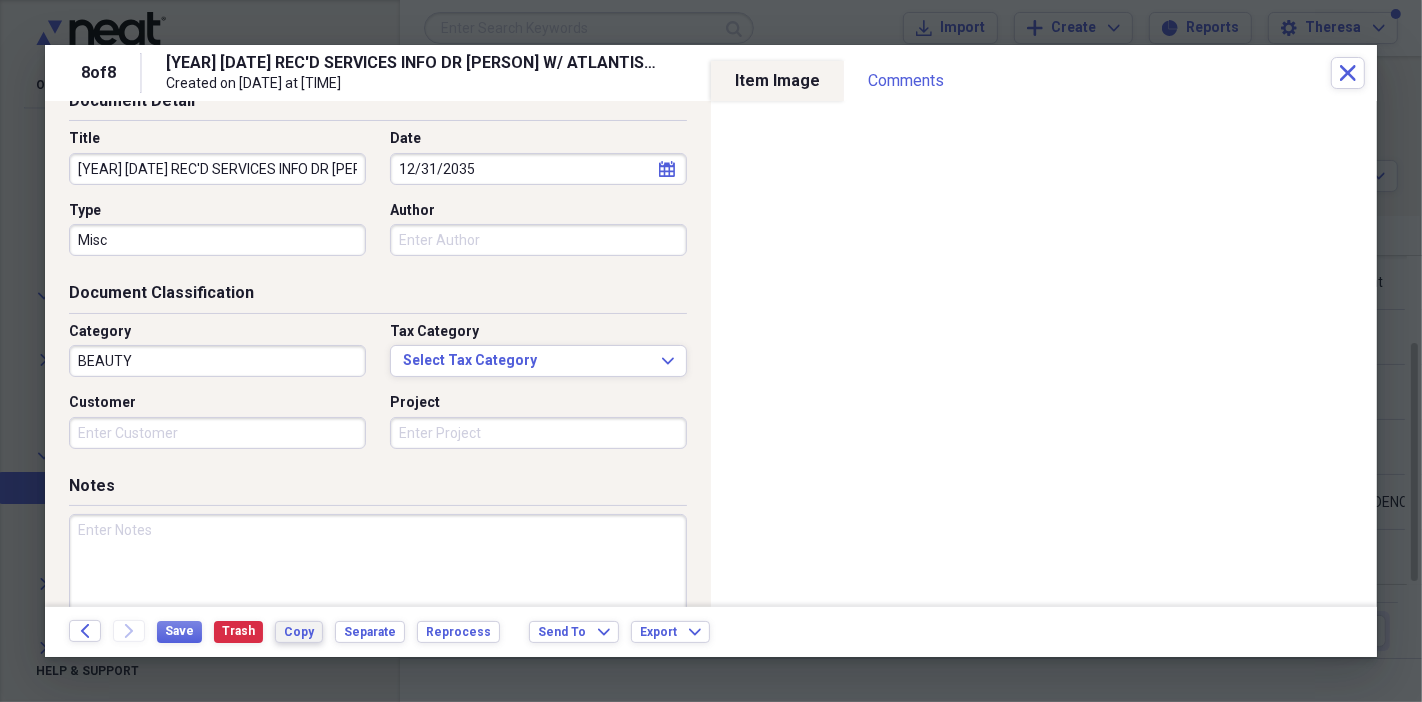 click on "Copy" at bounding box center (299, 632) 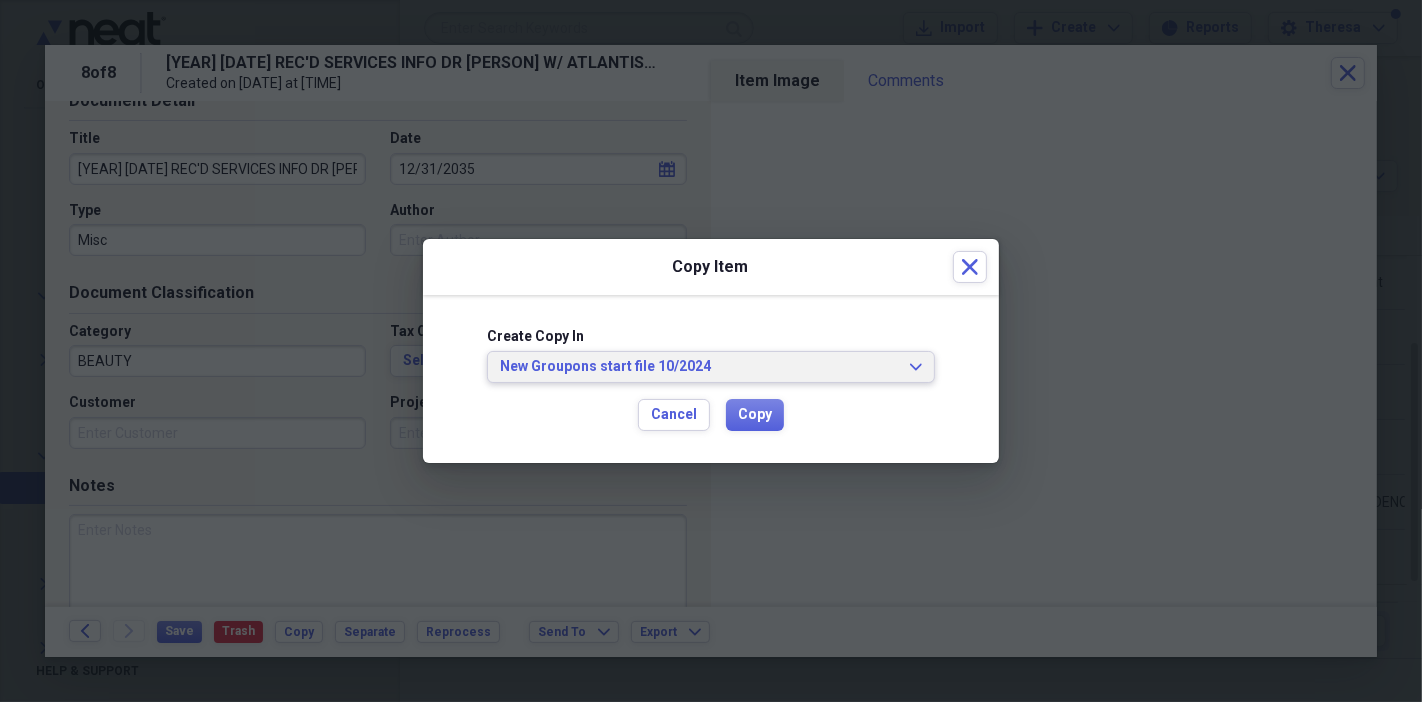 click on "Expand" 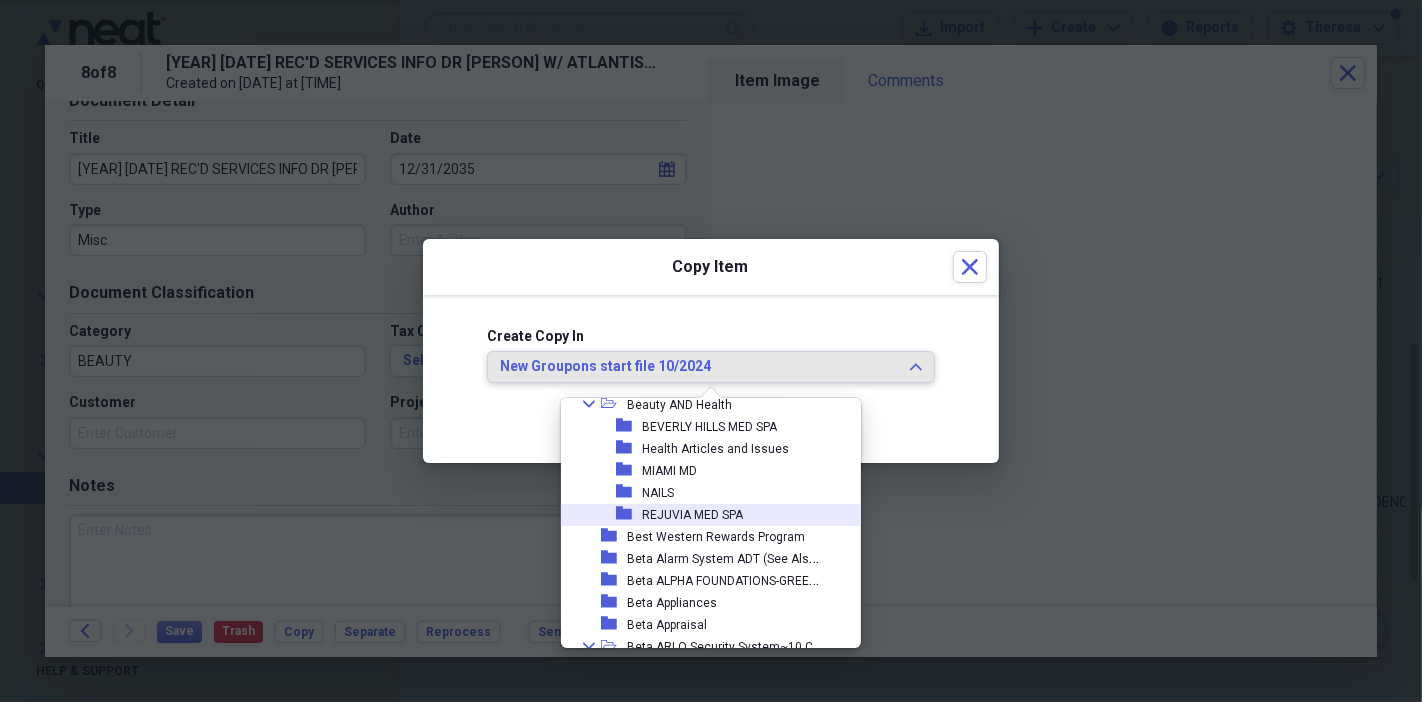scroll, scrollTop: 2746, scrollLeft: 0, axis: vertical 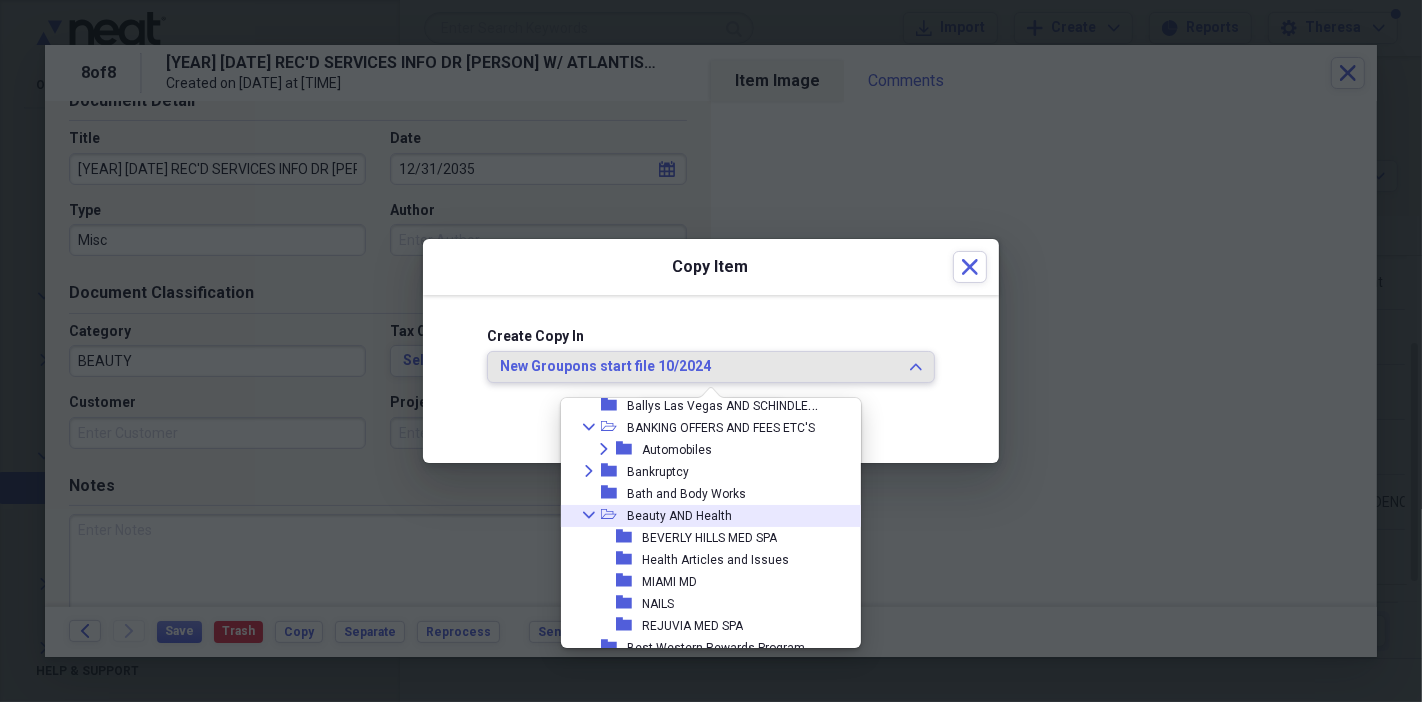 click on "Beauty AND Health" at bounding box center (679, 516) 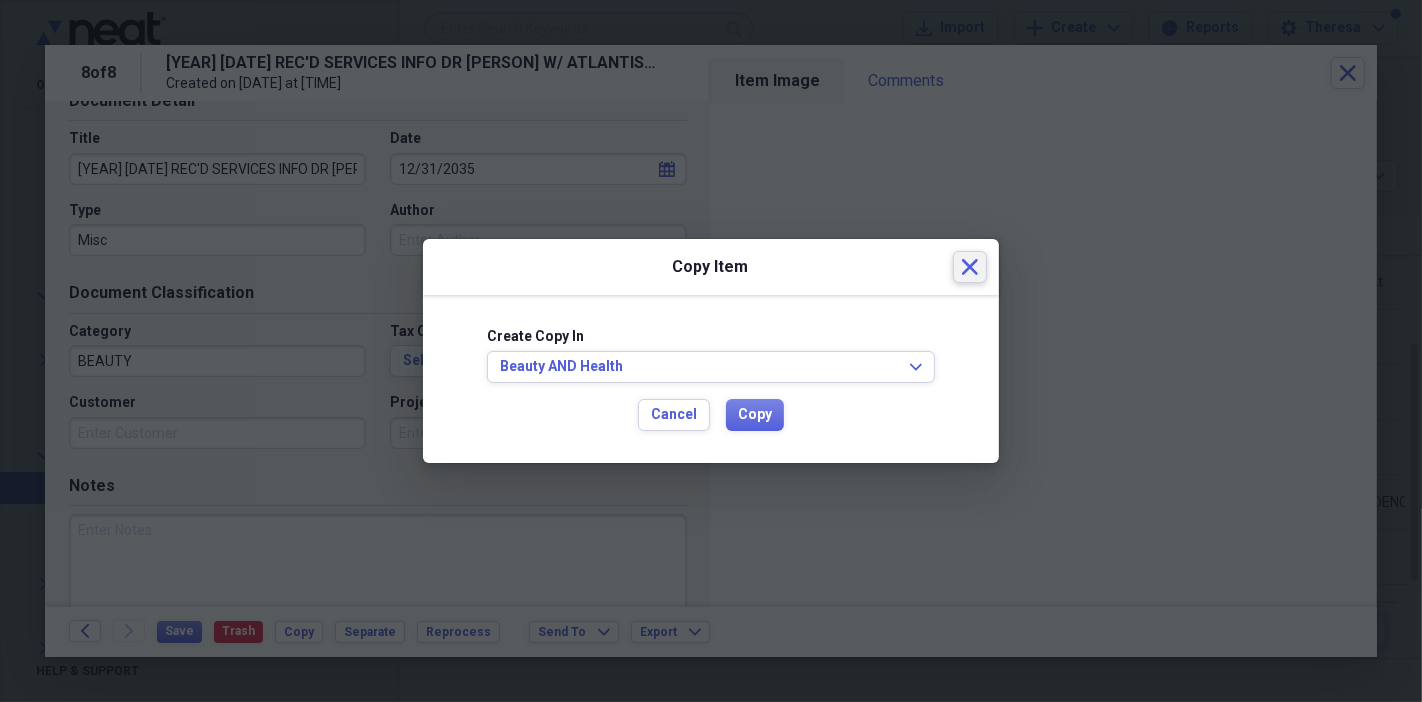 click on "Close" 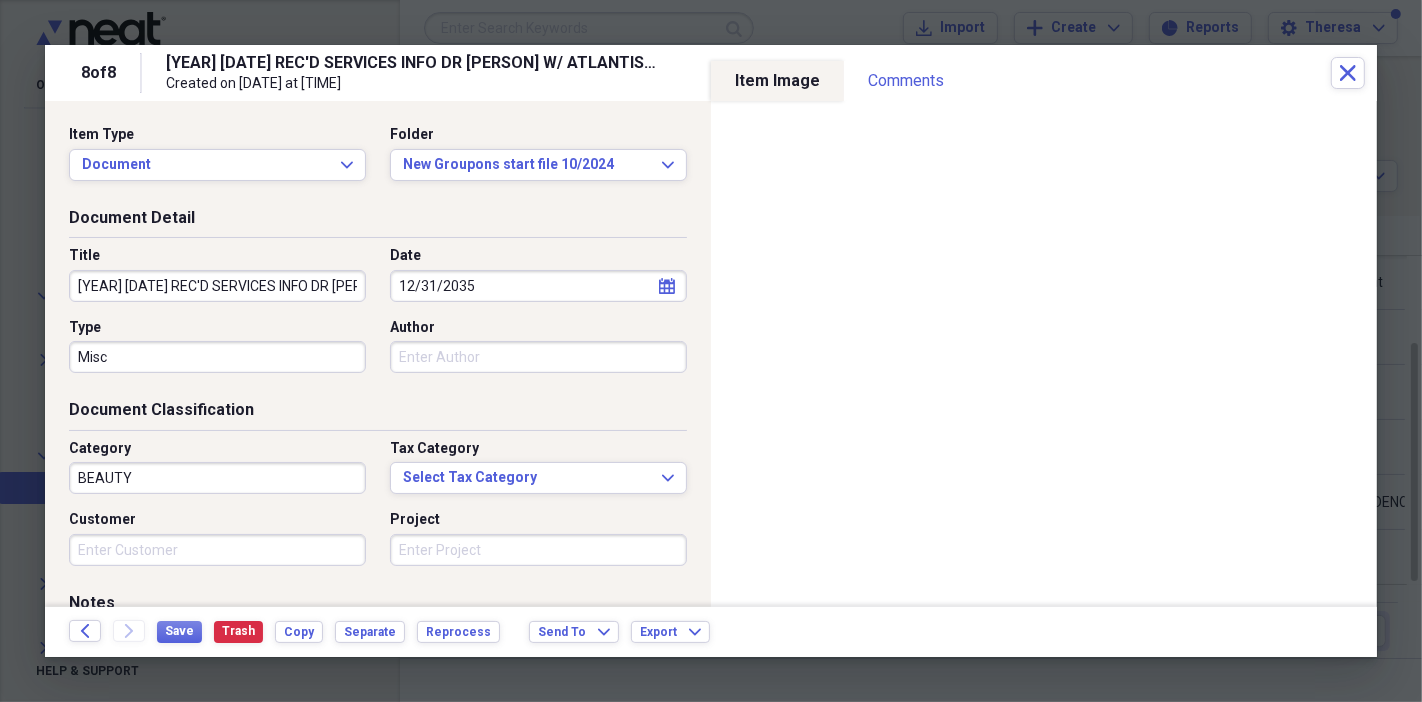 scroll, scrollTop: 222, scrollLeft: 0, axis: vertical 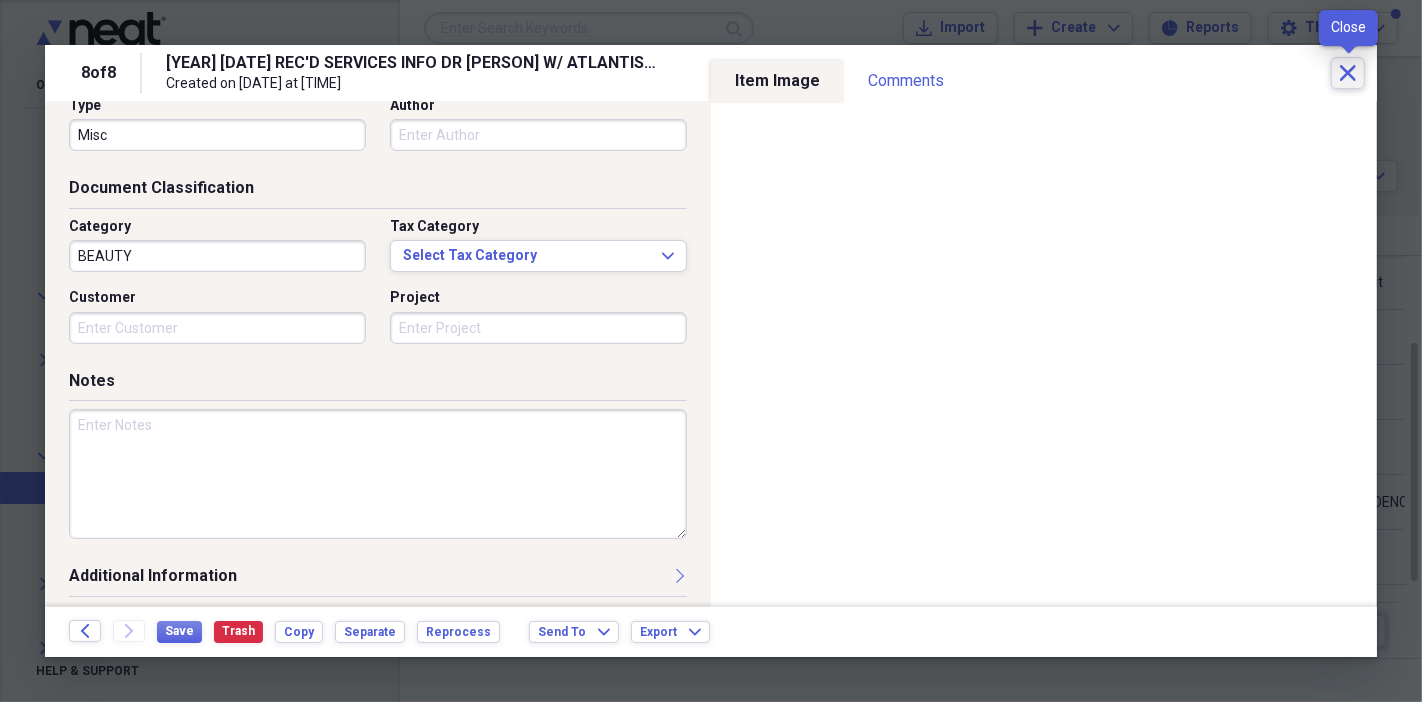 click 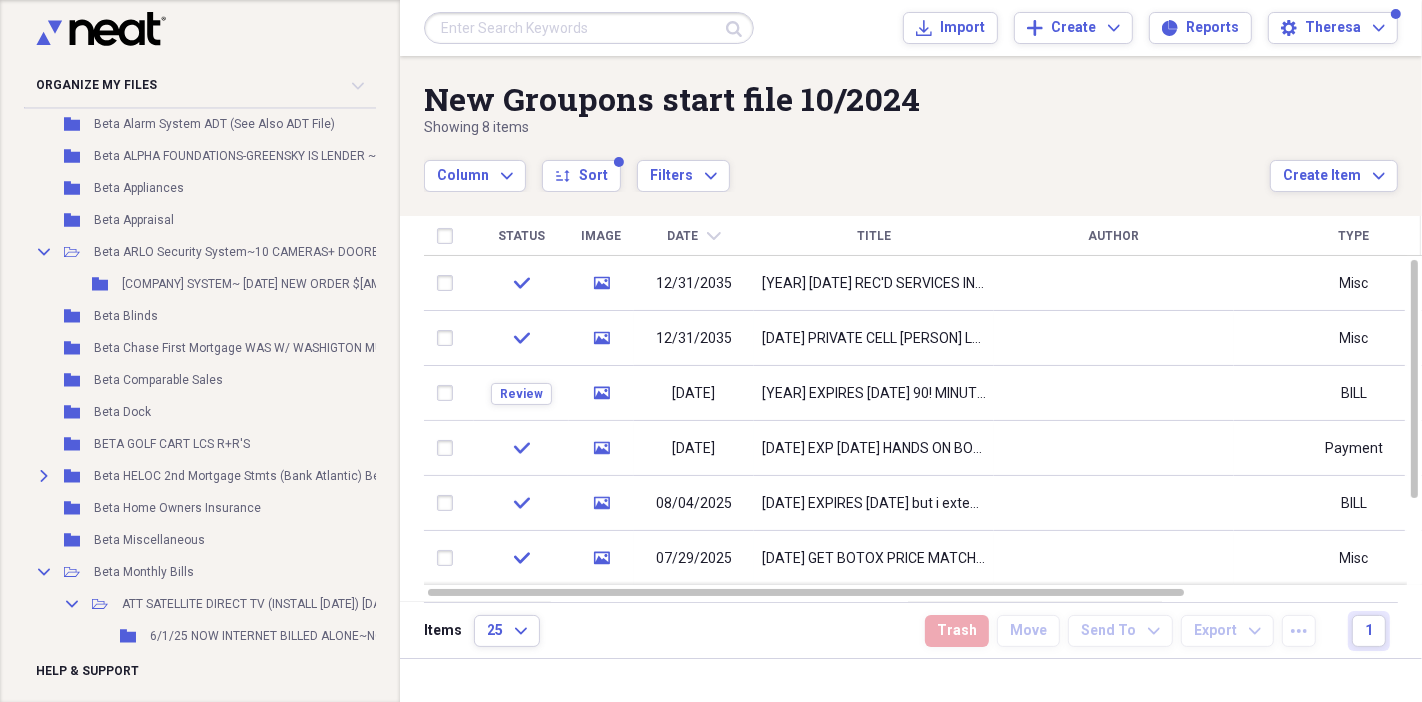 scroll, scrollTop: 4555, scrollLeft: 0, axis: vertical 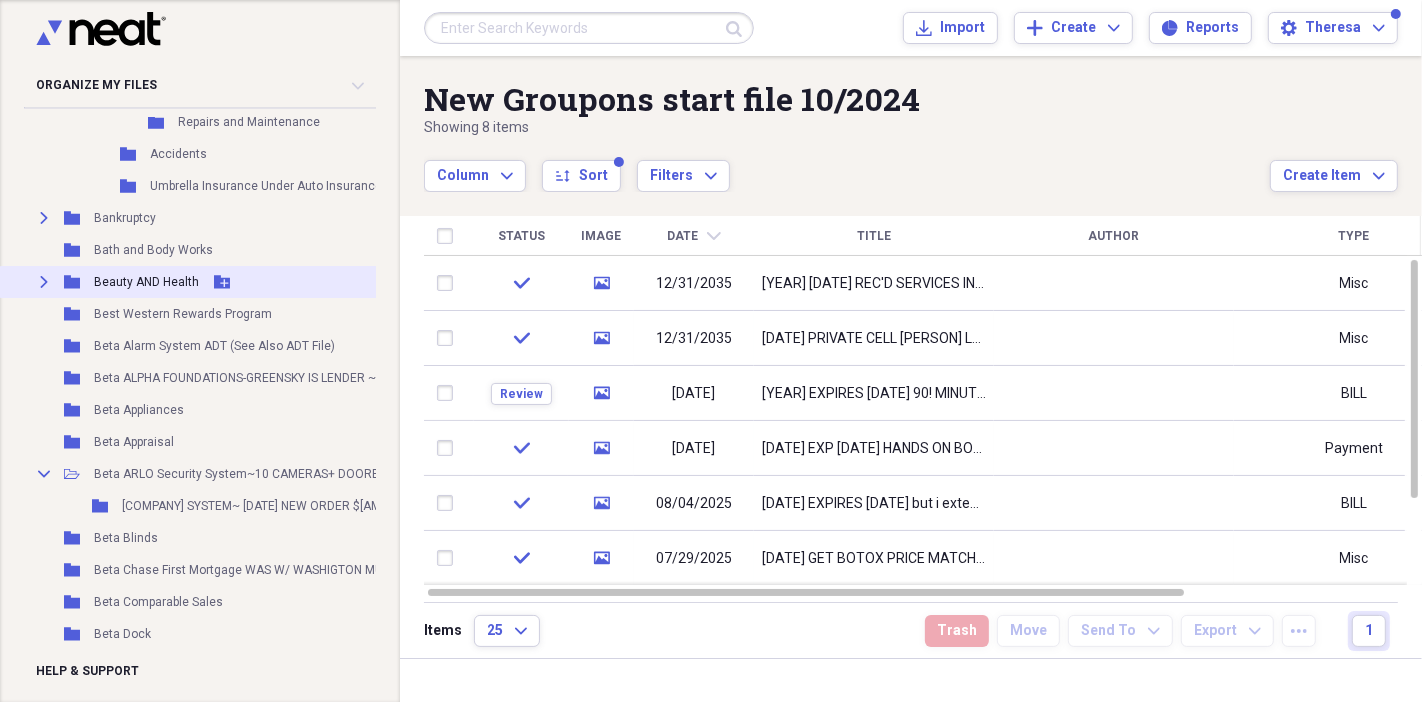 click 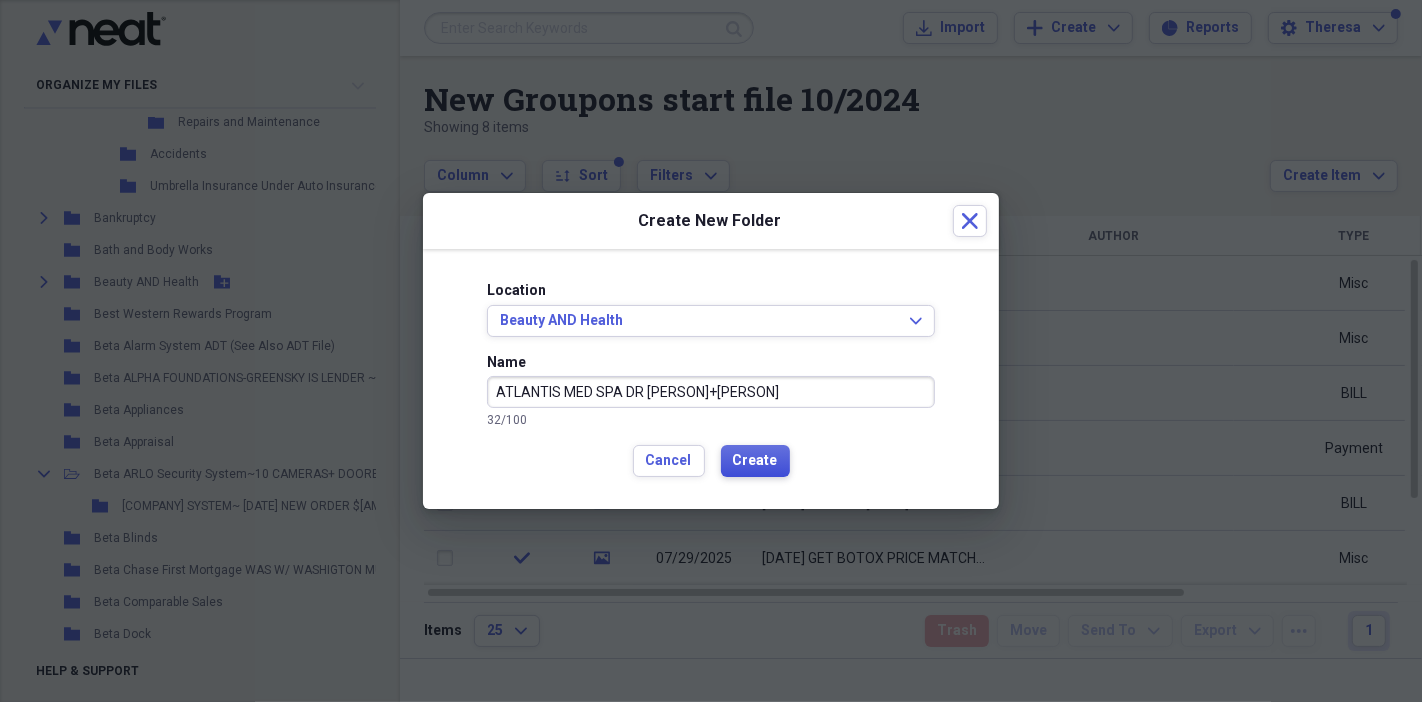 type on "[BRAND] [BRAND] DR [PERSON_NAME]+[PERSON_NAME]" 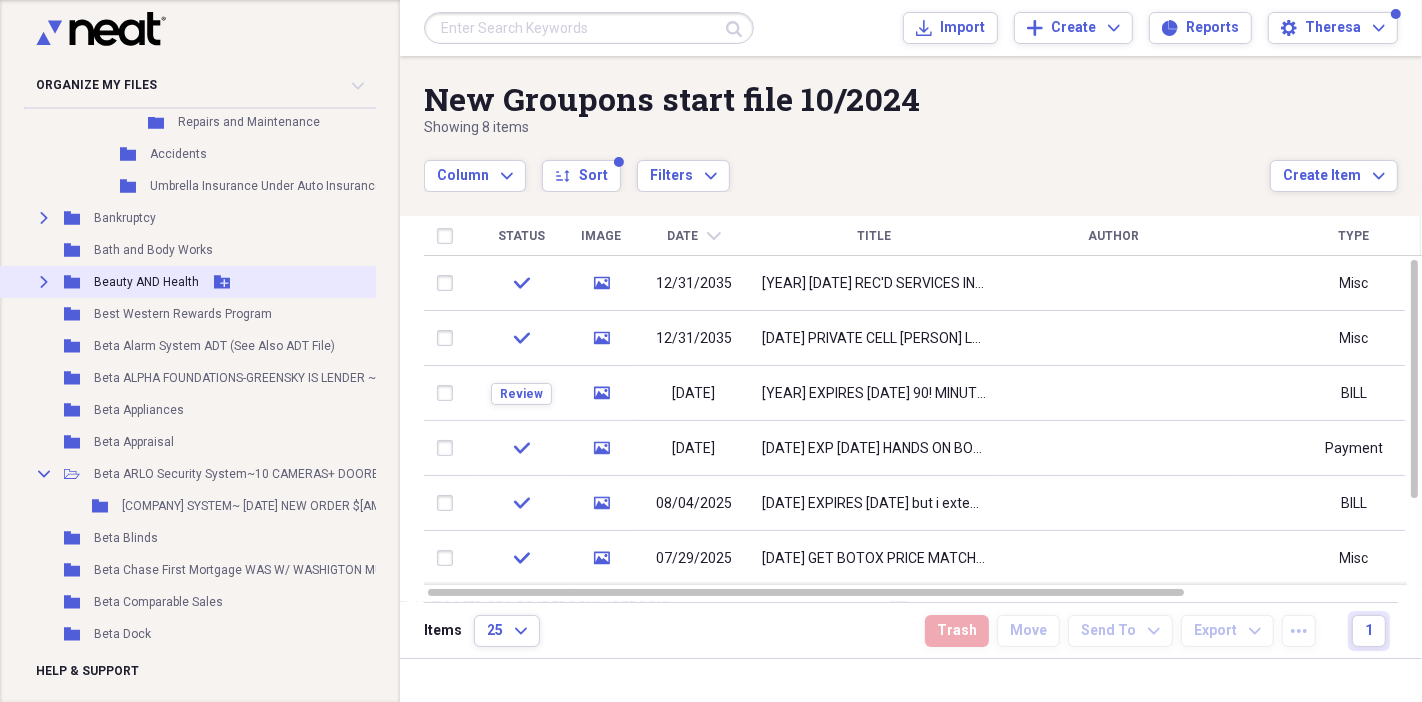 click 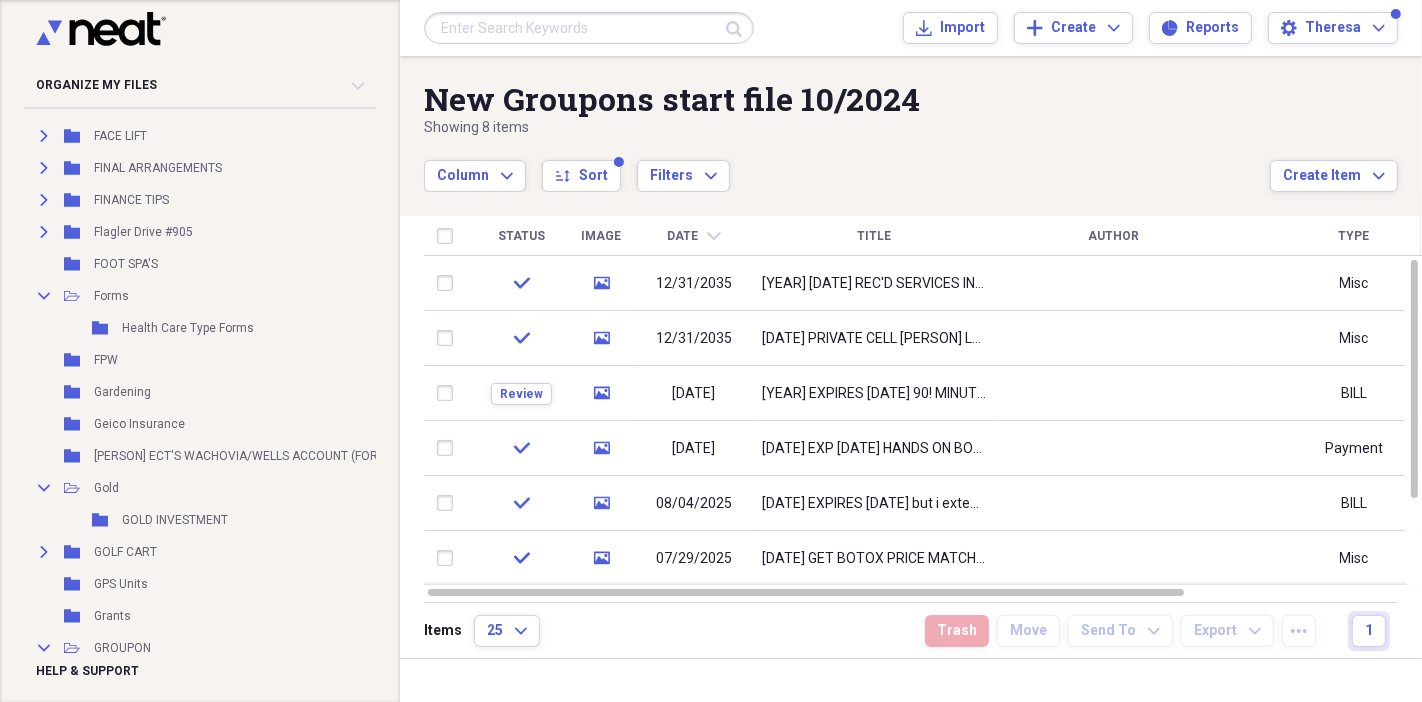 scroll, scrollTop: 10555, scrollLeft: 0, axis: vertical 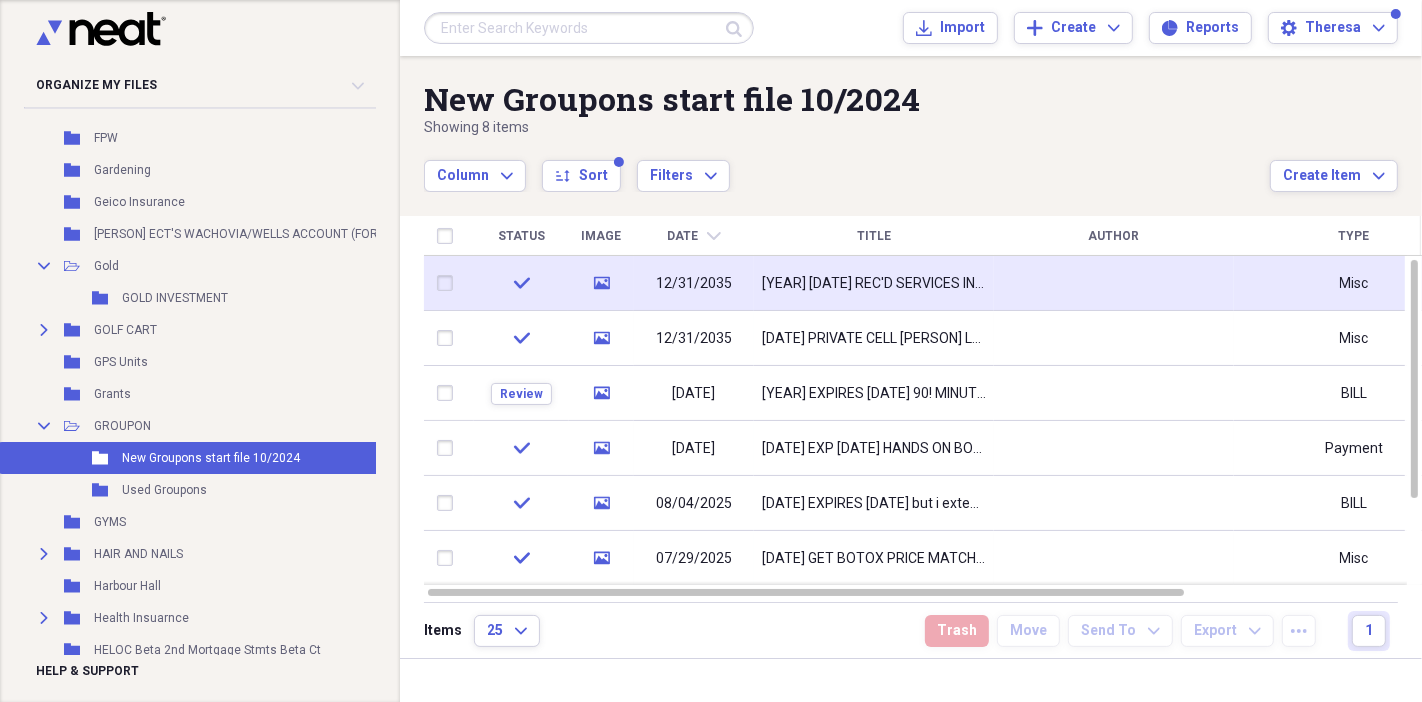 click on "[YEAR] [DATE] REC'D SERVICES INFO DR [NAME] W/ [DOMAIN] BROCHURE" at bounding box center (874, 284) 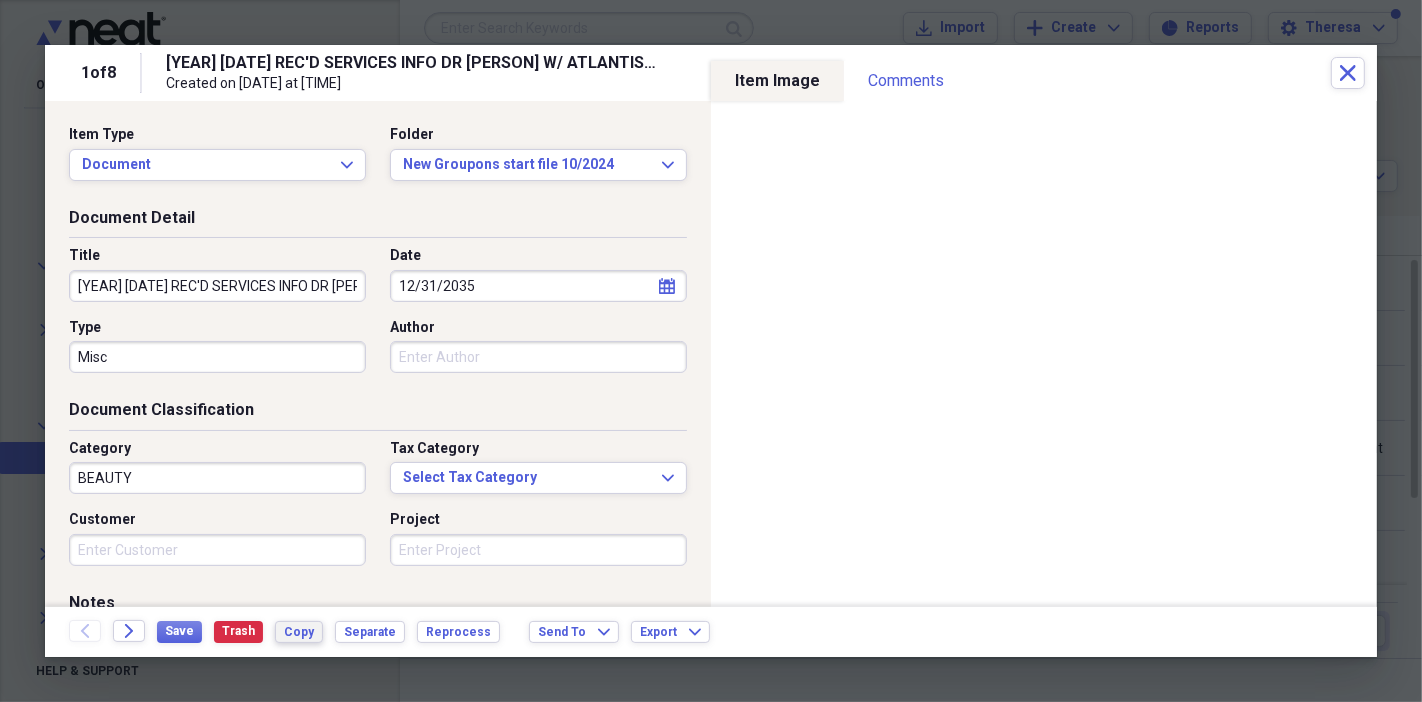 click on "Copy" at bounding box center [299, 632] 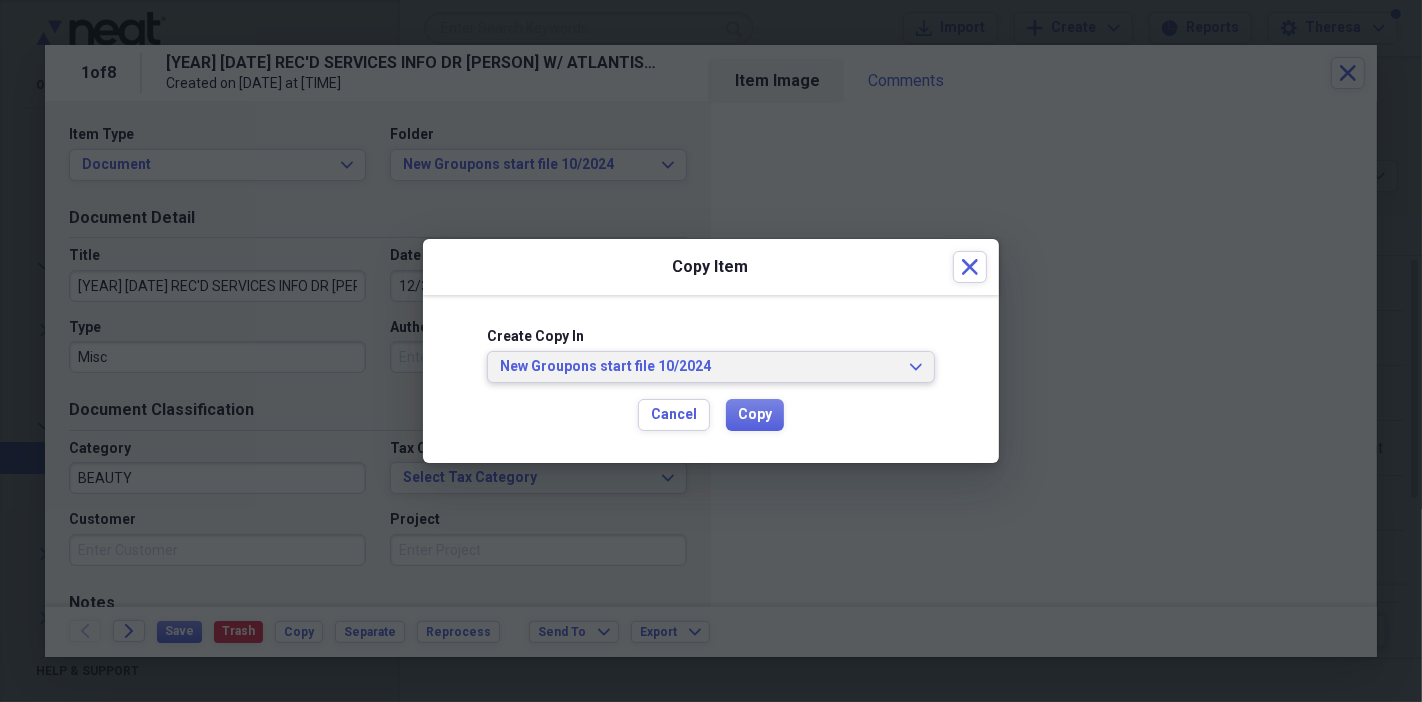 click 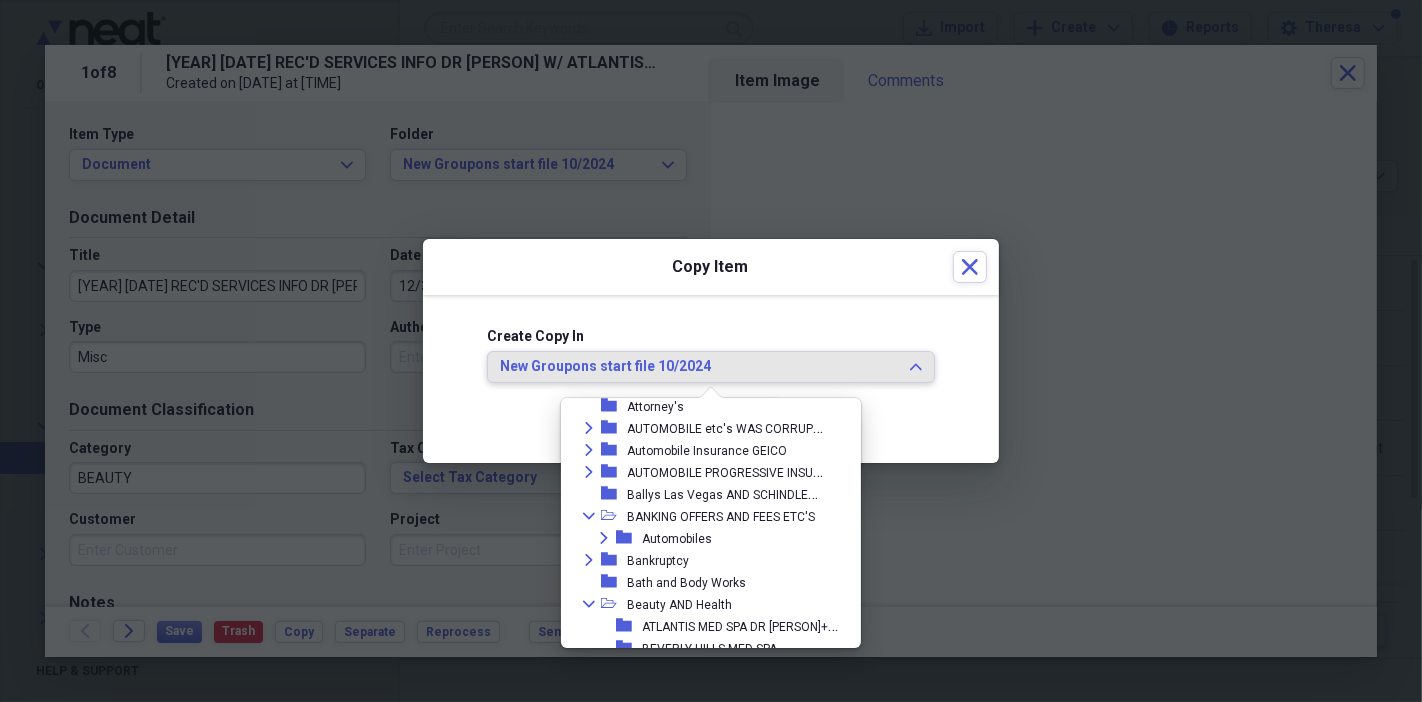 scroll, scrollTop: 2768, scrollLeft: 0, axis: vertical 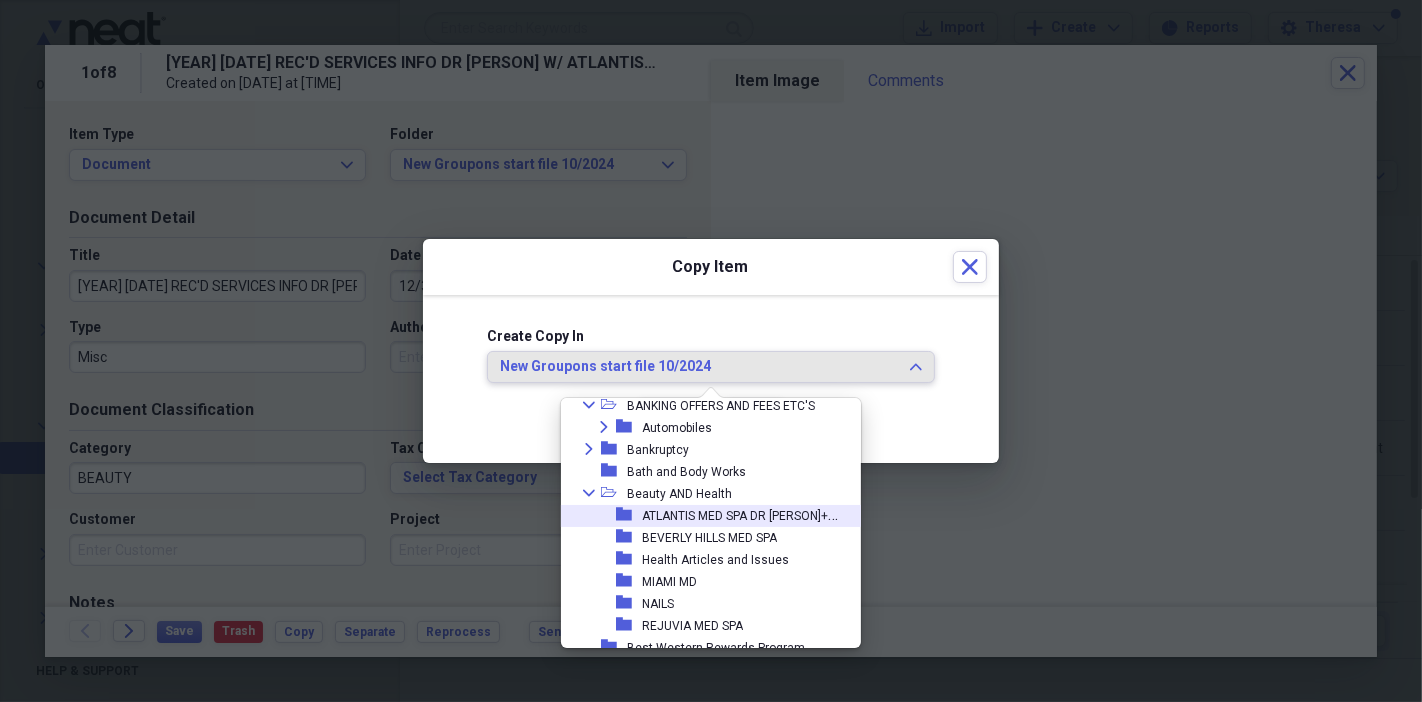 click on "[BRAND] [BRAND] DR [PERSON_NAME]+[PERSON_NAME]" at bounding box center (761, 514) 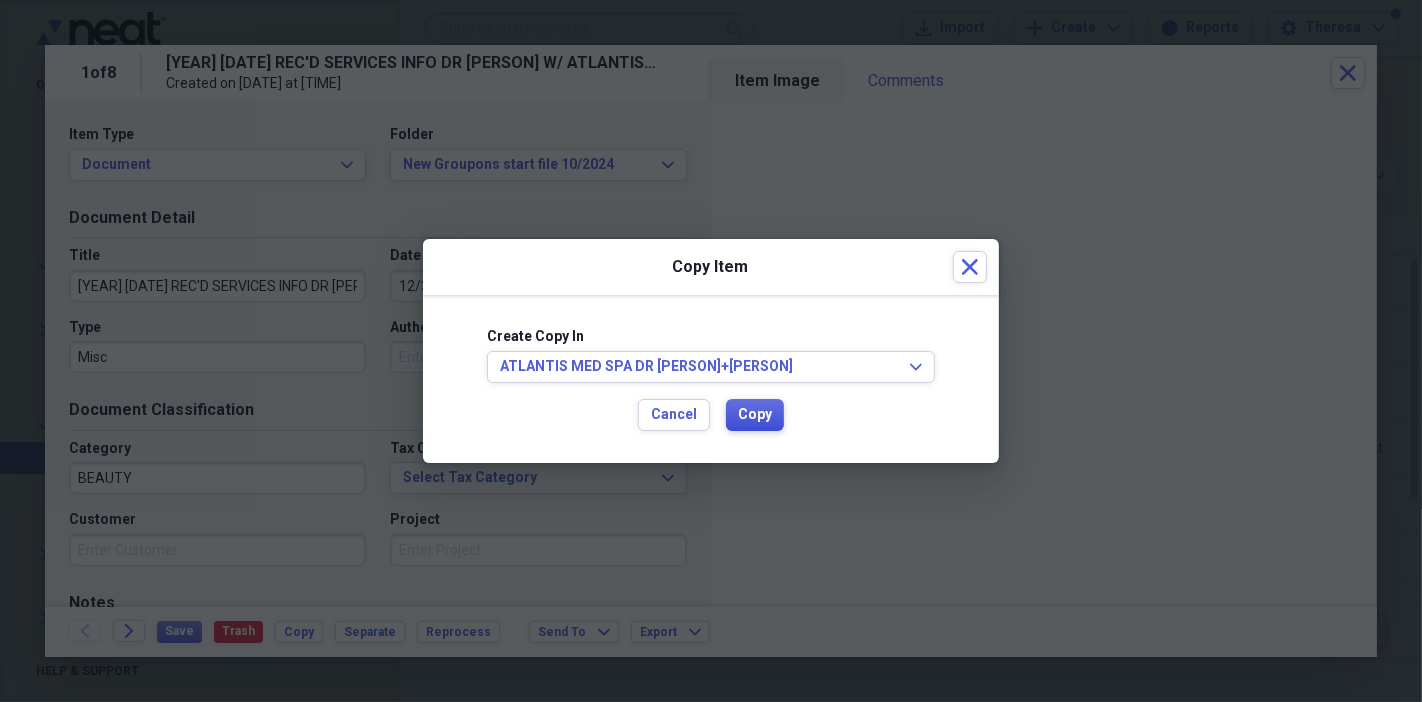 click on "Copy" at bounding box center [755, 415] 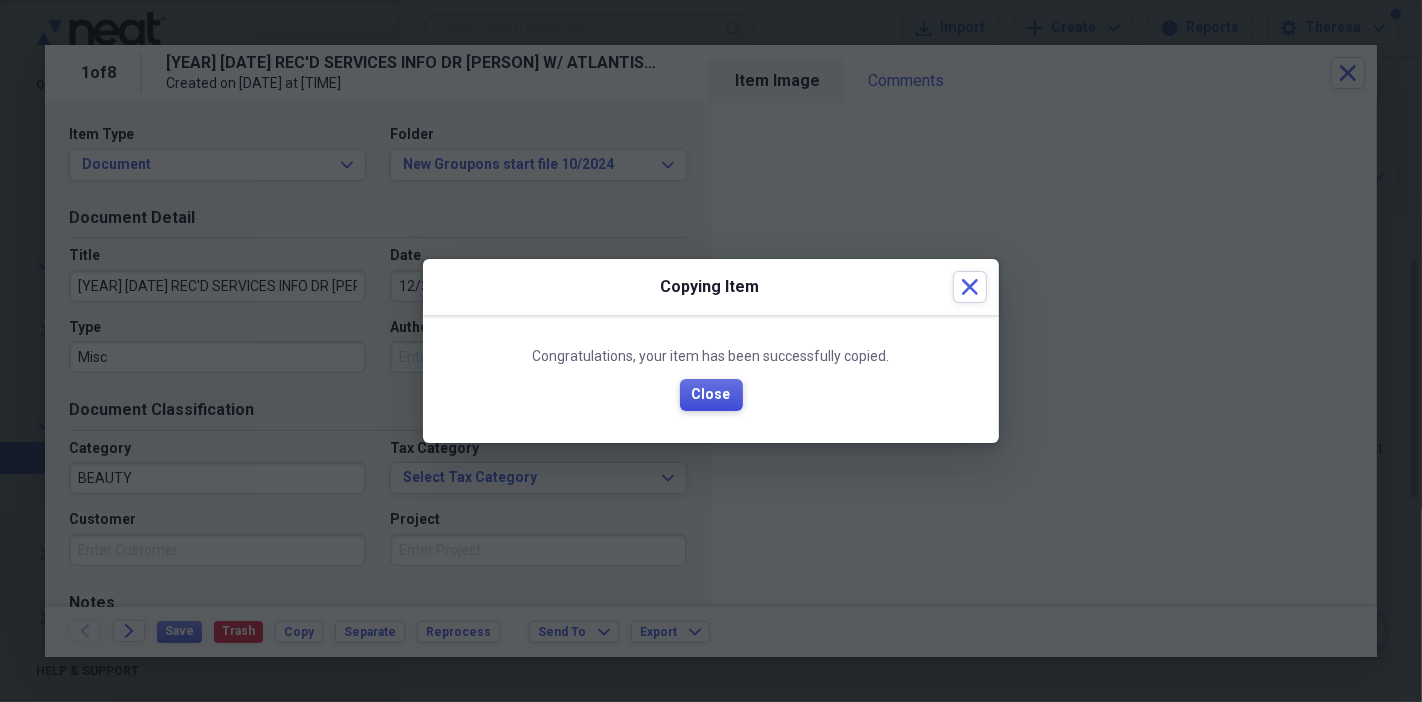 click on "Close" at bounding box center [711, 395] 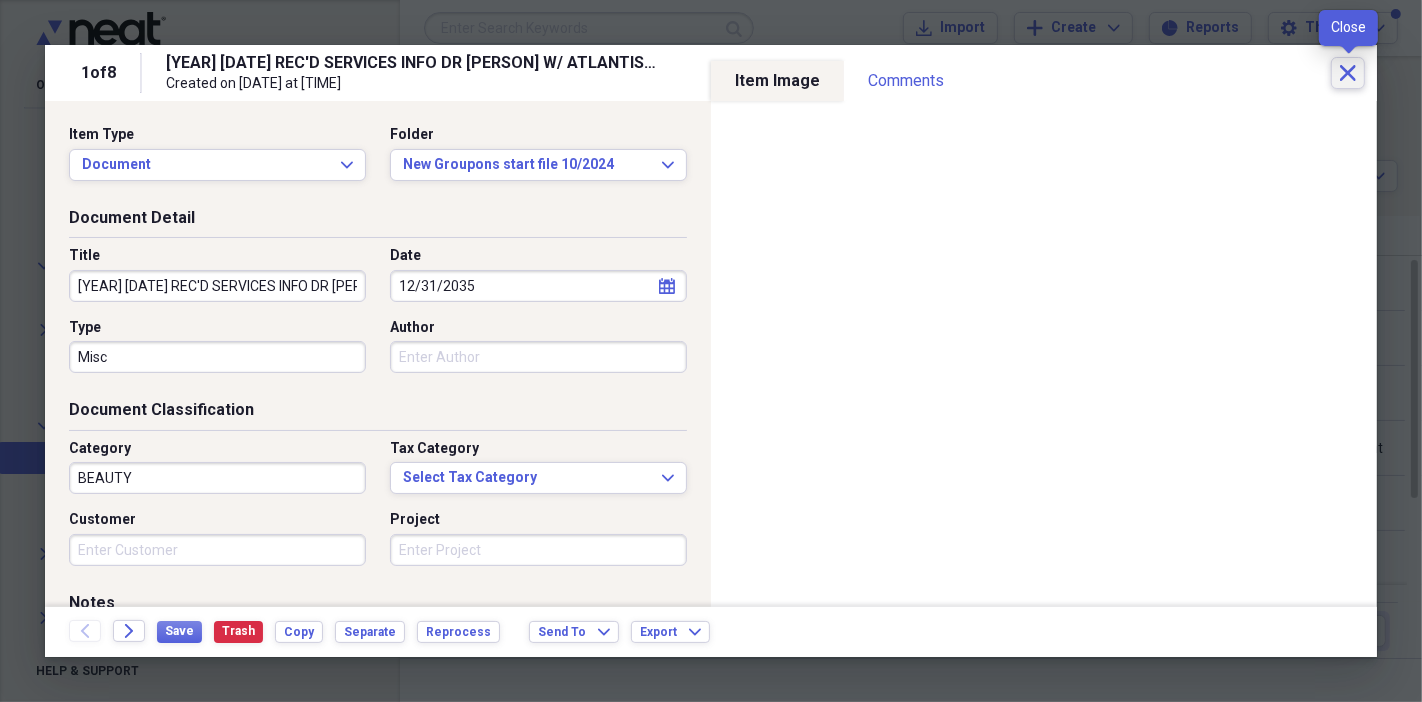 click 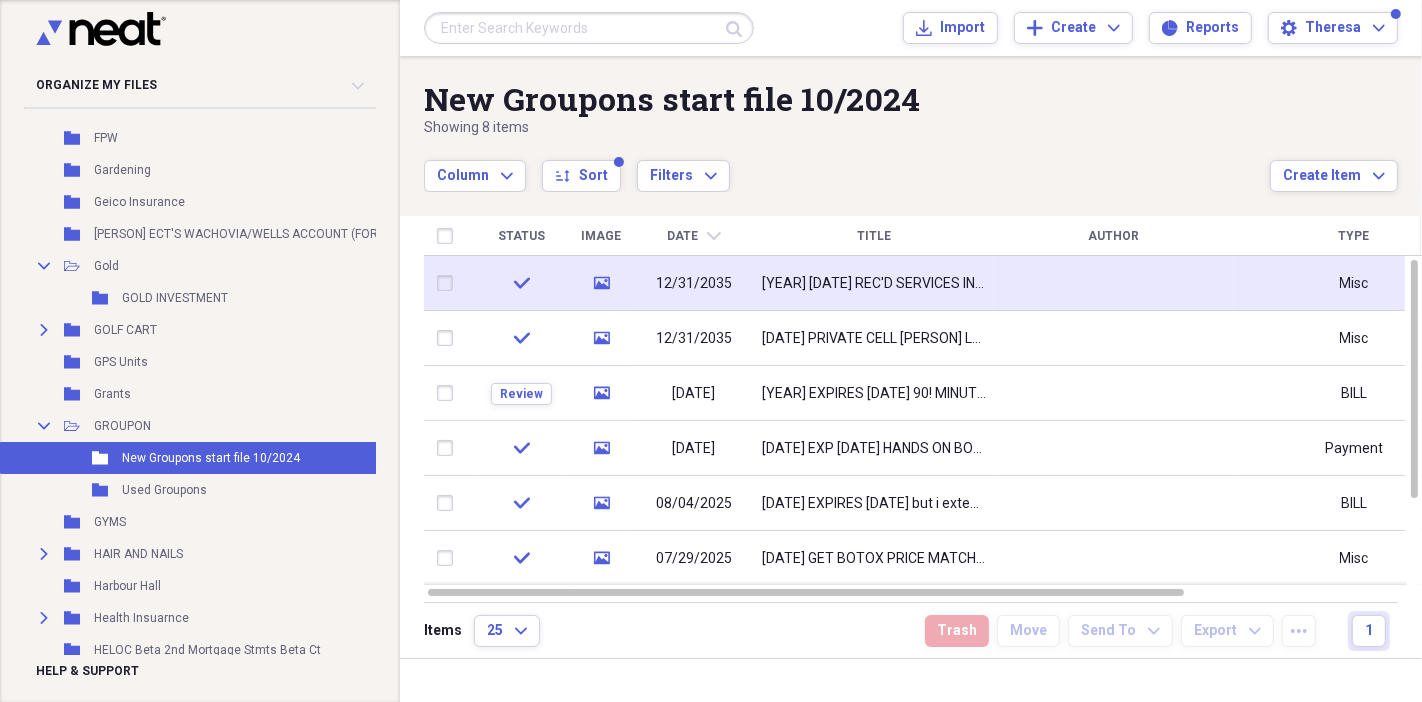 click on "[YEAR] [DATE] REC'D SERVICES INFO DR [NAME] W/ [DOMAIN] BROCHURE" at bounding box center [874, 284] 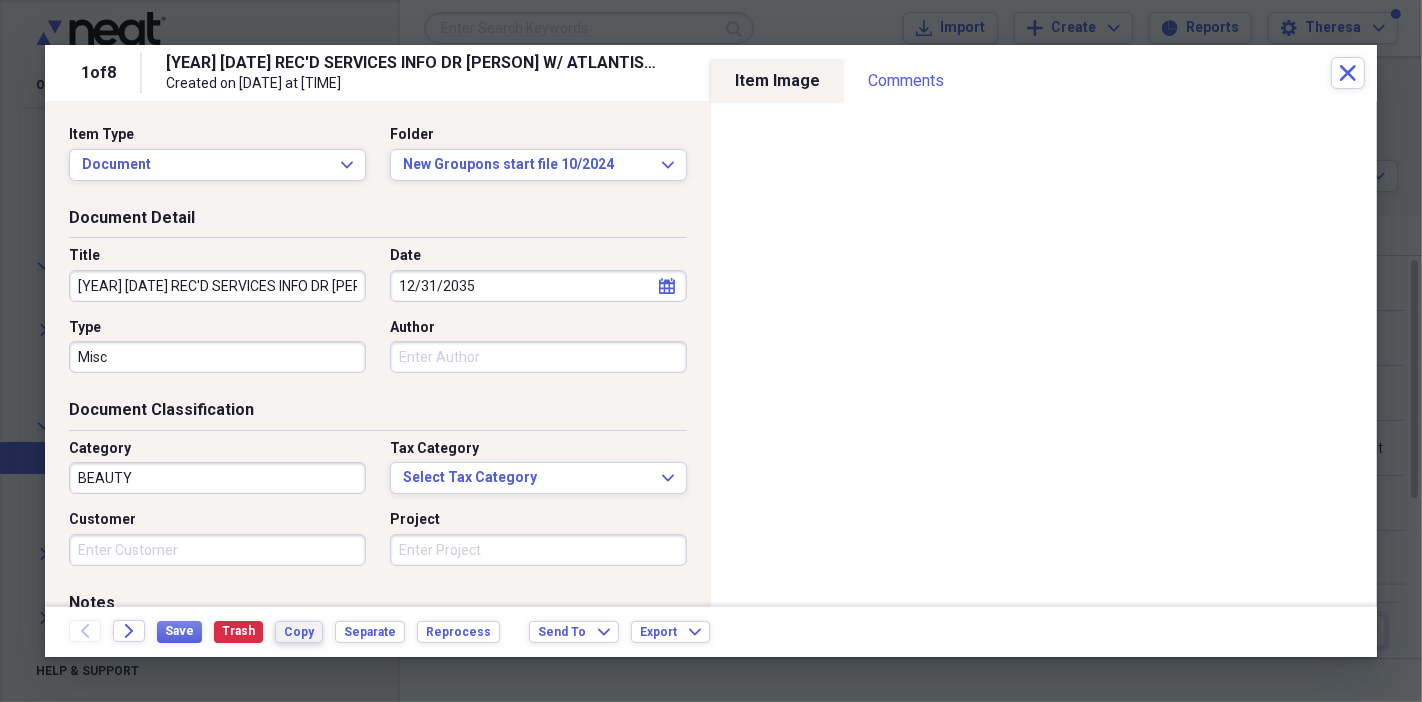 click on "Copy" at bounding box center (299, 632) 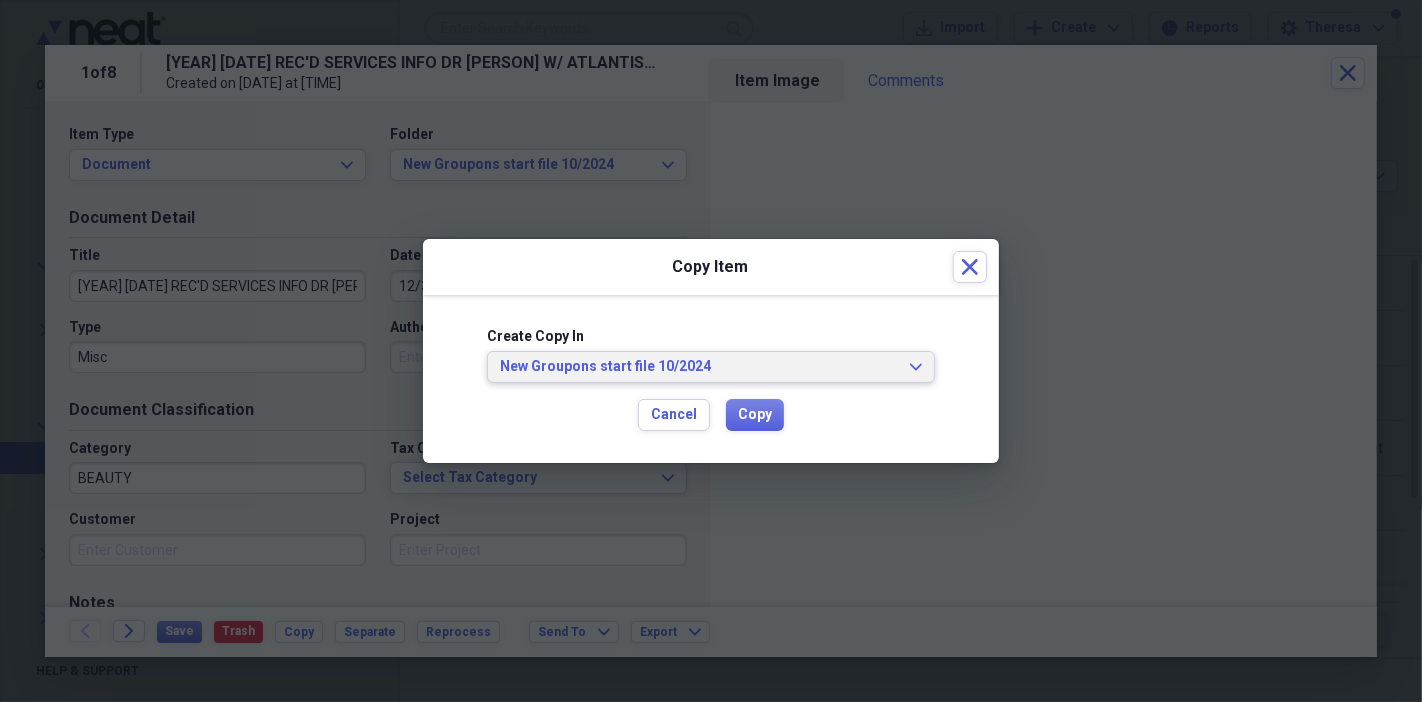 click on "Expand" 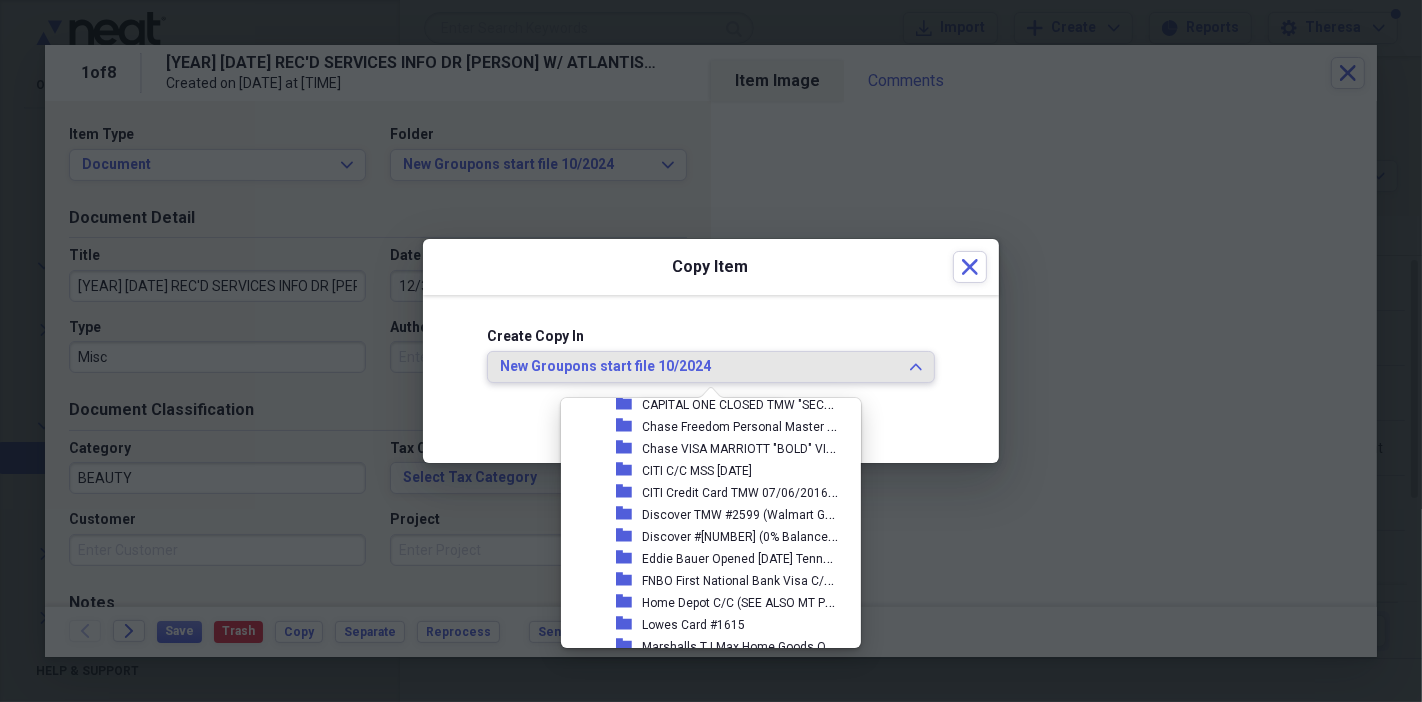 scroll, scrollTop: 4323, scrollLeft: 0, axis: vertical 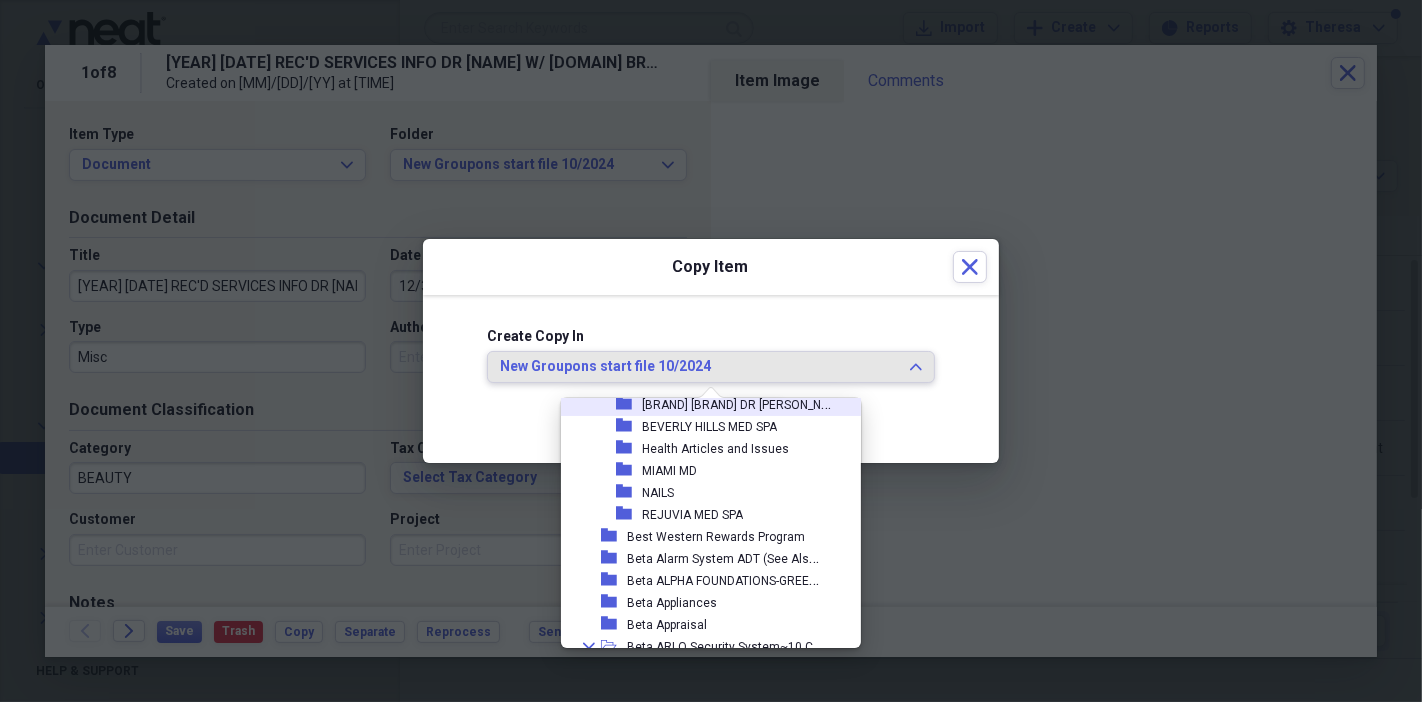 click on "[BRAND] [BRAND] DR [PERSON_NAME]+[PERSON_NAME]" at bounding box center [794, 403] 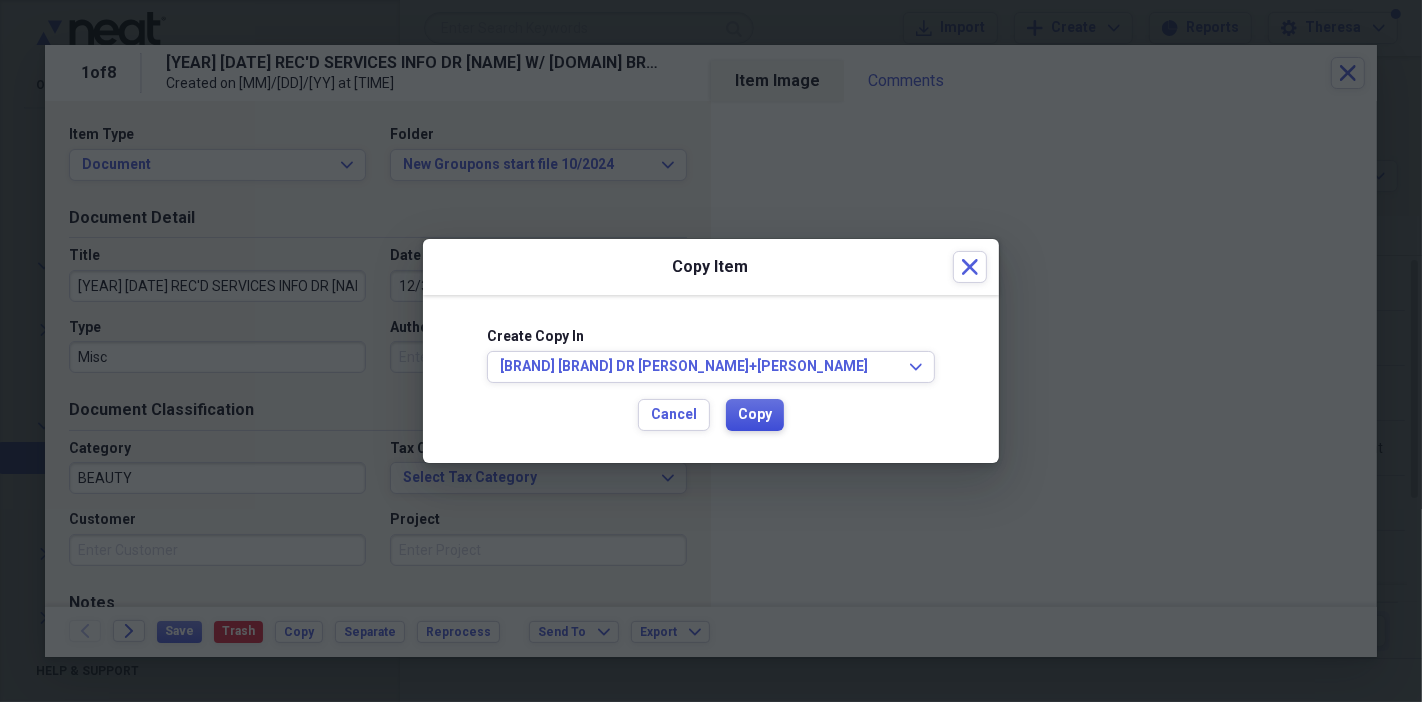 click on "Copy" at bounding box center [755, 415] 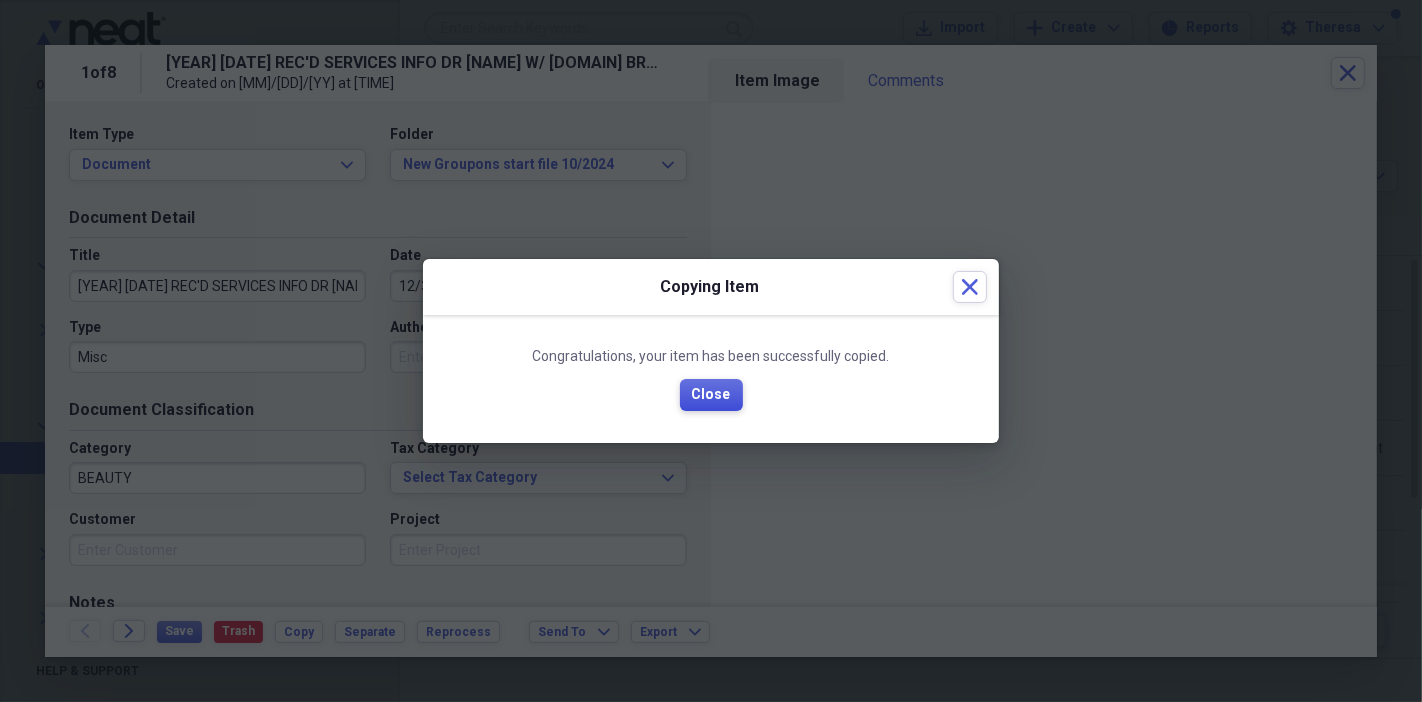 click on "Close" at bounding box center (711, 395) 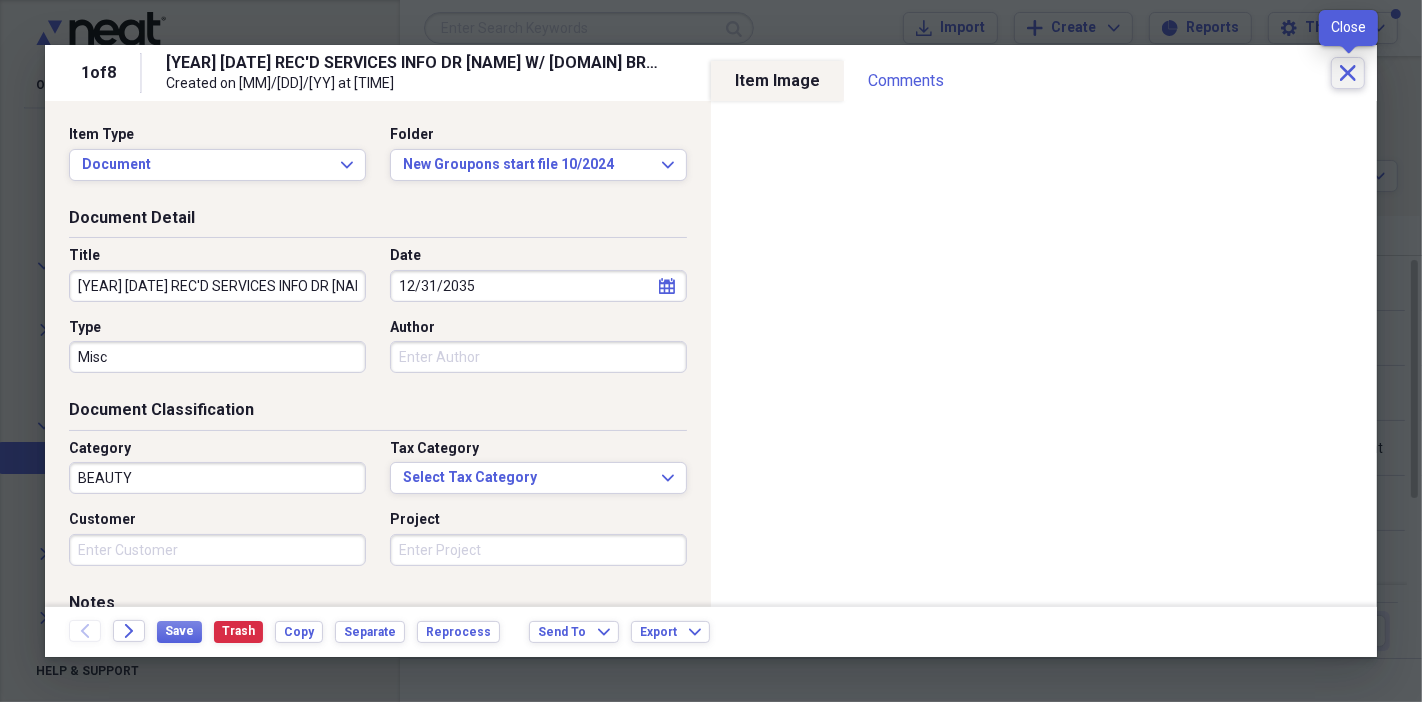 click on "Close" 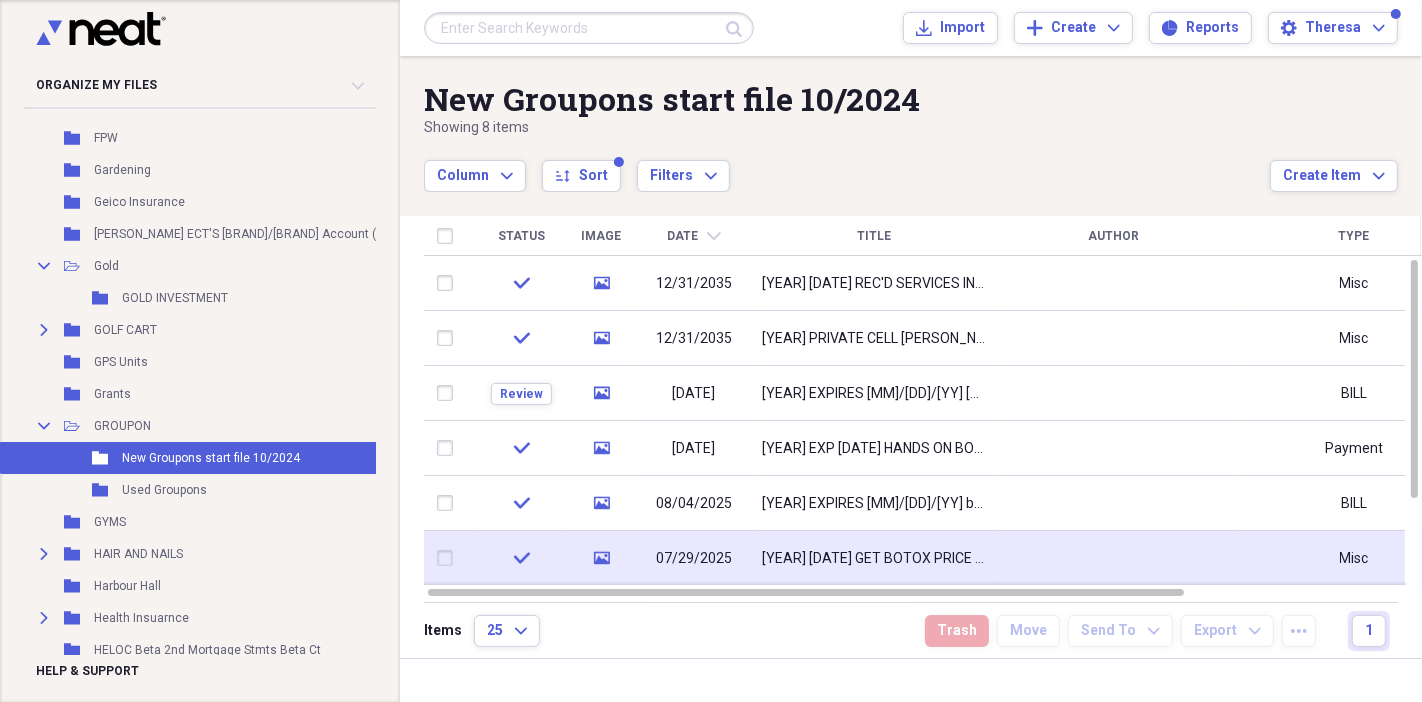 click on "[YEAR] [DATE] GET BOTOX PRICE MATCH GROUPON *NOT BOUGHT*JUST SAVE SHOW AESTHETIC GROUPON PRICE #40 UNITS $[PRICE] IS MATCH" at bounding box center [874, 559] 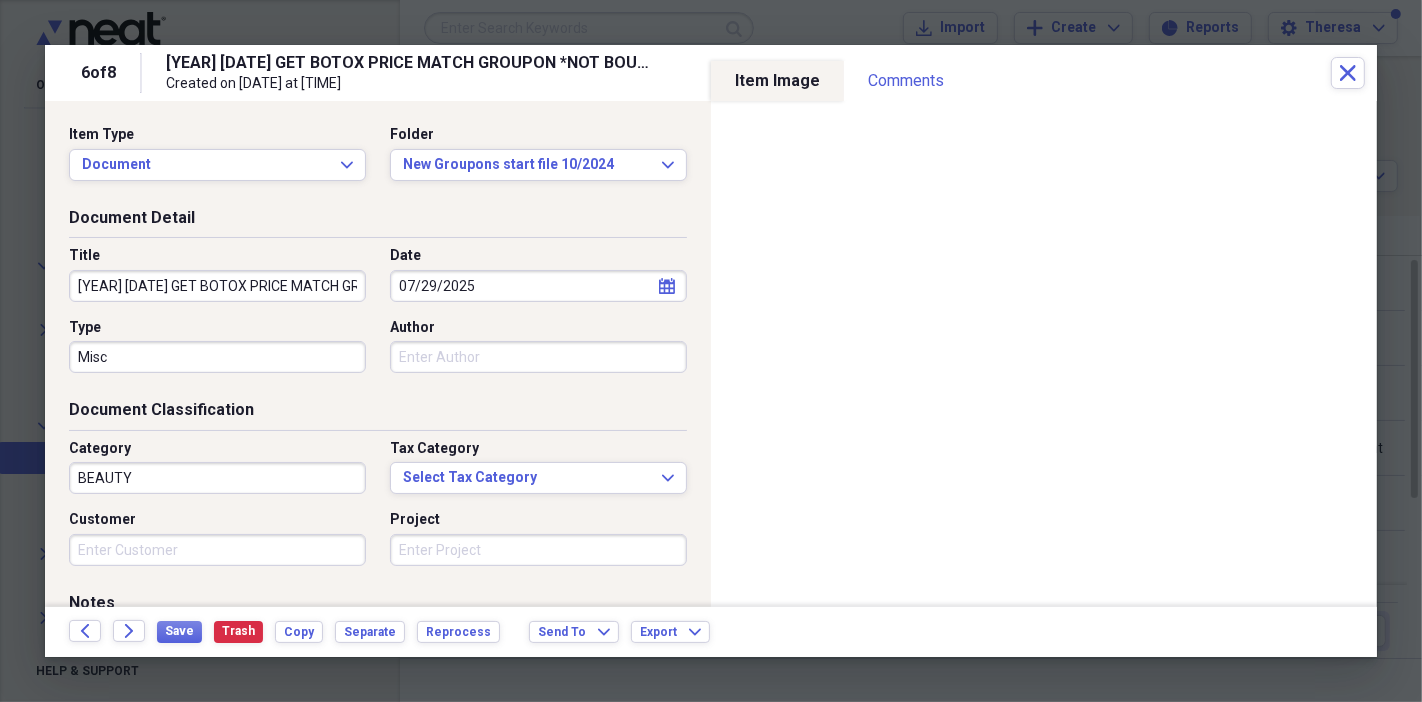 click on "[YEAR] [DATE] GET BOTOX PRICE MATCH GROUPON *NOT BOUGHT*JUST SAVE SHOW AESTHETIC GROUPON PRICE #40 UNITS $[PRICE] IS MATCH" at bounding box center [217, 286] 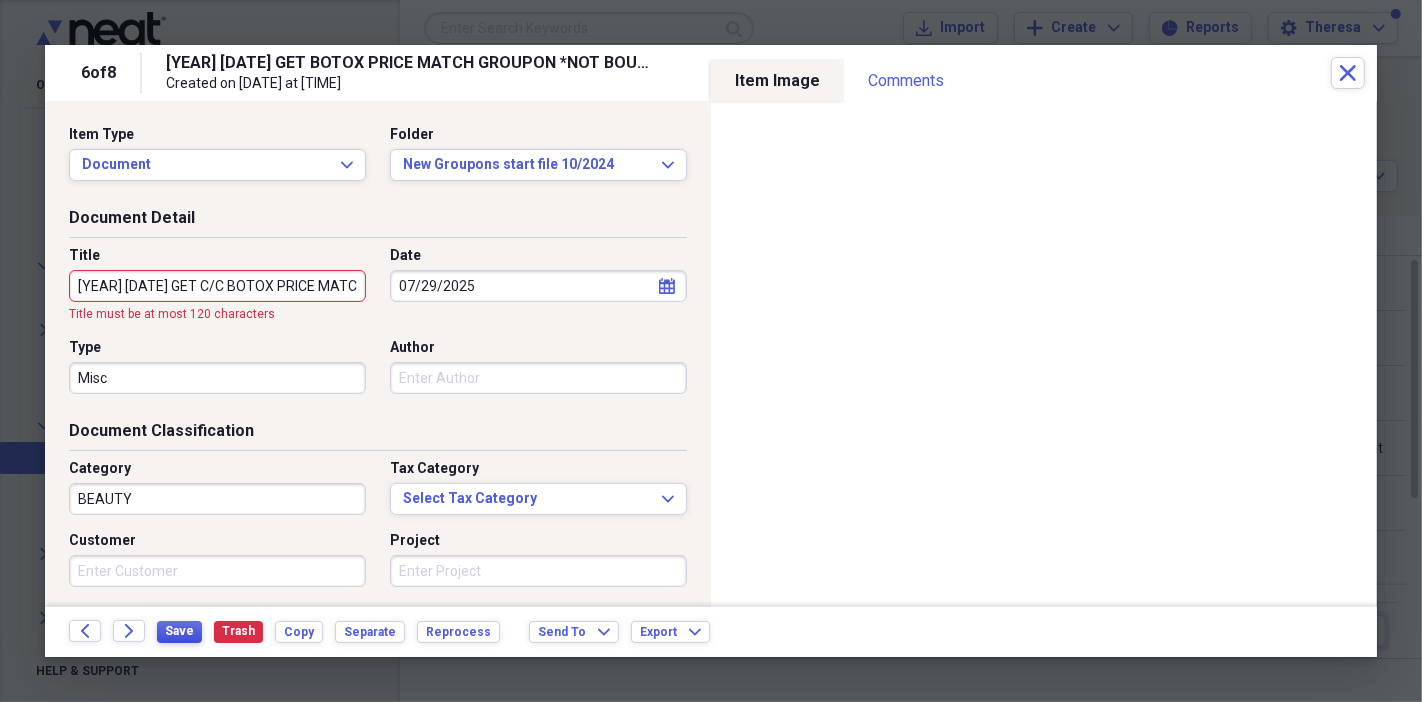 click on "Save" at bounding box center [179, 631] 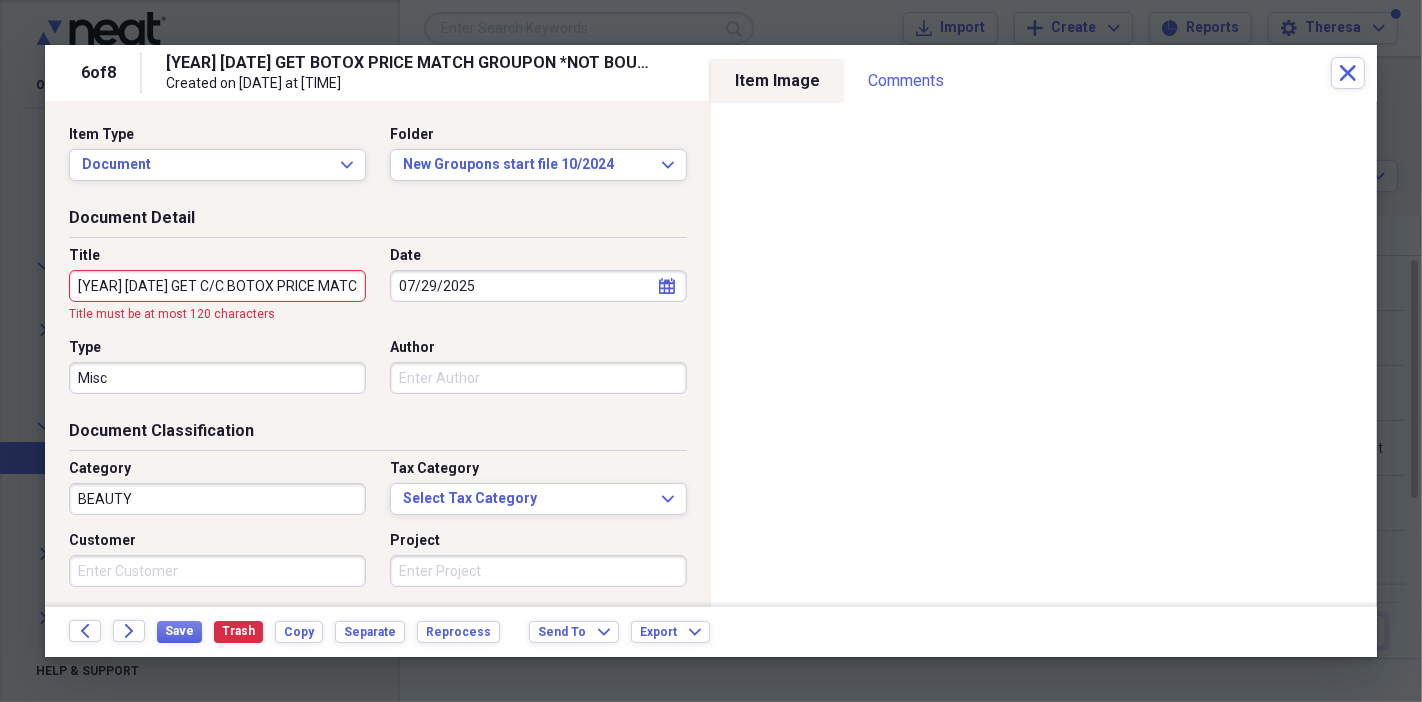 click on "[YEAR] [DATE] GET C/C BOTOX PRICE MATCH GROUPON *NOT BOUGHT*JUST SAVE SHOW AESTHETIC GROUPON PRICE #40 UNITS $[PRICE] IS MATCH" at bounding box center [217, 286] 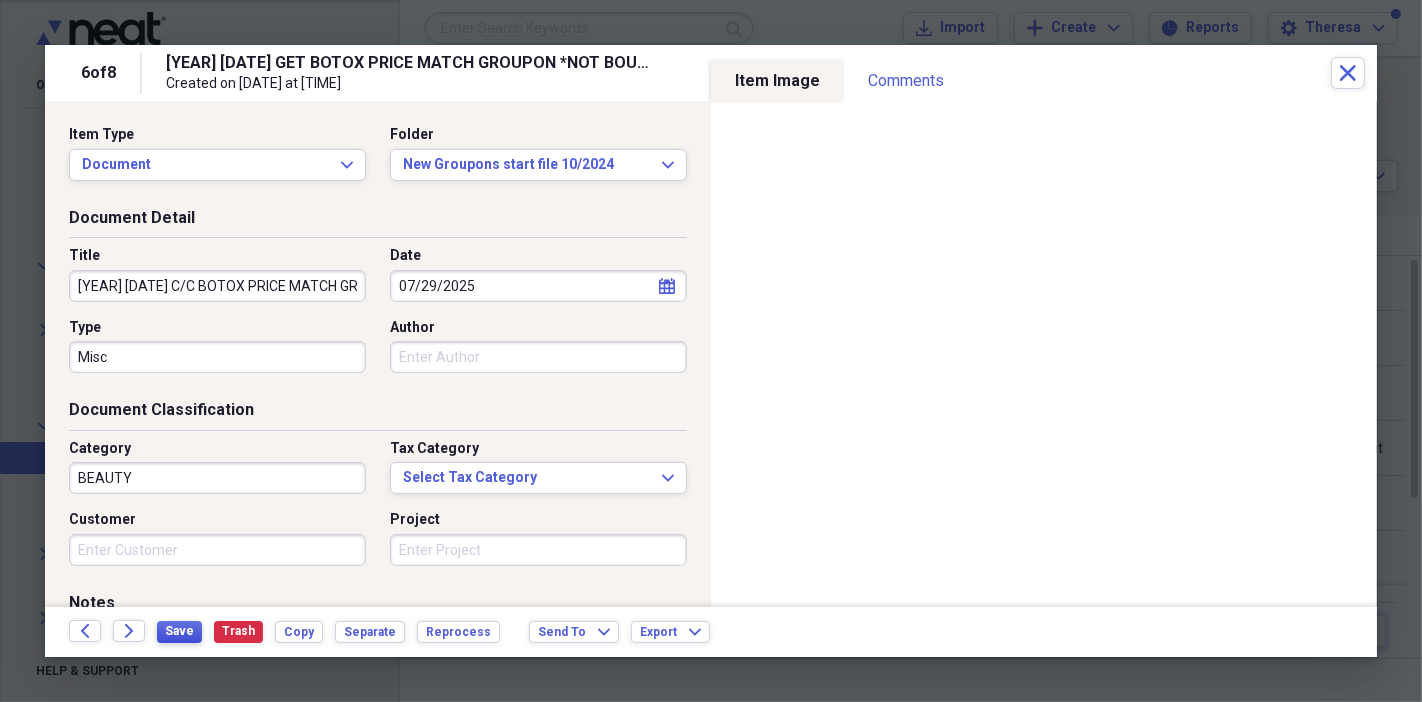 type on "[YEAR] [DATE] C/C BOTOX PRICE MATCH GROUPON *NOT BOUGHT*JUST SAVE SHOW AESTHETIC GROUPON PRICE #[NUMBER] UNITS [PRICE] IS MATCH" 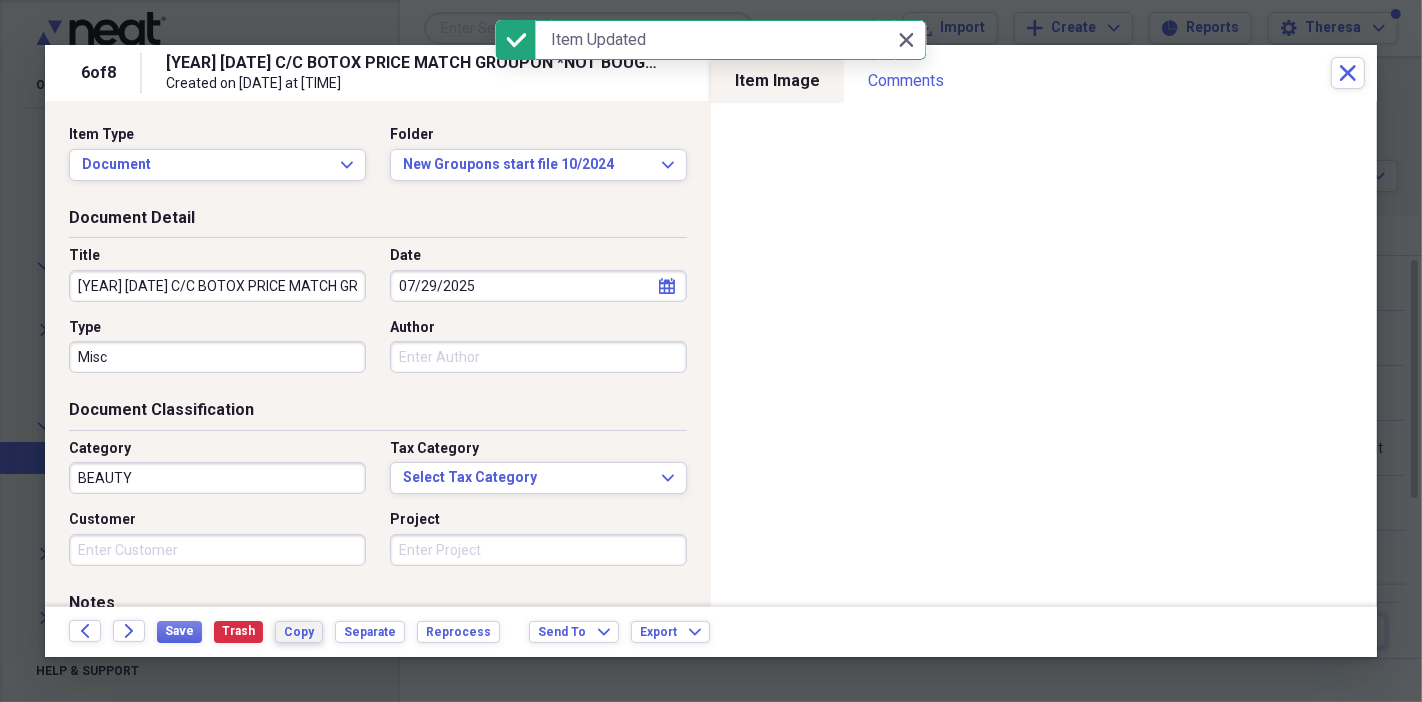click on "Copy" at bounding box center (299, 632) 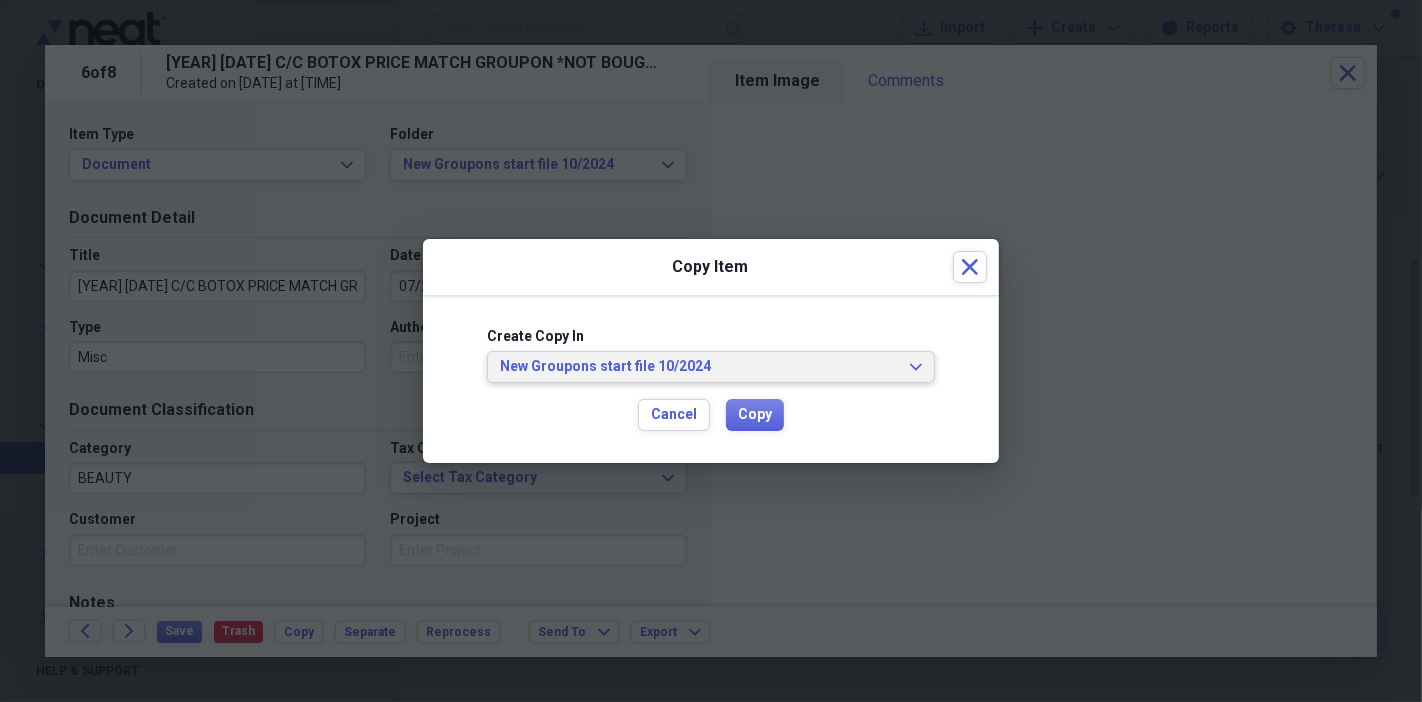 click on "Expand" 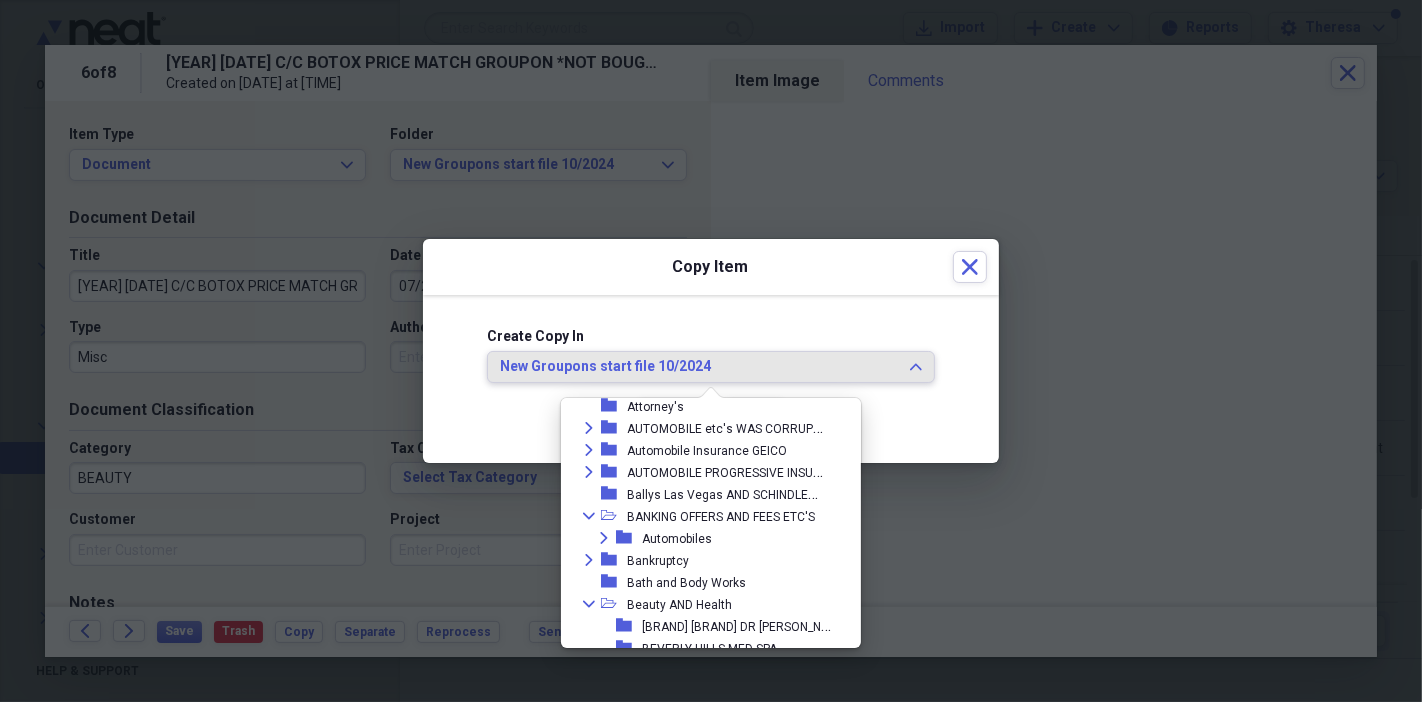 scroll, scrollTop: 2879, scrollLeft: 0, axis: vertical 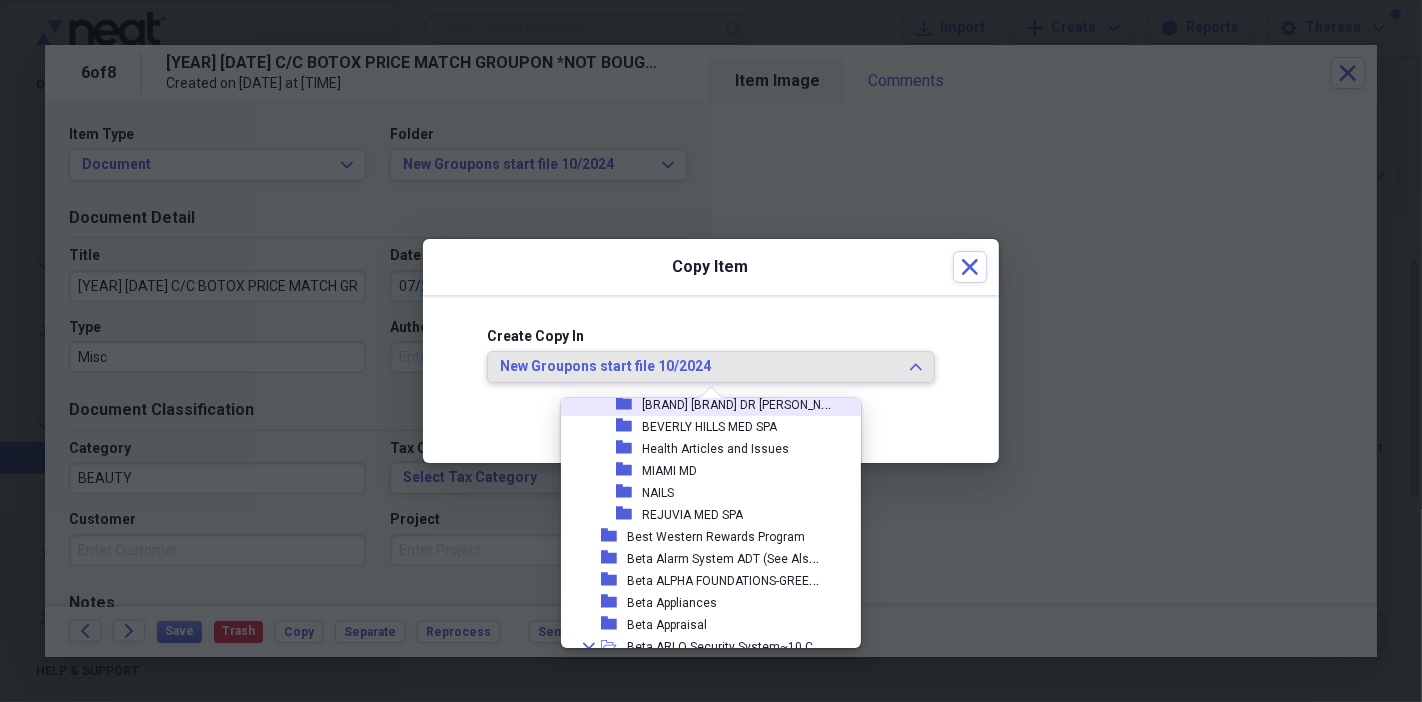 click 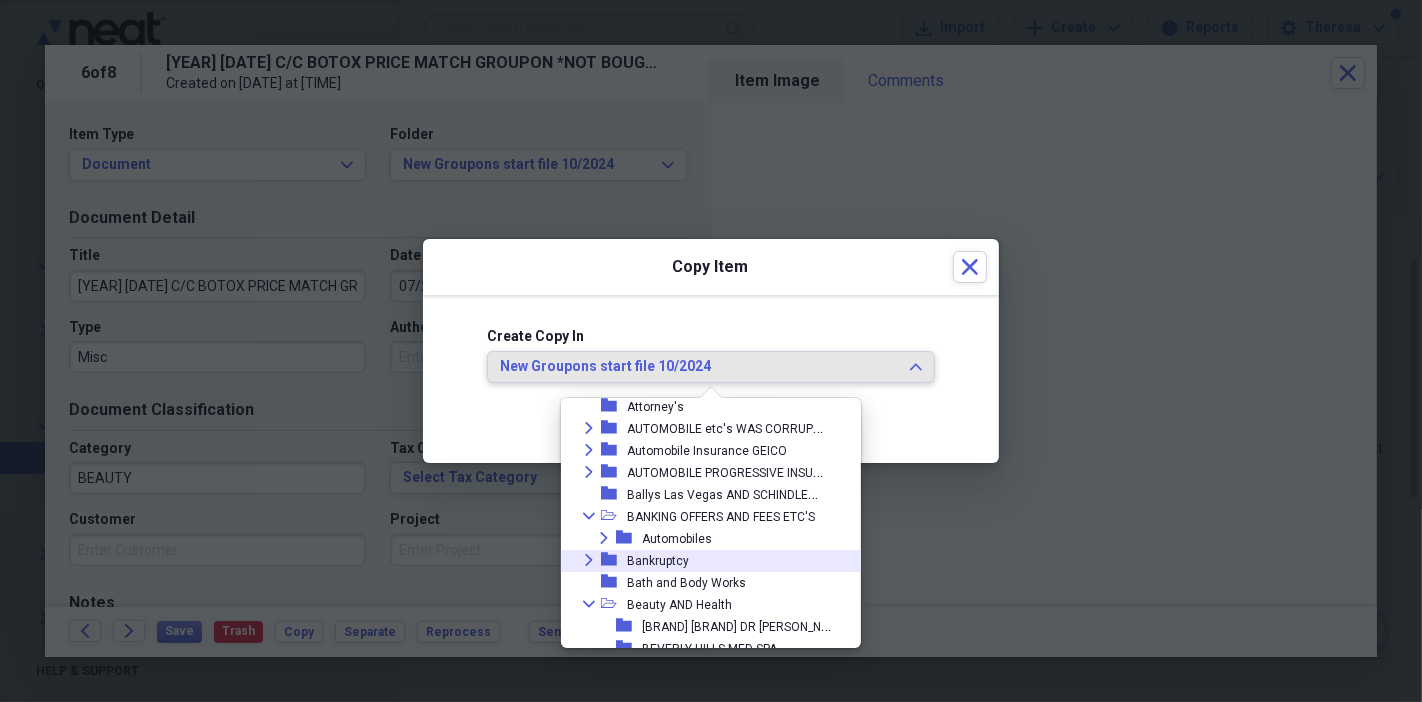 scroll, scrollTop: 2768, scrollLeft: 0, axis: vertical 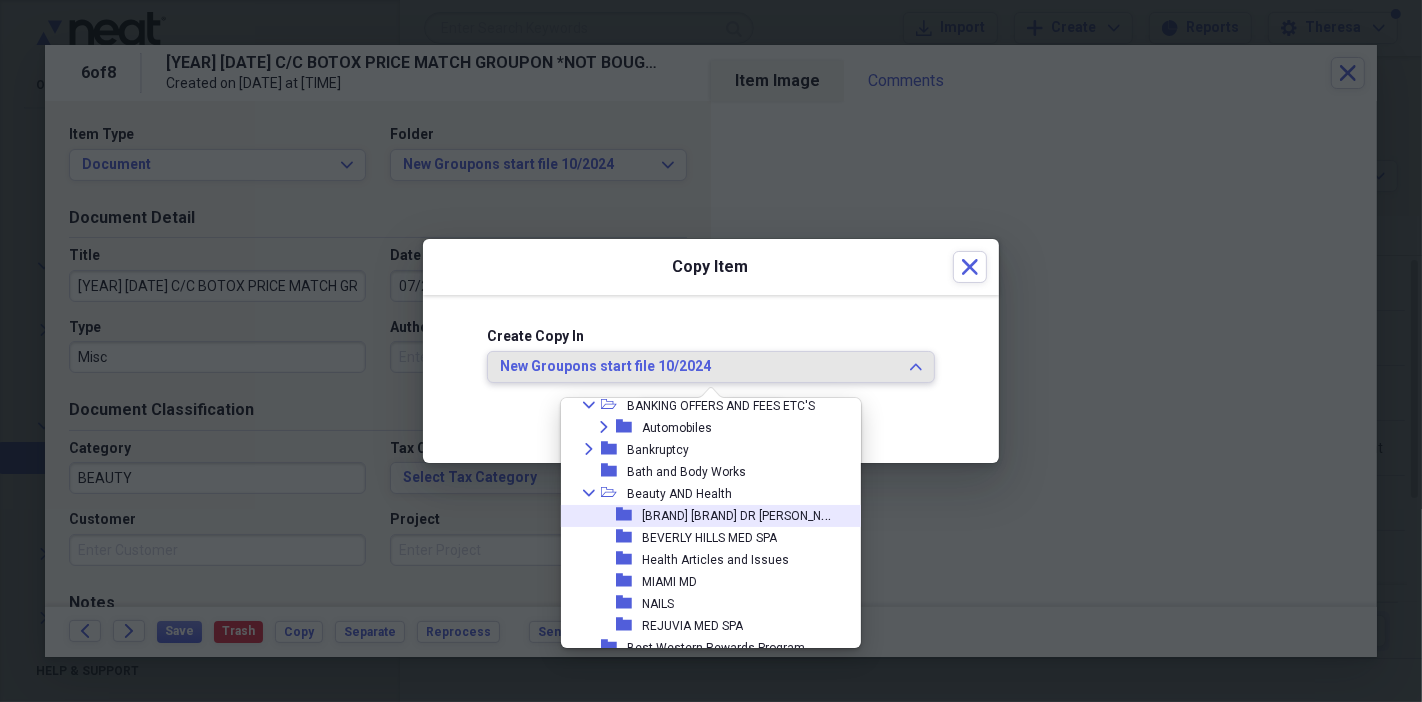 click on "[BRAND] [BRAND] DR [PERSON_NAME]+[PERSON_NAME]" at bounding box center (794, 514) 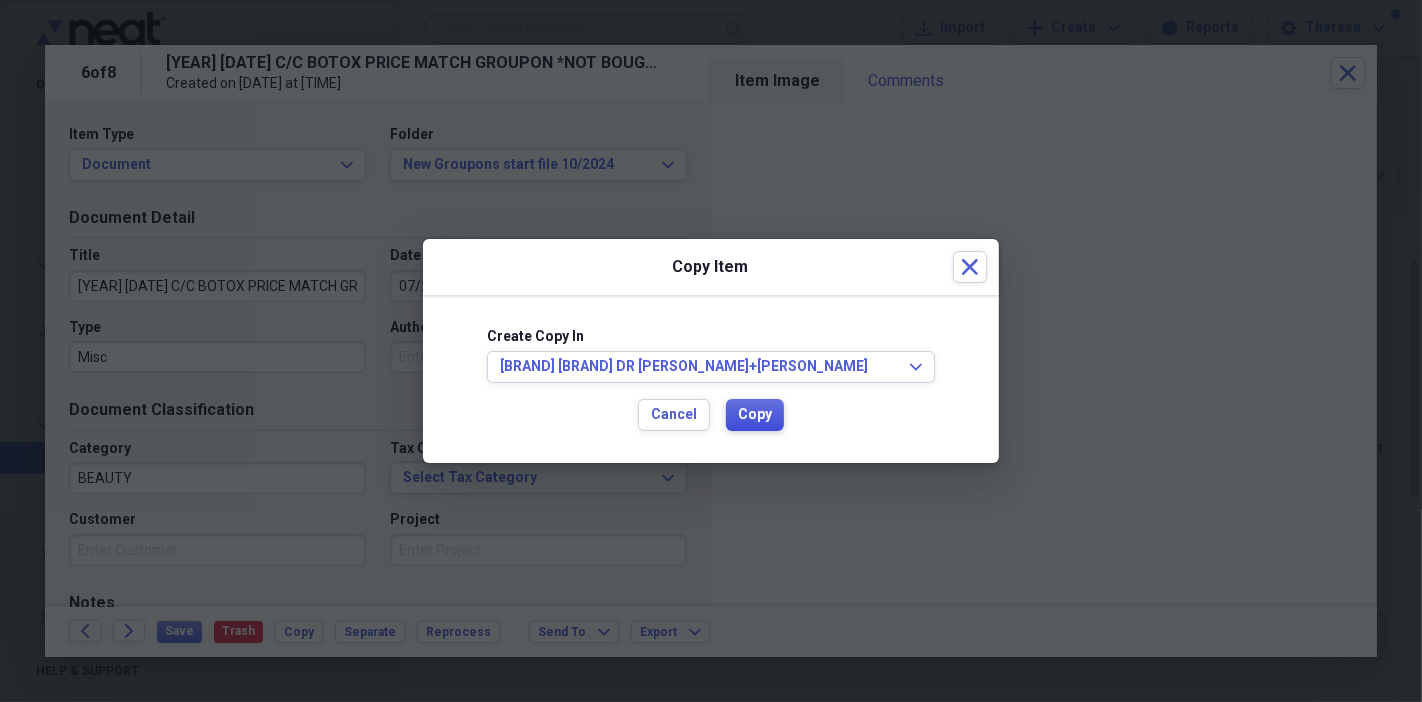 click on "Copy" at bounding box center [755, 415] 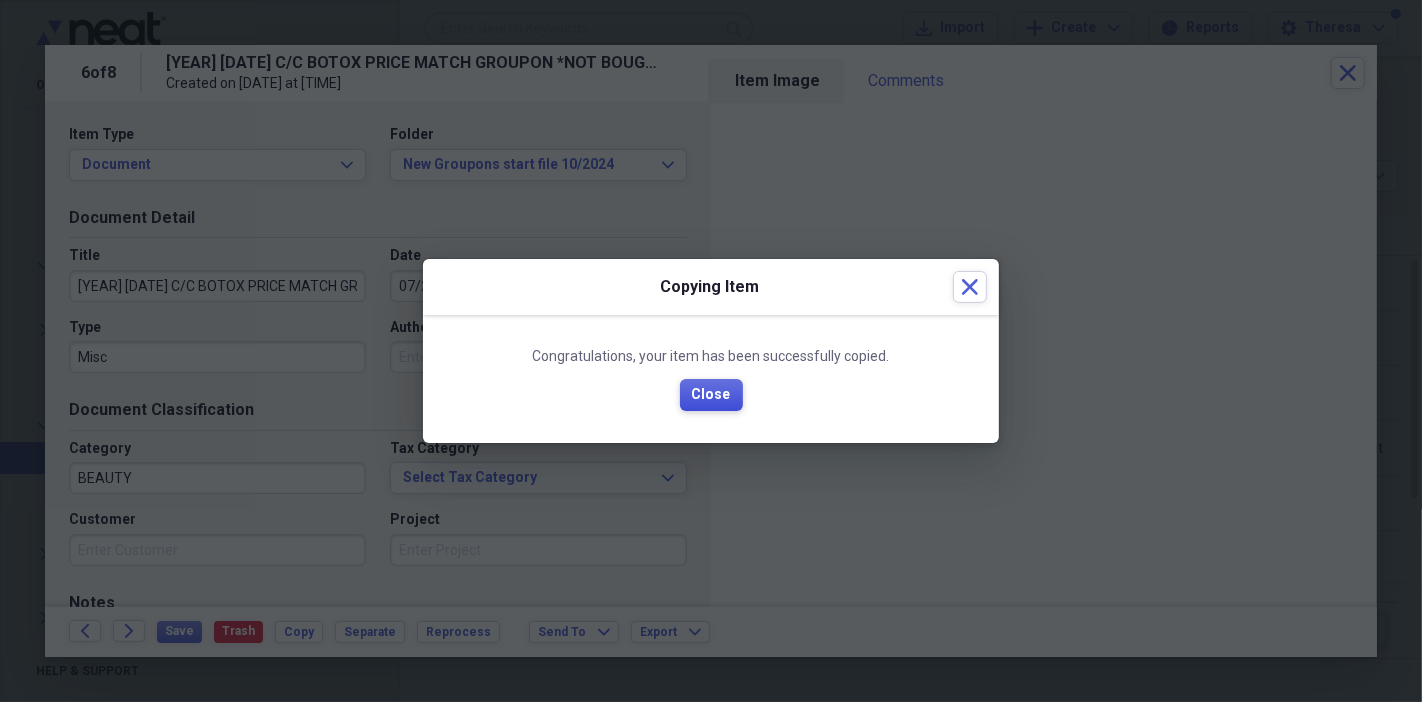 click on "Close" at bounding box center (711, 395) 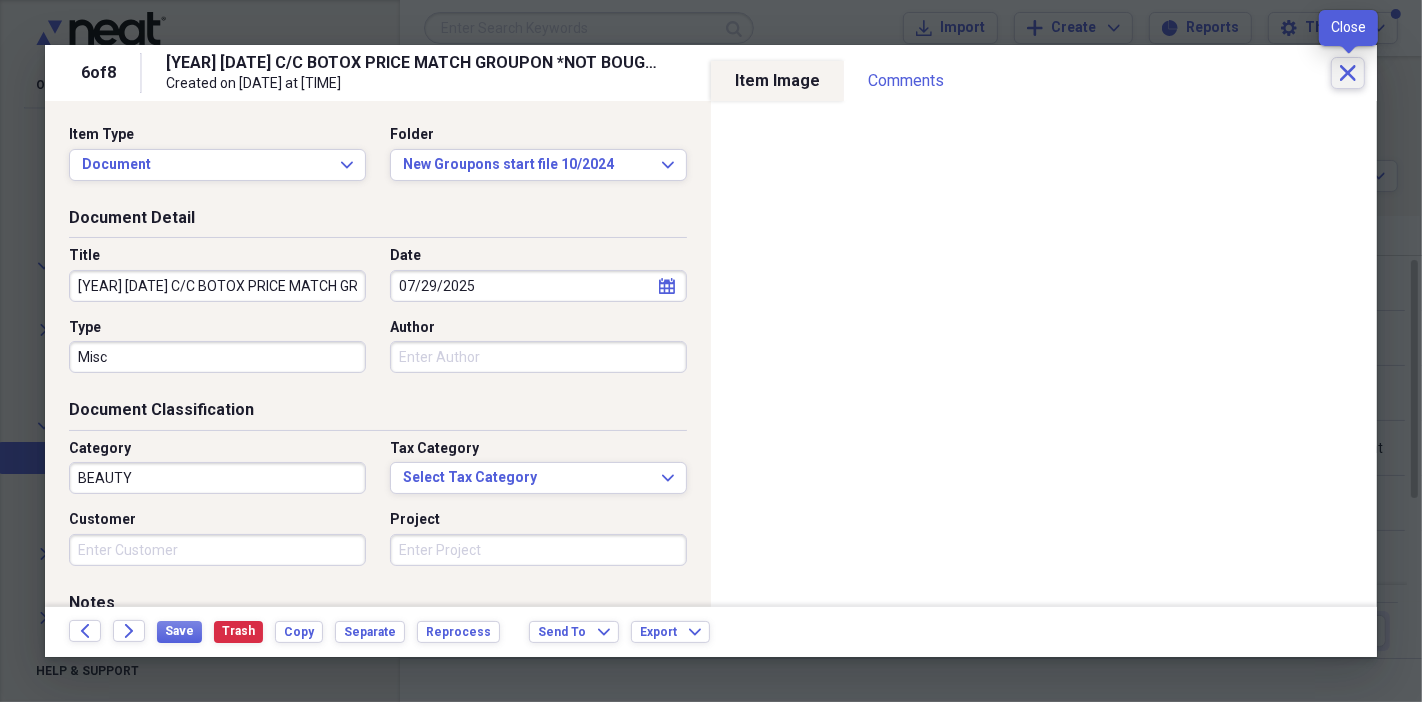 click 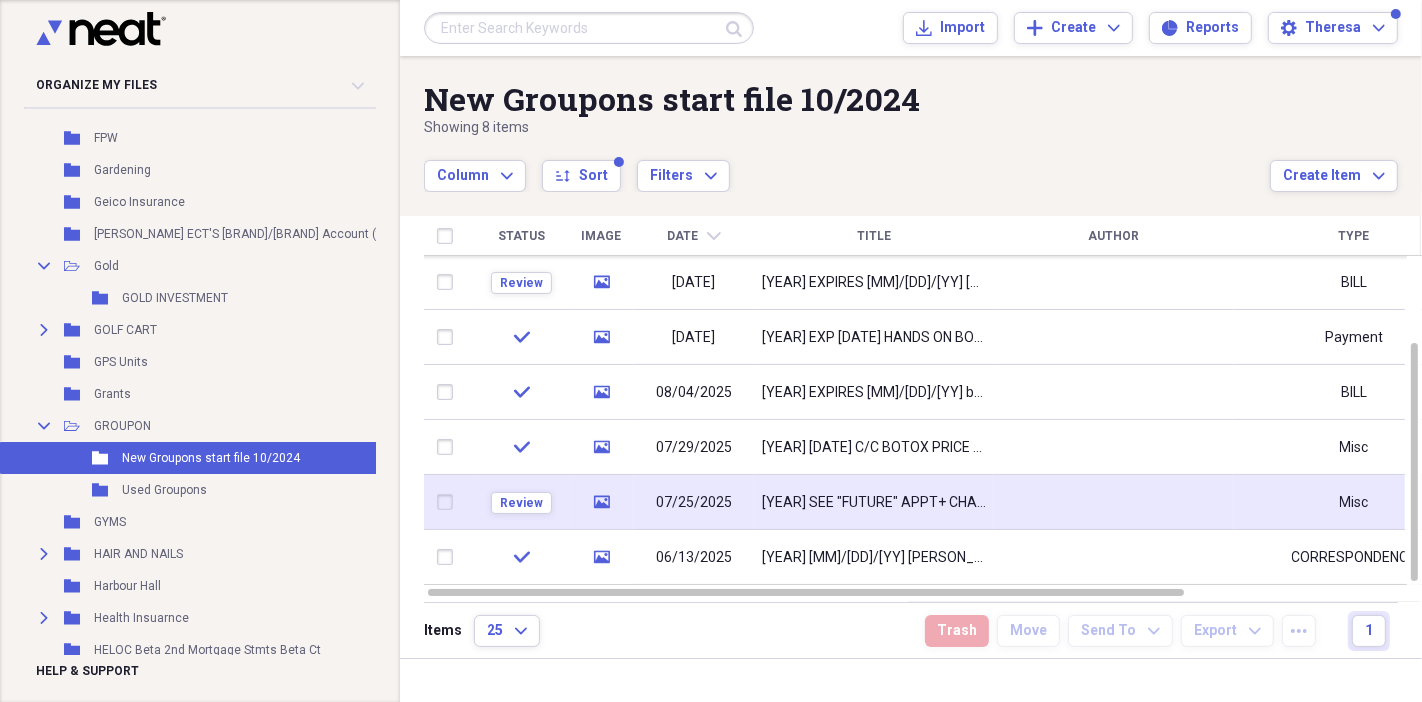click on "[YEAR] SEE "FUTURE" APPT+ CHANGES  HANDS ON MASSAGE THRU [MM]/[DD]/[YY] APP FOR #[NUMBER] GROUPONS  [MM]/[DD]/[YY] TO [MM]/[DD]/[YY]" at bounding box center (874, 503) 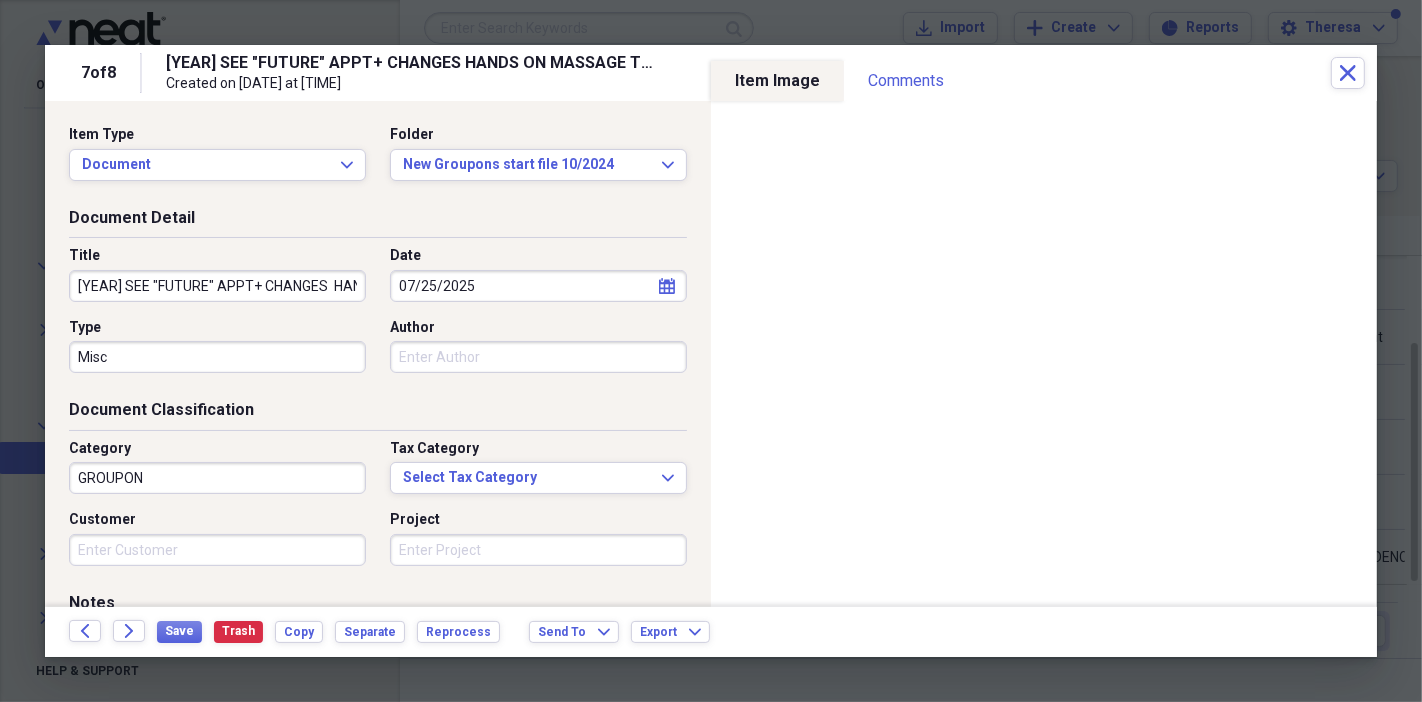 click on "[YEAR] SEE "FUTURE" APPT+ CHANGES  HANDS ON MASSAGE THRU [MM]/[DD]/[YY] APP FOR #[NUMBER] GROUPONS  [MM]/[DD]/[YY] TO [MM]/[DD]/[YY]" at bounding box center [217, 286] 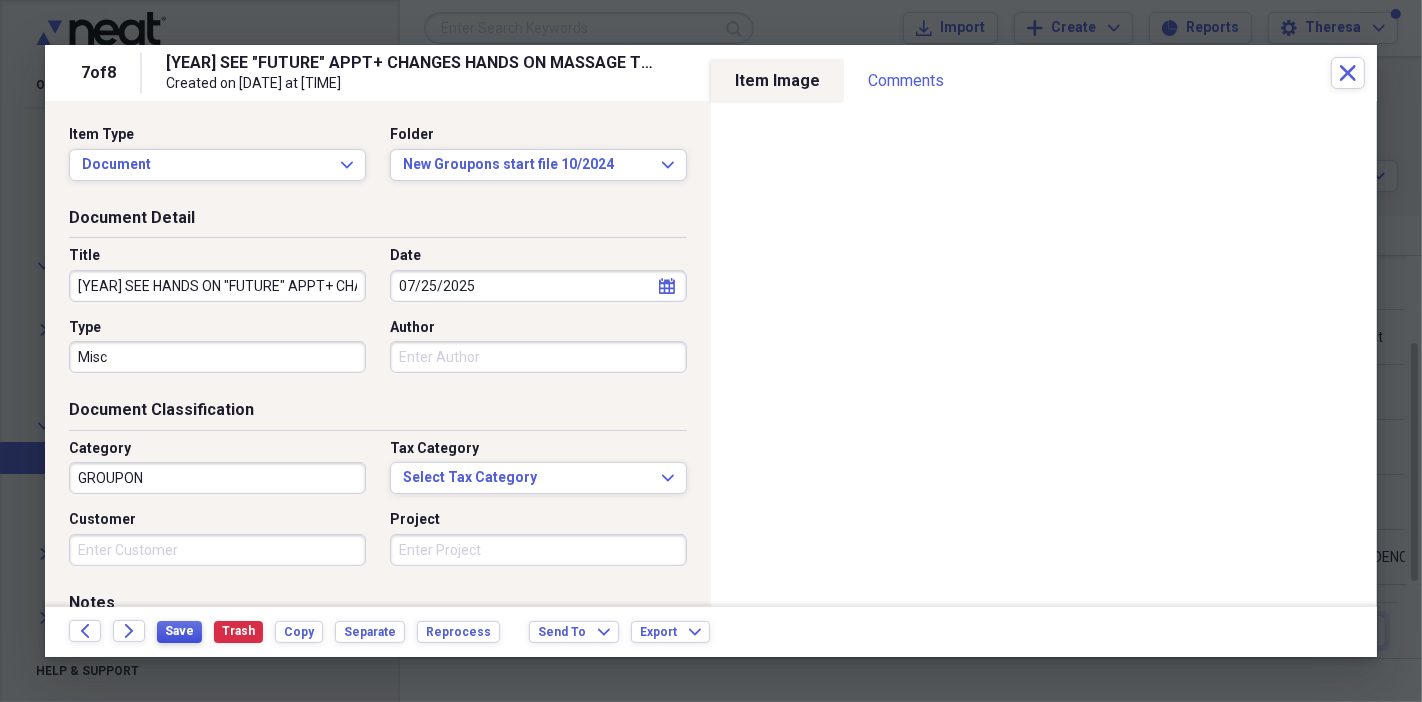 type on "[YEAR] SEE HANDS ON "FUTURE" APPT+ CHANGES  HANDS ON MASSAGE THRU [MM]/[DD]/[YY] APP FOR #[NUMBER] GROUPONS  [MM]/[DD]/[YY] TO [MM]/[DD]/[YY]" 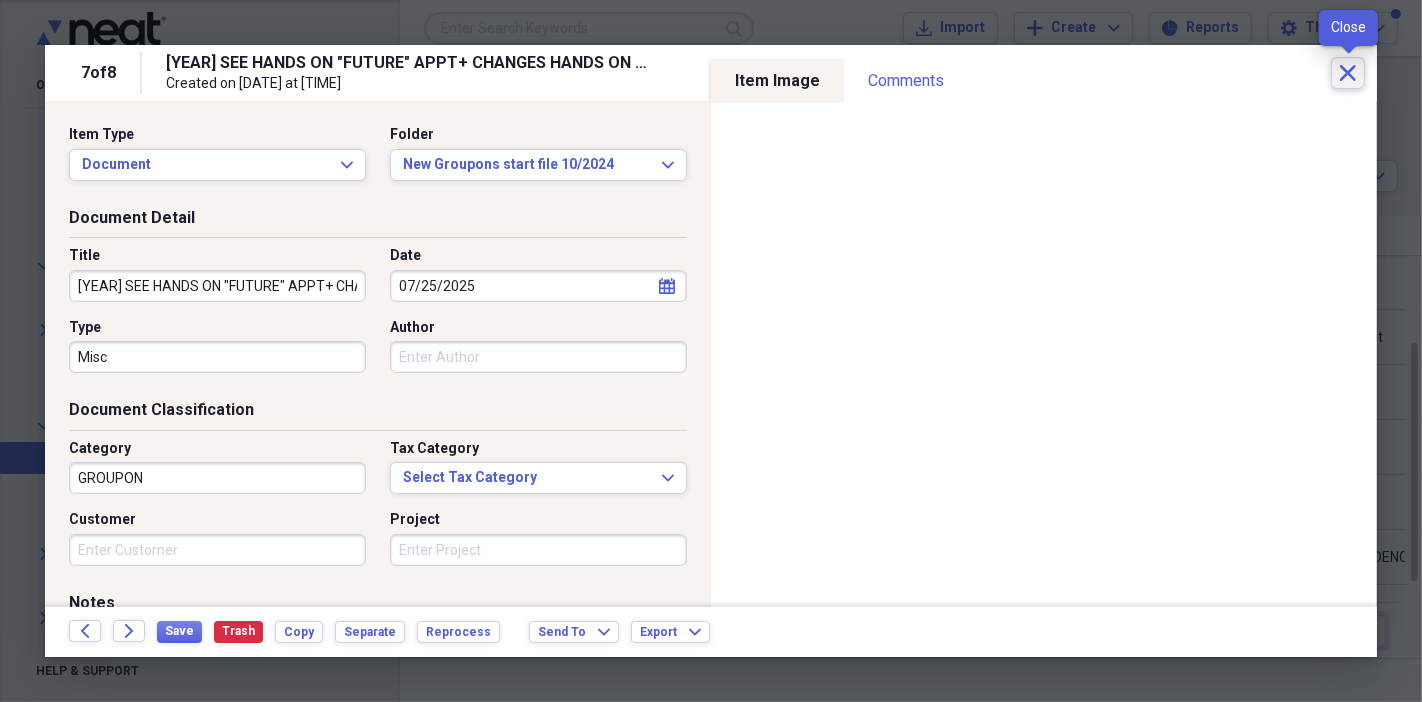 click on "Close" 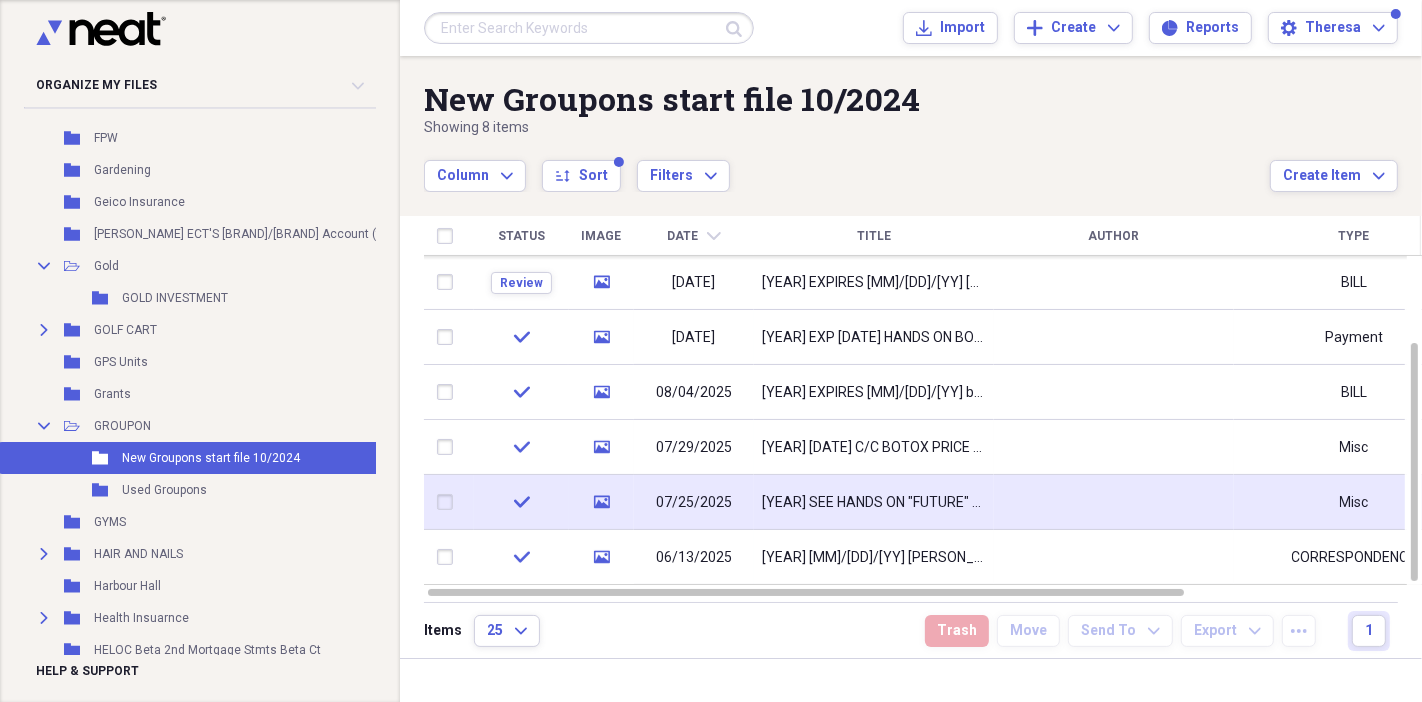 click on "[YEAR] SEE HANDS ON "FUTURE" APPT+ CHANGES  HANDS ON MASSAGE THRU [MM]/[DD]/[YY] APP FOR #[NUMBER] GROUPONS  [MM]/[DD]/[YY] TO [MM]/[DD]/[YY]" at bounding box center (874, 503) 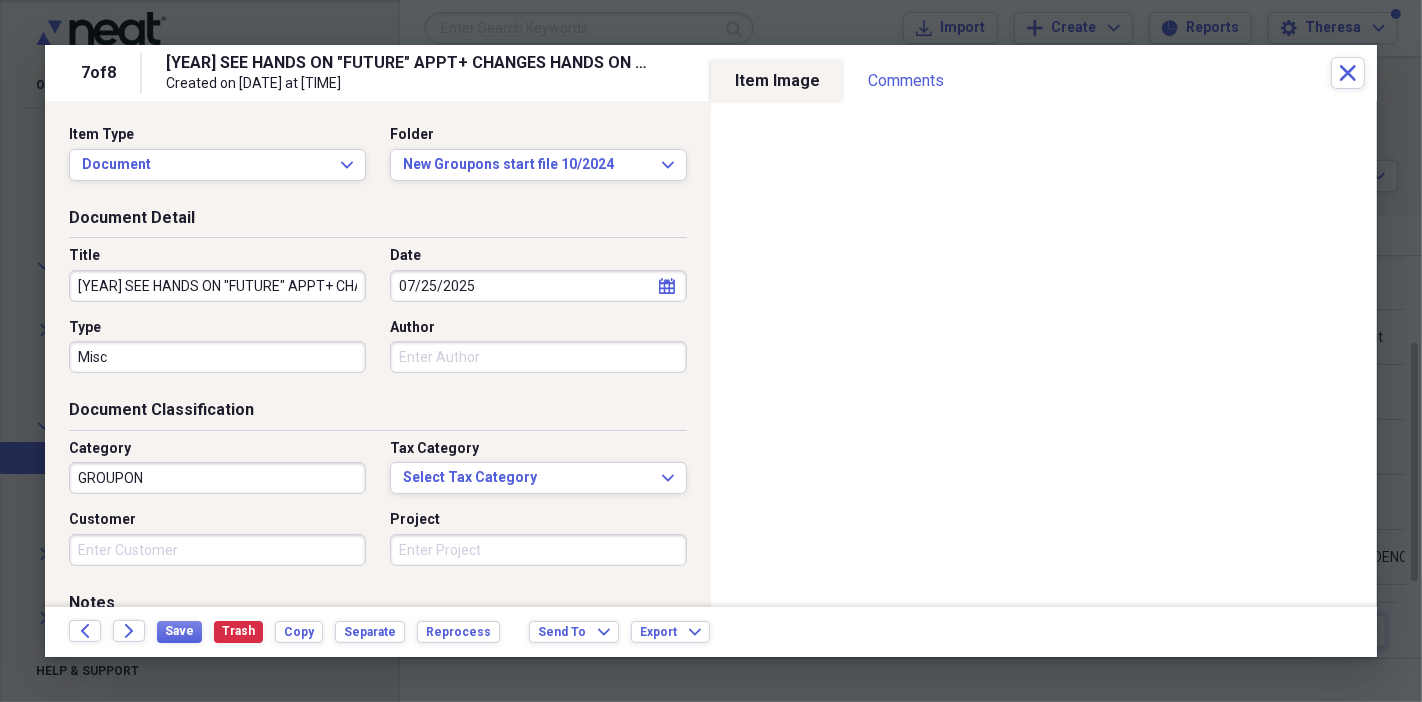 click on "[YEAR] SEE HANDS ON "FUTURE" APPT+ CHANGES  HANDS ON MASSAGE THRU [MM]/[DD]/[YY] APP FOR #[NUMBER] GROUPONS  [MM]/[DD]/[YY] TO [MM]/[DD]/[YY]" at bounding box center [217, 286] 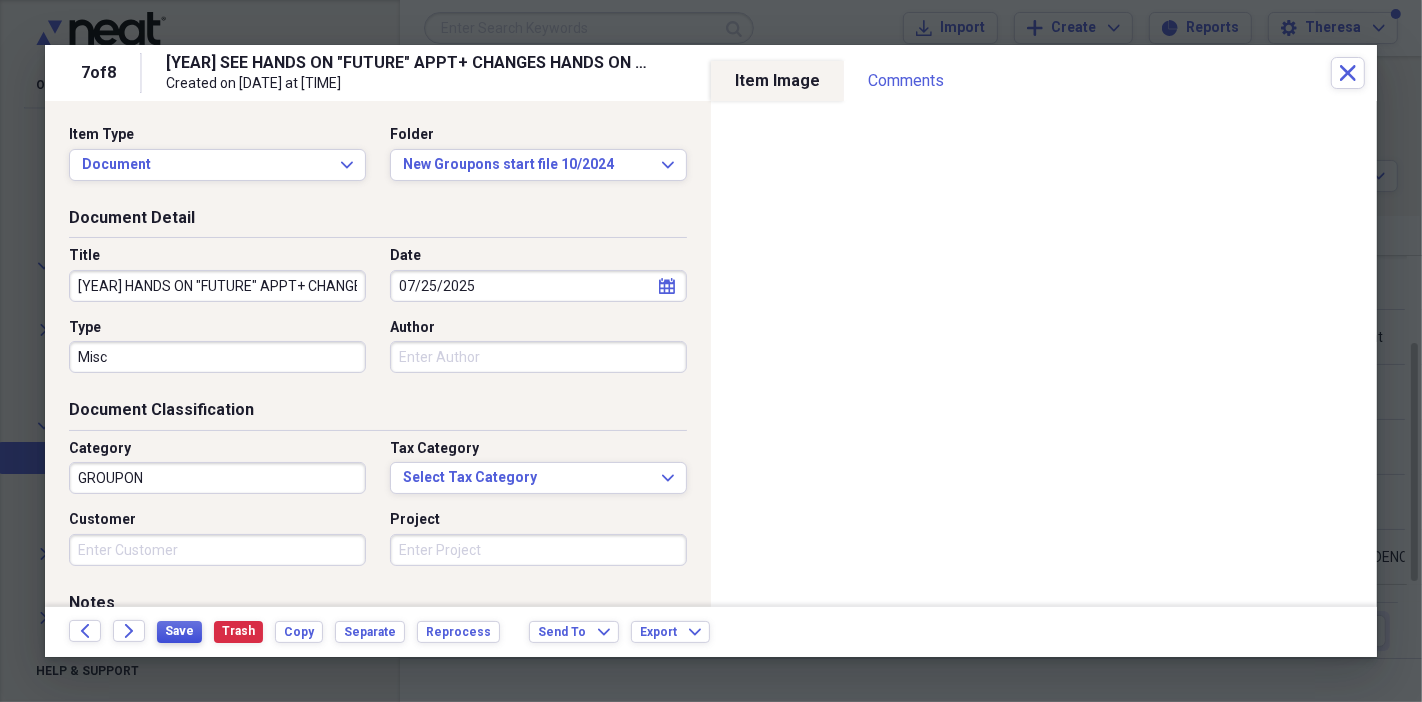 type on "[YEAR] HANDS ON "FUTURE" APPT+ CHANGES  HANDS ON MASSAGE THRU [DATE] APP FOR #[NUMBER] GROUPONS  [DATE] TO [DATE]" 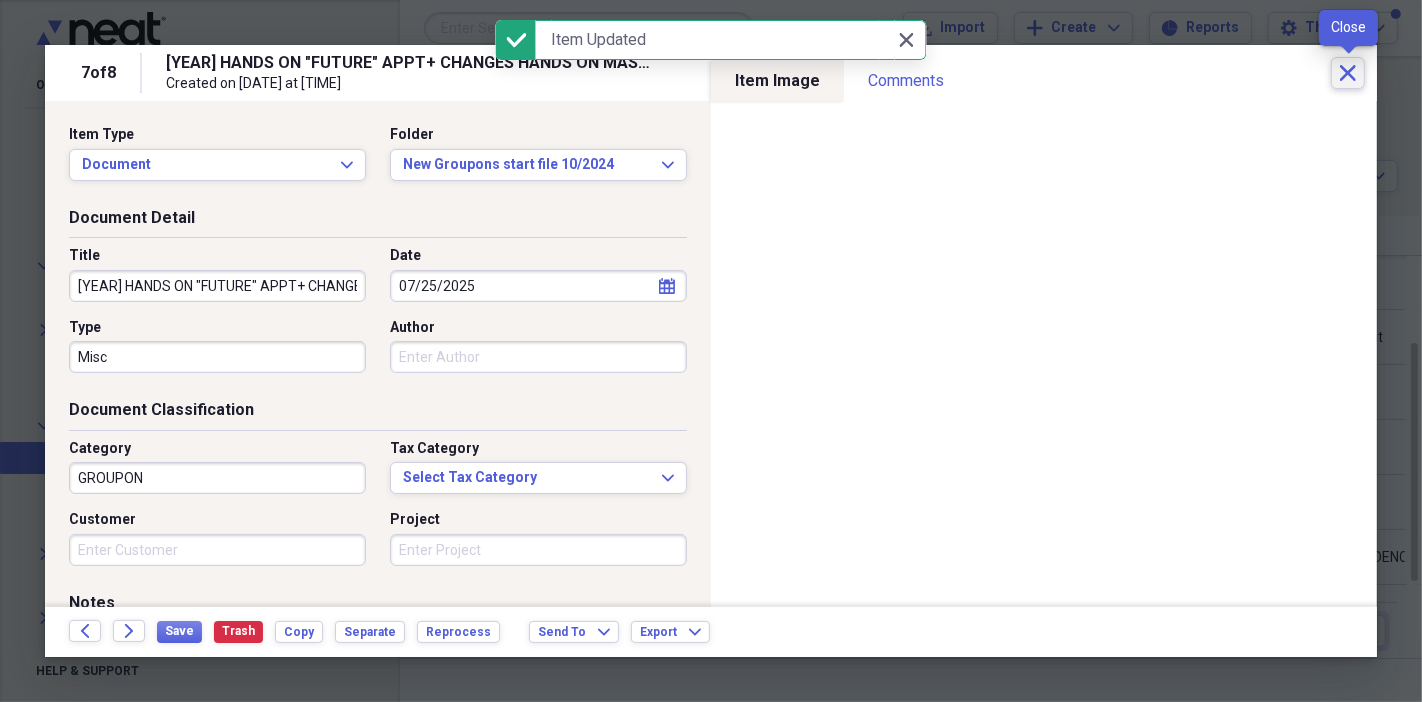 click 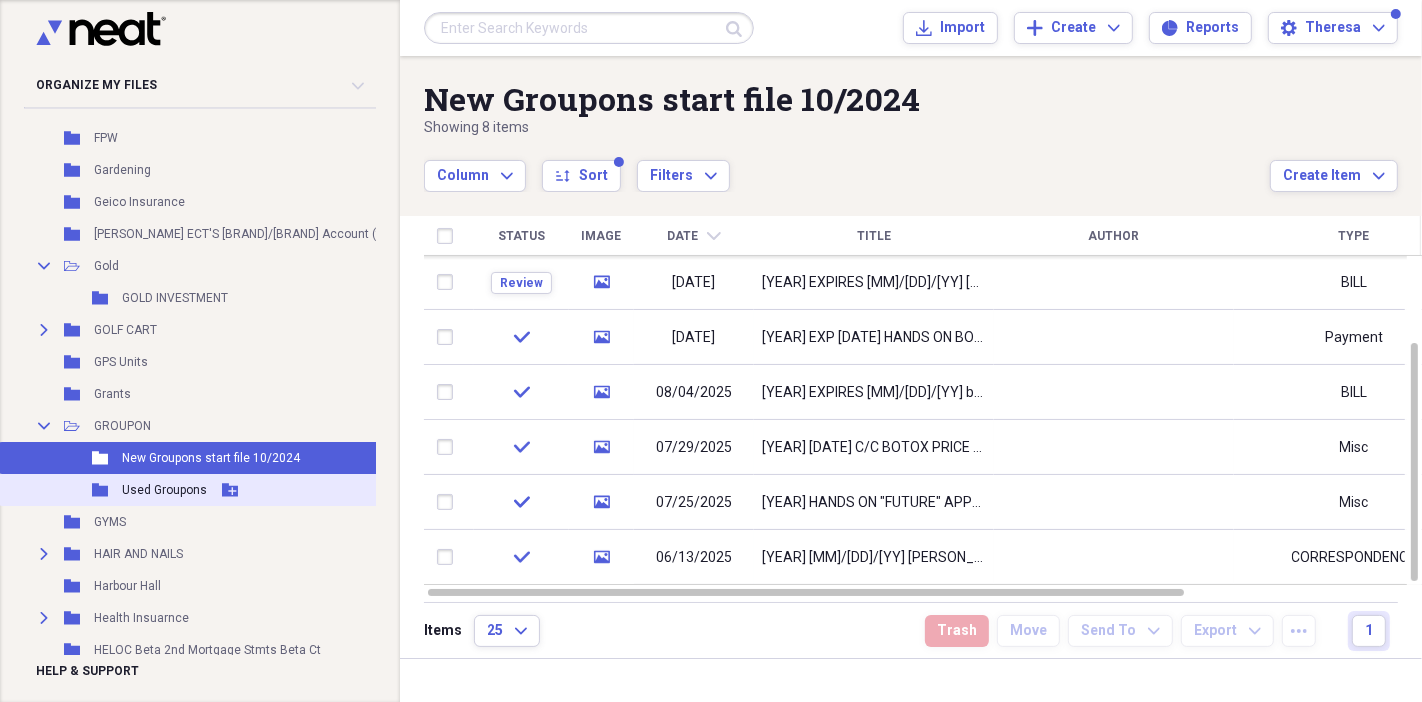 click on "Used Groupons" at bounding box center (164, 490) 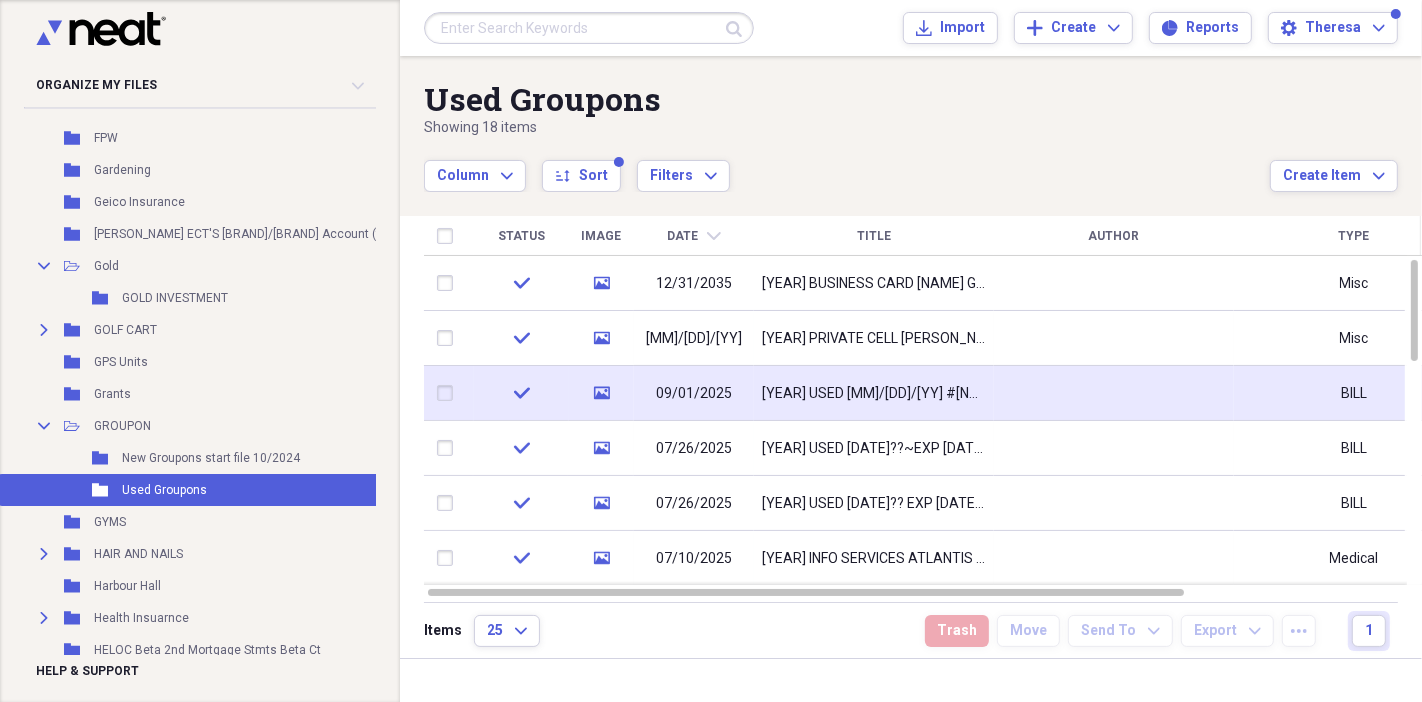 click on "[YEAR] USED [MM]/[DD]/[YY] #[NUMBER] UNITS EXPIRES [MM]/[DD]/[YY] $[PRICE] BOTOX BOUGHT [MM]/[DD]/[YY] #[NUMBER] UNITS BOTOX`[BRAND] [BRAND]~TMW [BRAND] C/C" at bounding box center (874, 394) 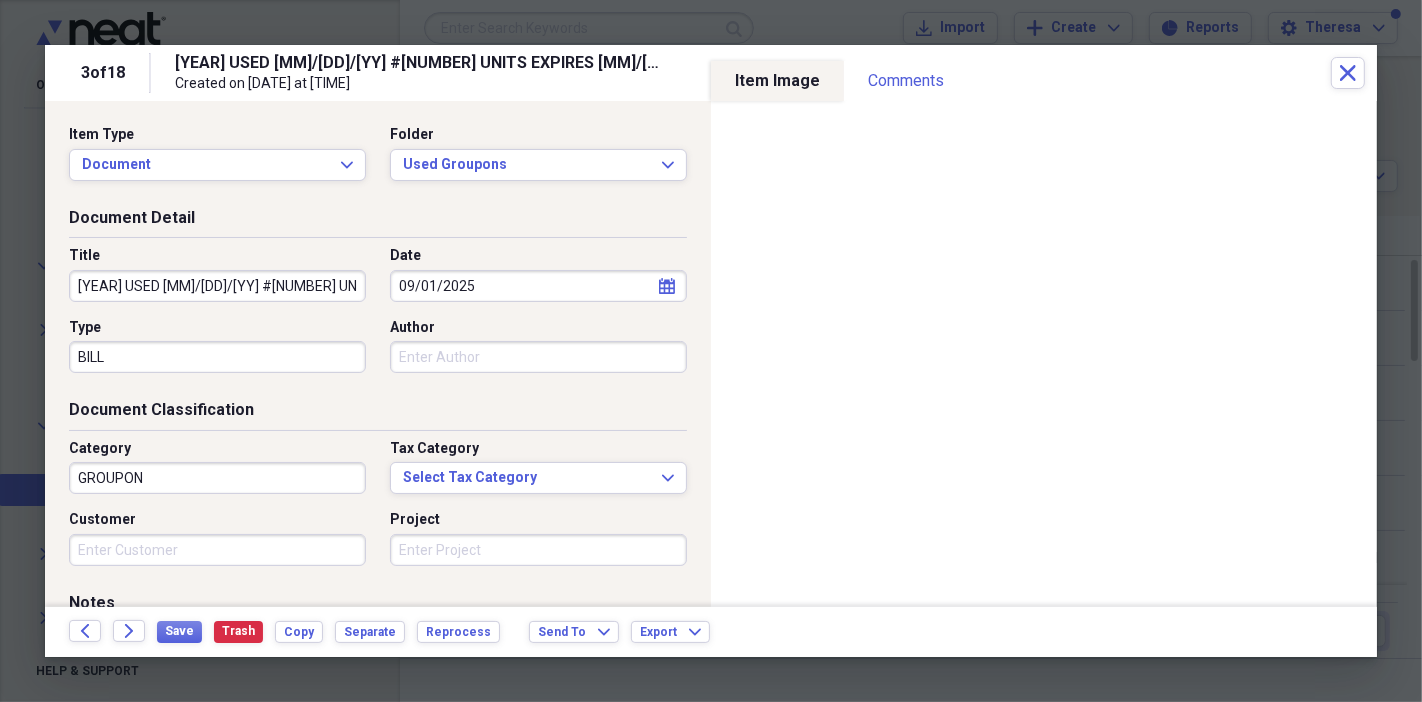 click on "[YEAR] USED [MM]/[DD]/[YY] #[NUMBER] UNITS EXPIRES [MM]/[DD]/[YY] $[PRICE] BOTOX BOUGHT [MM]/[DD]/[YY] #[NUMBER] UNITS BOTOX`[BRAND] [BRAND]~TMW [BRAND] C/C" at bounding box center [217, 286] 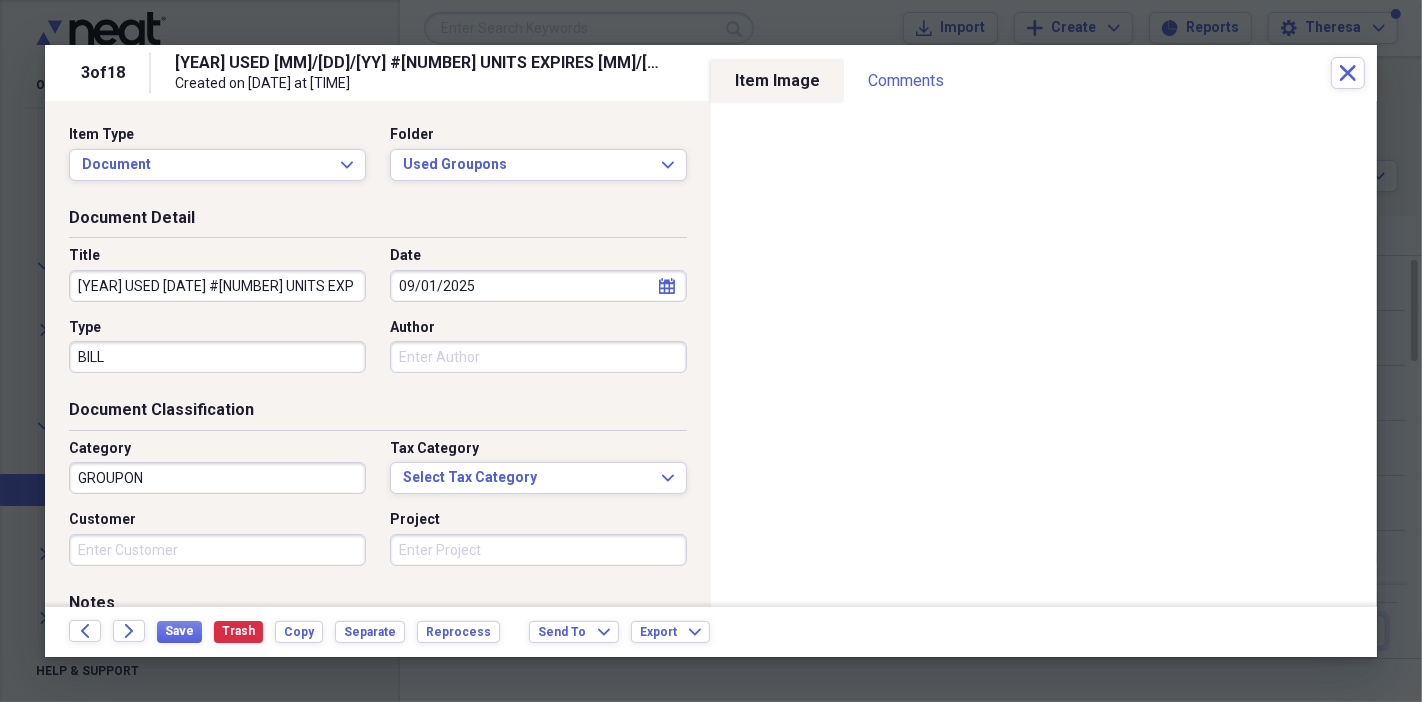 click on "[YEAR] USED [DATE] #[NUMBER] UNITS EXP [DATE] [PRICE] BOTOX BOUGHT [DATE] [PRICE] #[NUMBER] UNITS BOTOX`ASTHETIC INSTITUTE~TMW CITI C/C" at bounding box center [217, 286] 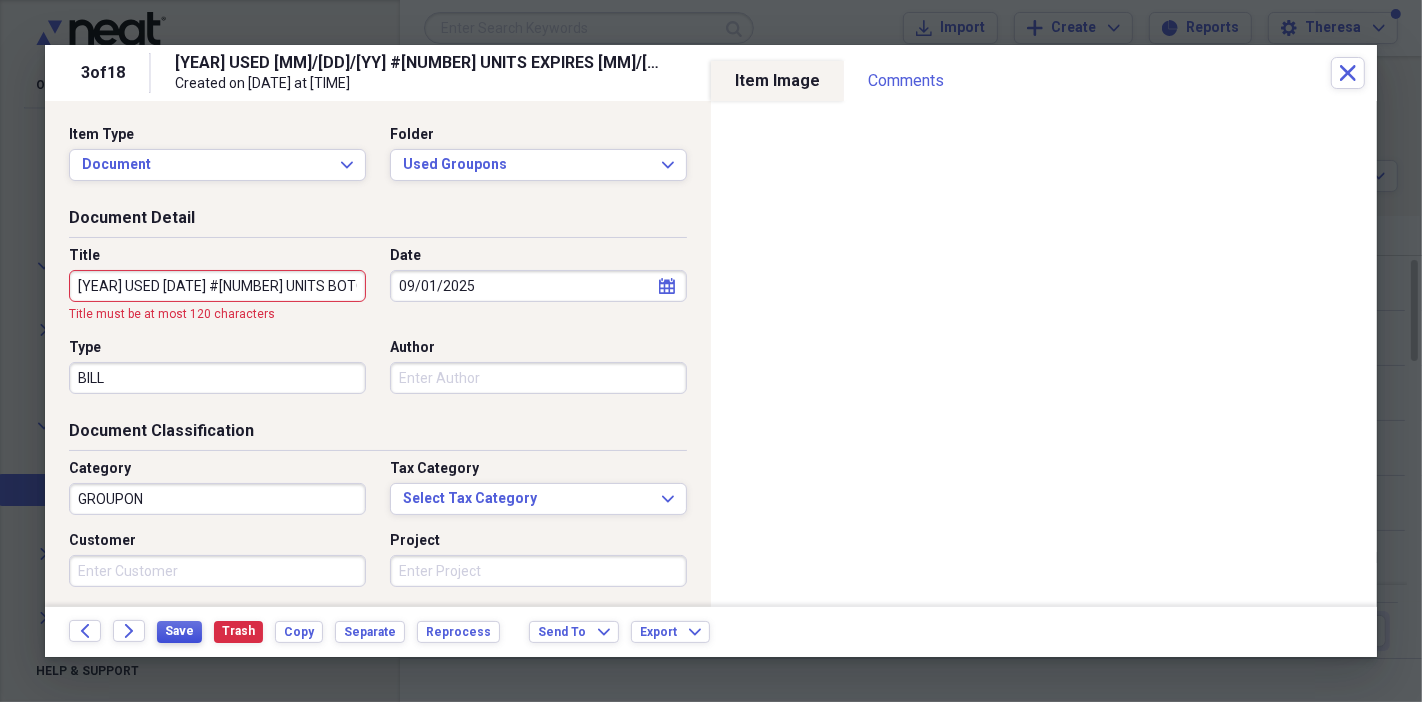 click on "Save" at bounding box center (179, 631) 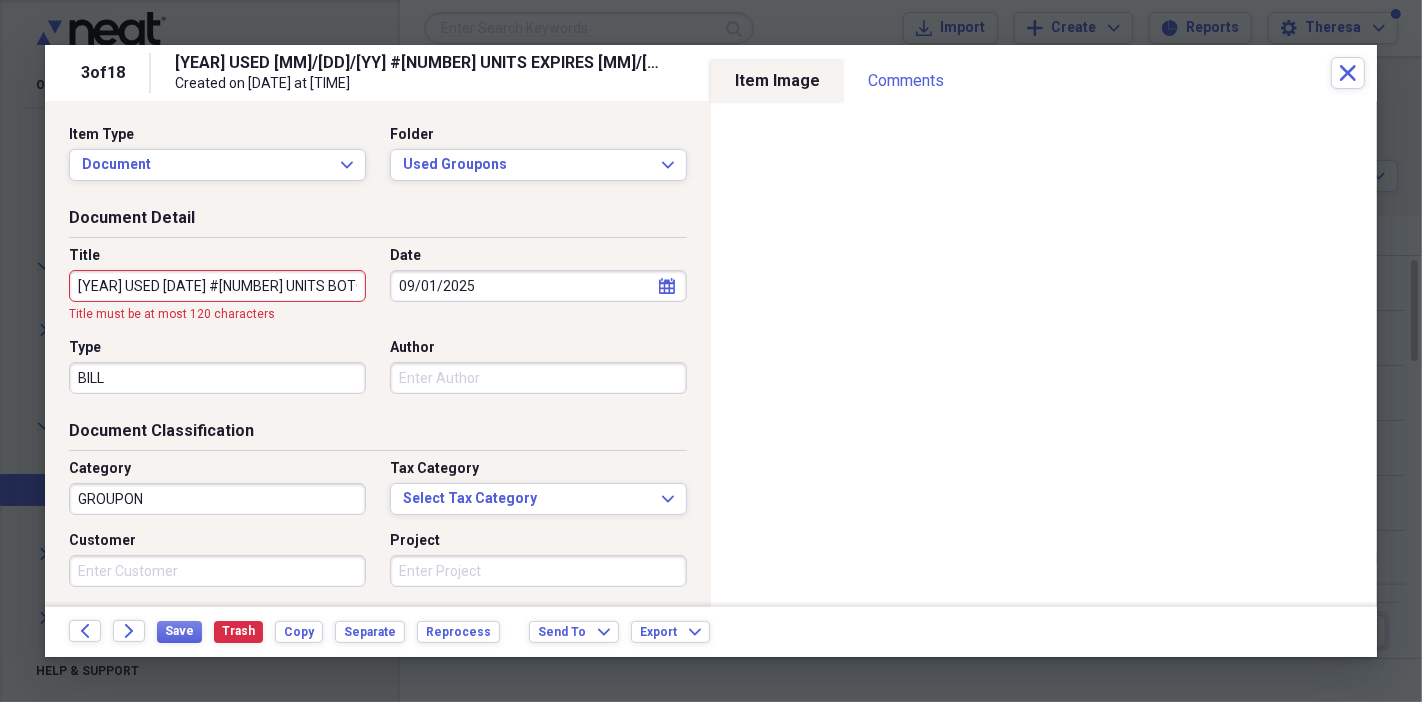 click on "[YEAR] USED [DATE] #[NUMBER] UNITS BOTOX EXP [DATE] [PRICE] BOTOX BOUGHT [DATE] [PRICE] #[NUMBER] UNITS BOTOX`ASTHETIC INSTITUTE~TMW CITI C/C" at bounding box center [217, 286] 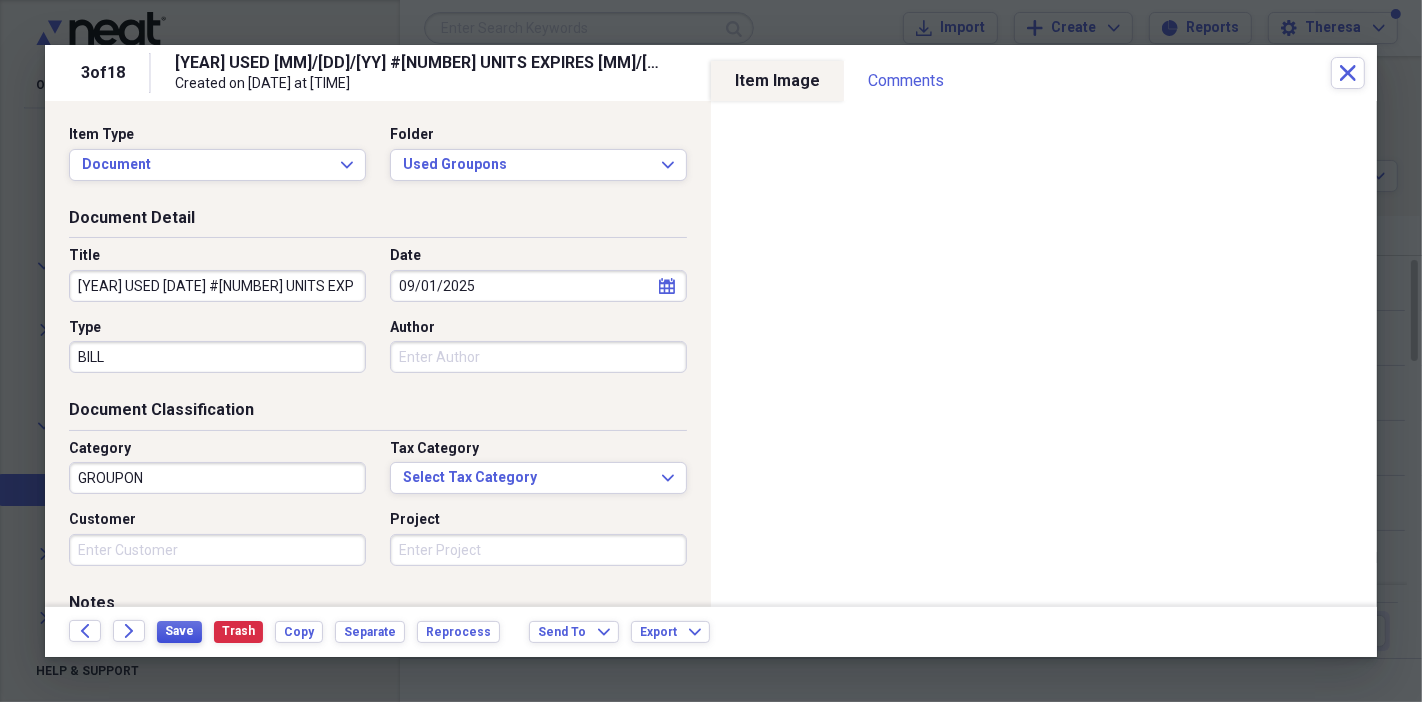click on "Save" at bounding box center (179, 631) 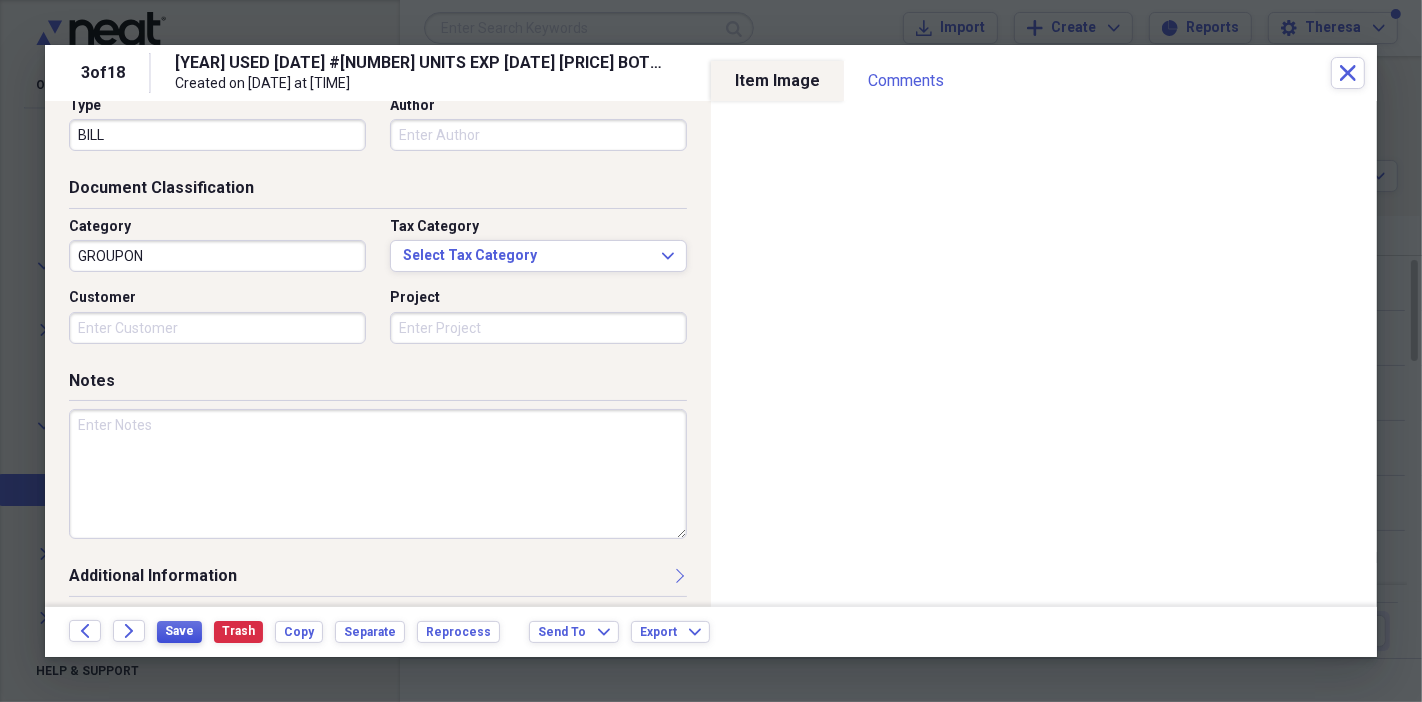 scroll, scrollTop: 0, scrollLeft: 0, axis: both 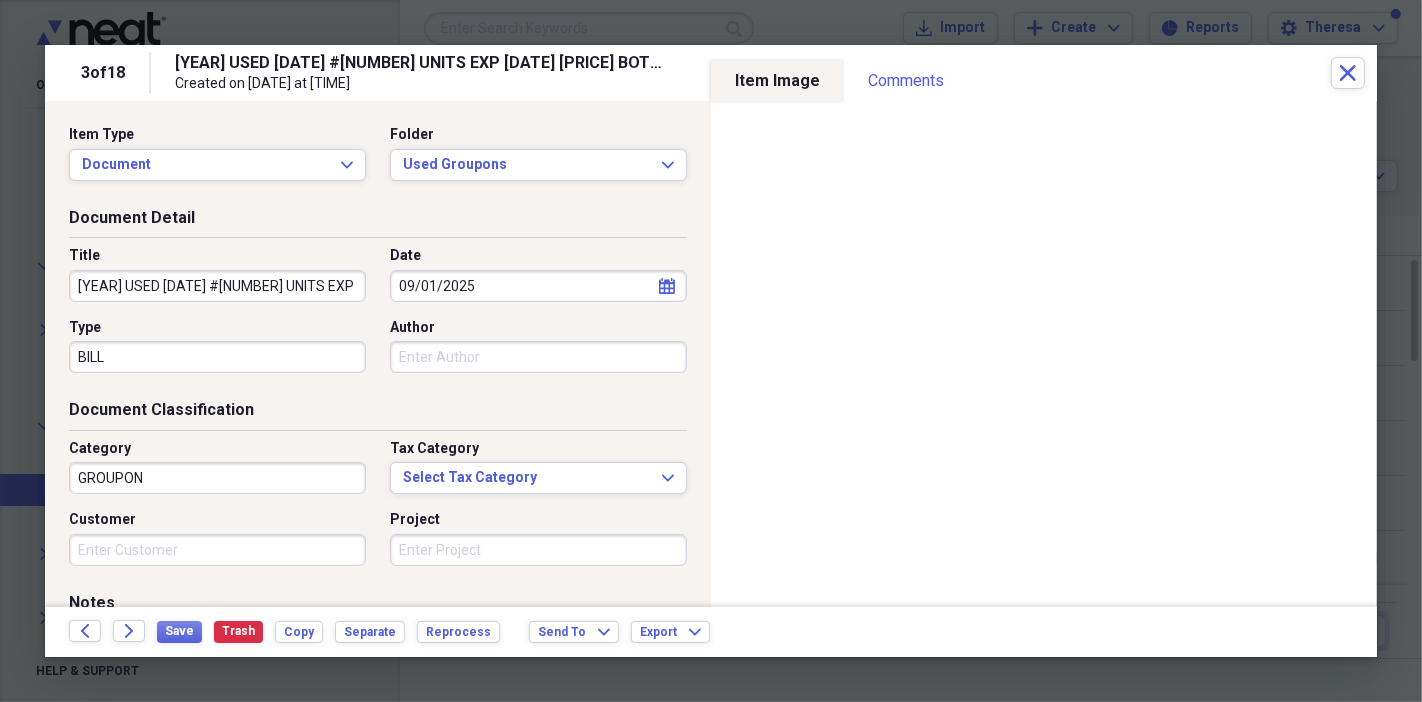 click on "[YEAR] USED [DATE] #[NUMBER] UNITS EXP [DATE] [PRICE] BOTOX BOUGHT [DATE] [PRICE] #[NUMBER] UNITS BOTOX`ASTHETIC INSTITUTE~TMW CITI C/C" at bounding box center [217, 286] 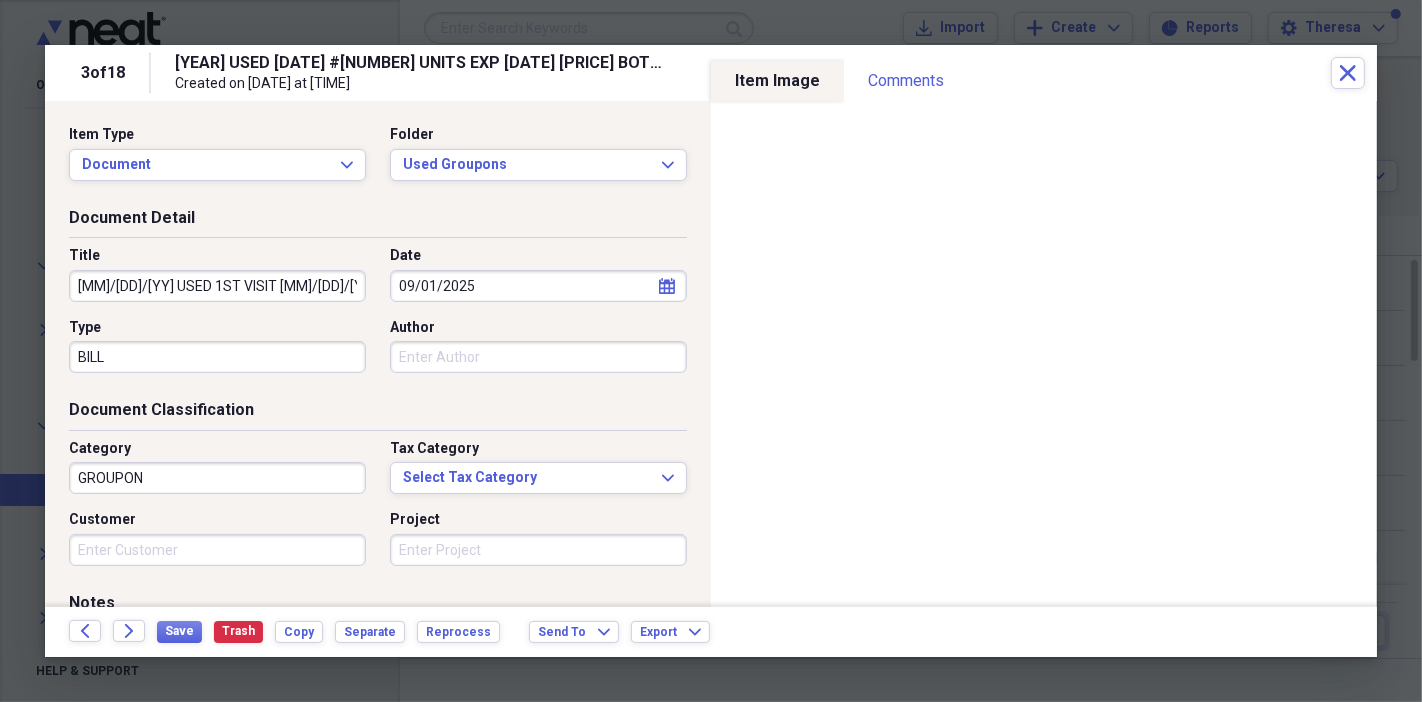 type on "[MM]/[DD]/[YY] USED 1ST VISIT [MM]/[DD]/[YY] #[NUMBER] UNITS EXP [MM]/[DD]/[YY] $[PRICE] BOTOX BOUGHT [MM]/[DD]/[YY] $[PRICE] #[NUMBER] UNITS BOTOX`[BRAND] [BRAND]~TMW [BRAND] C/C" 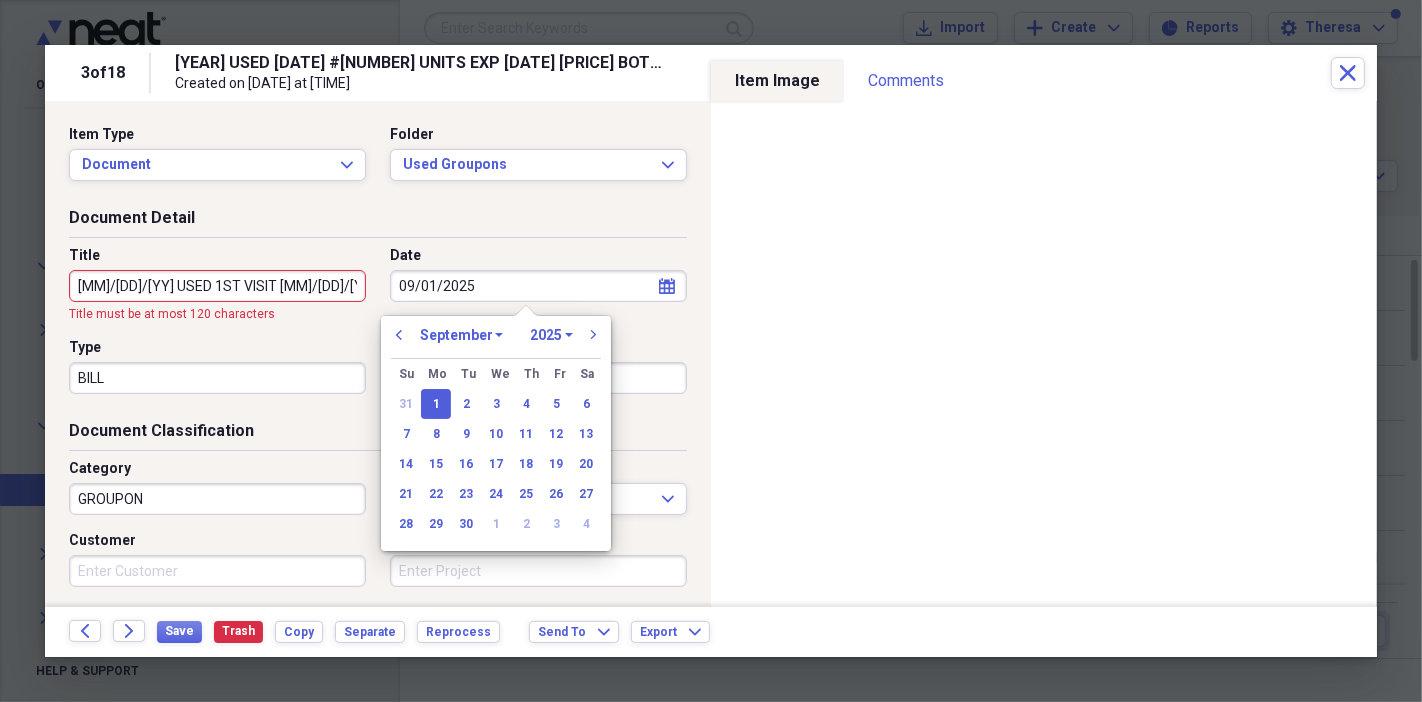 click on "09/01/2025" at bounding box center [538, 286] 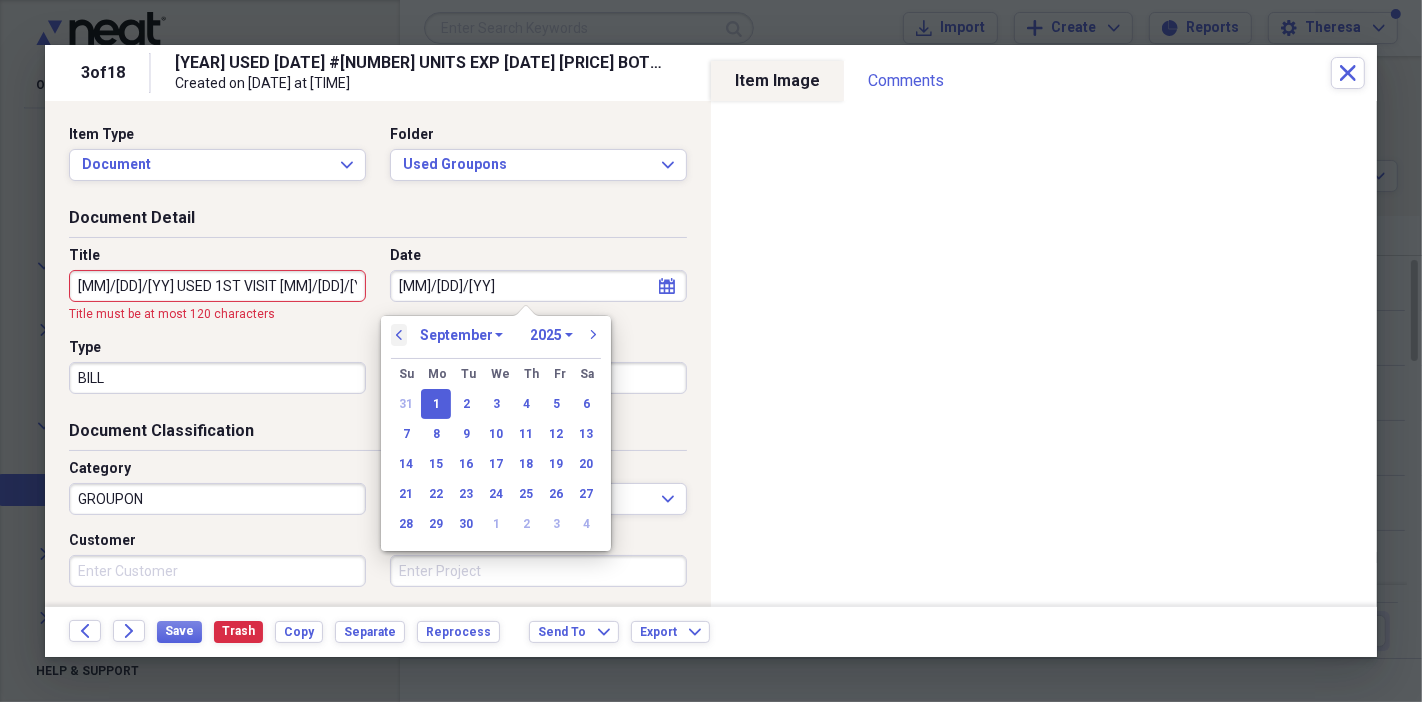 type on "[DATE]" 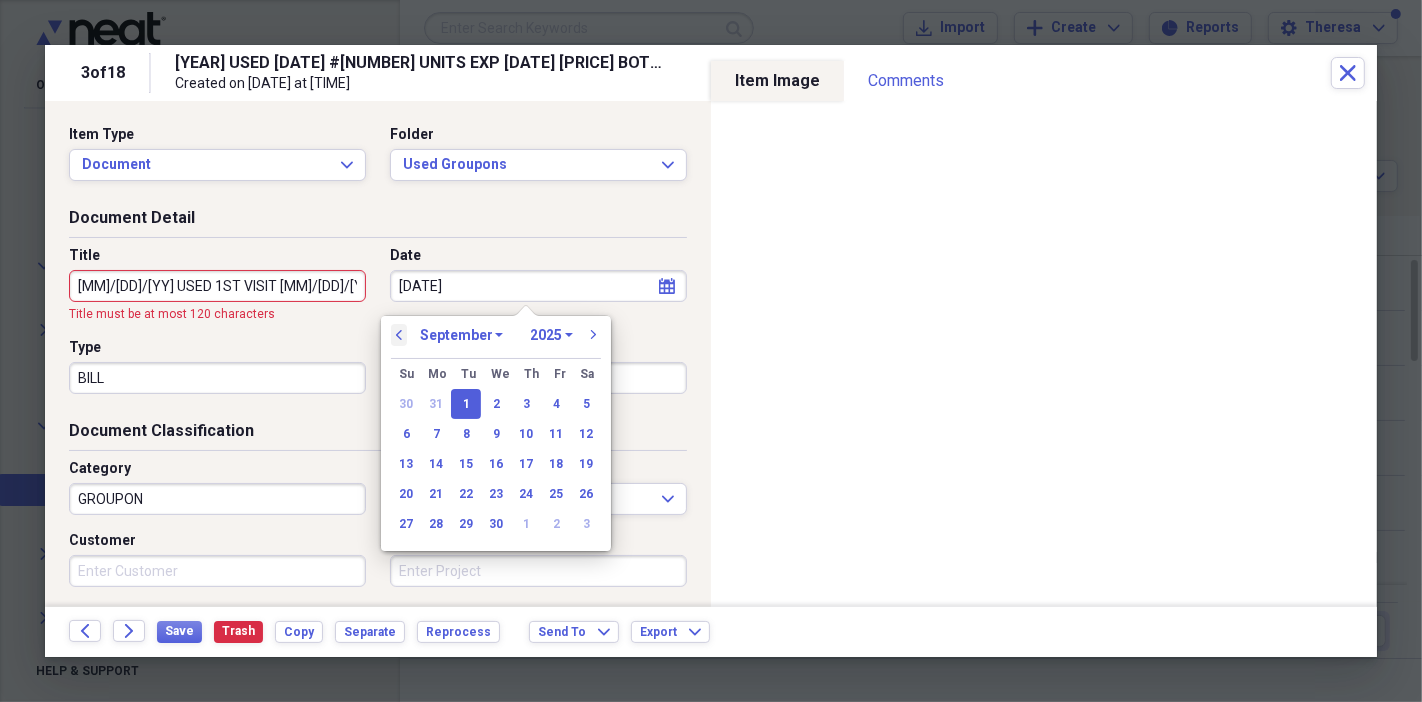 select on "2020" 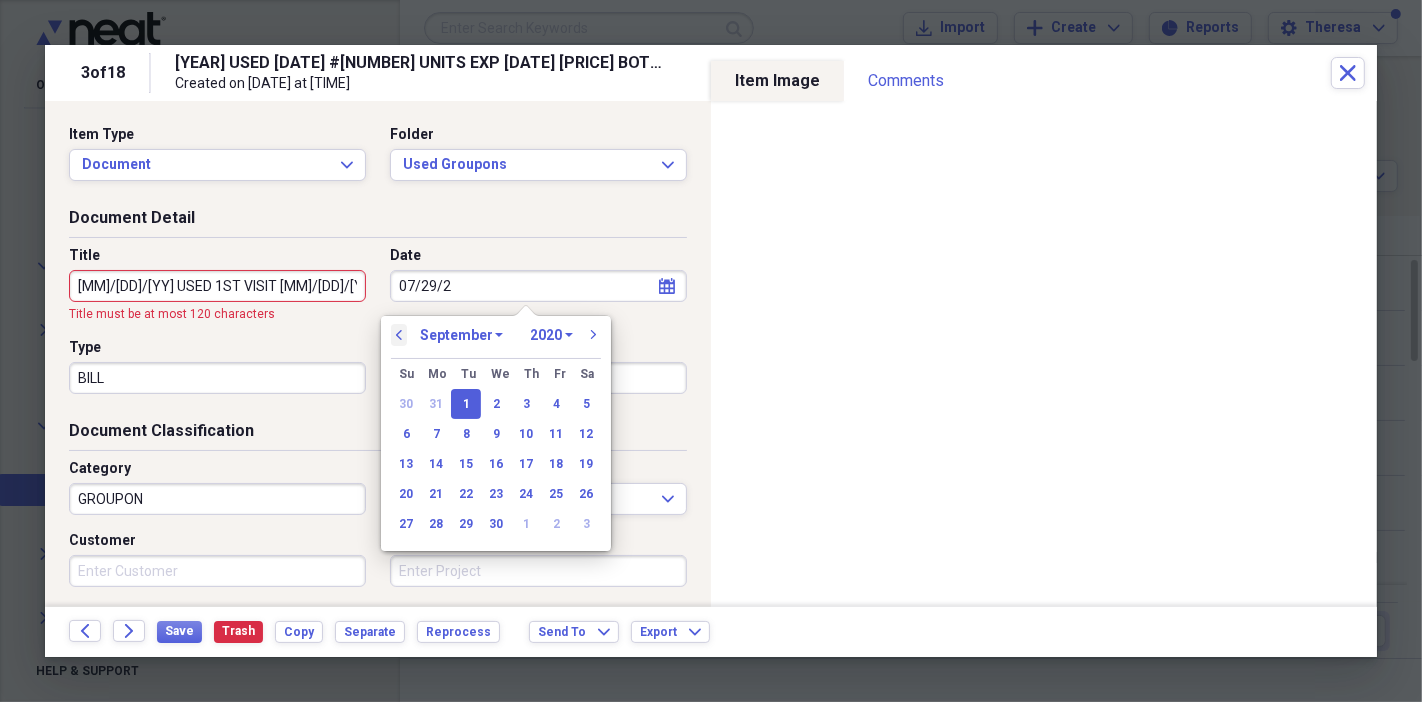 type on "07/29/20" 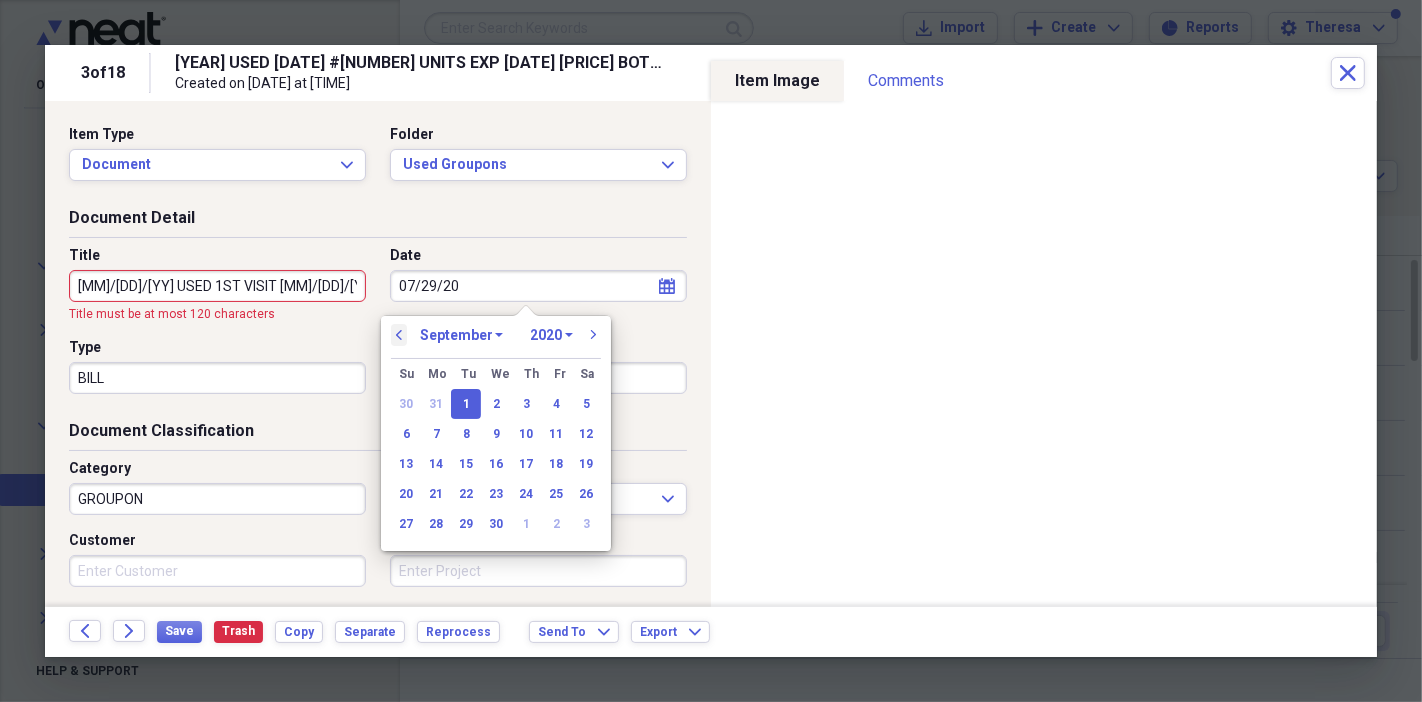 select on "6" 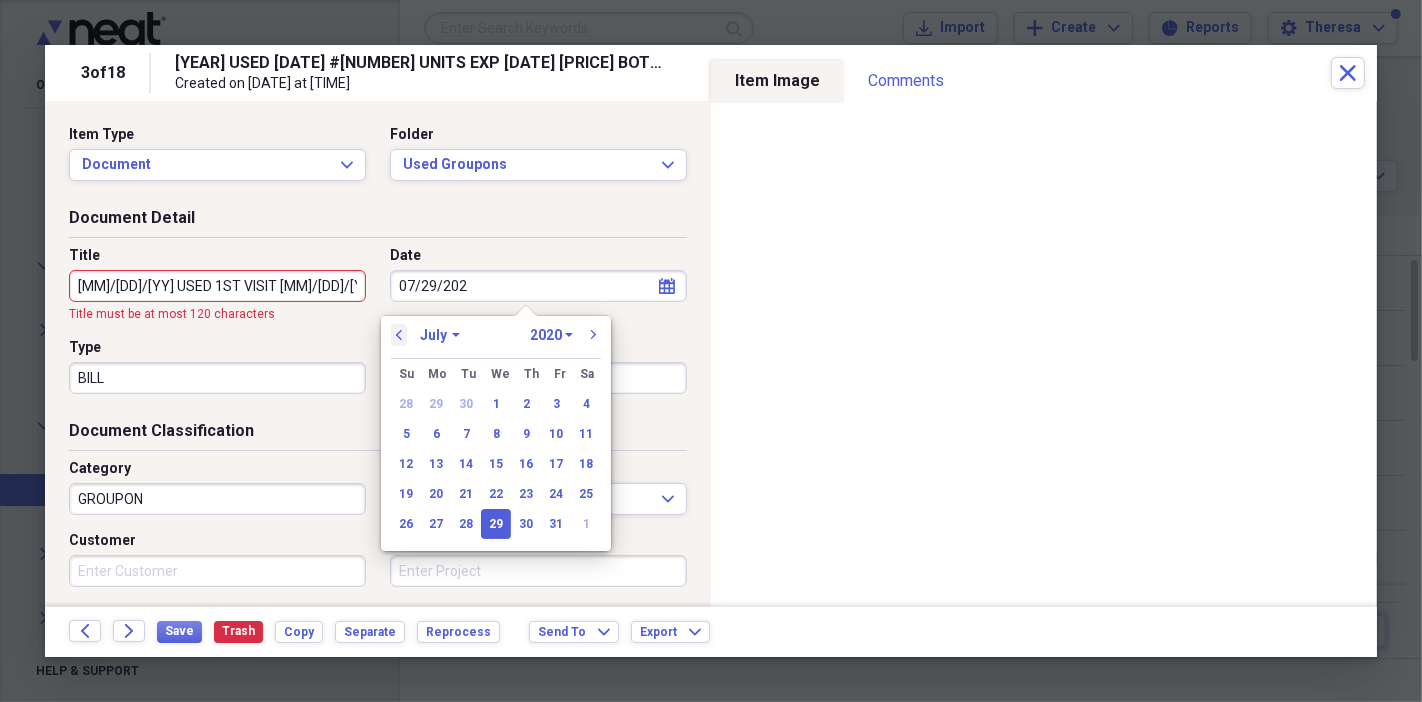 type on "07/29/2025" 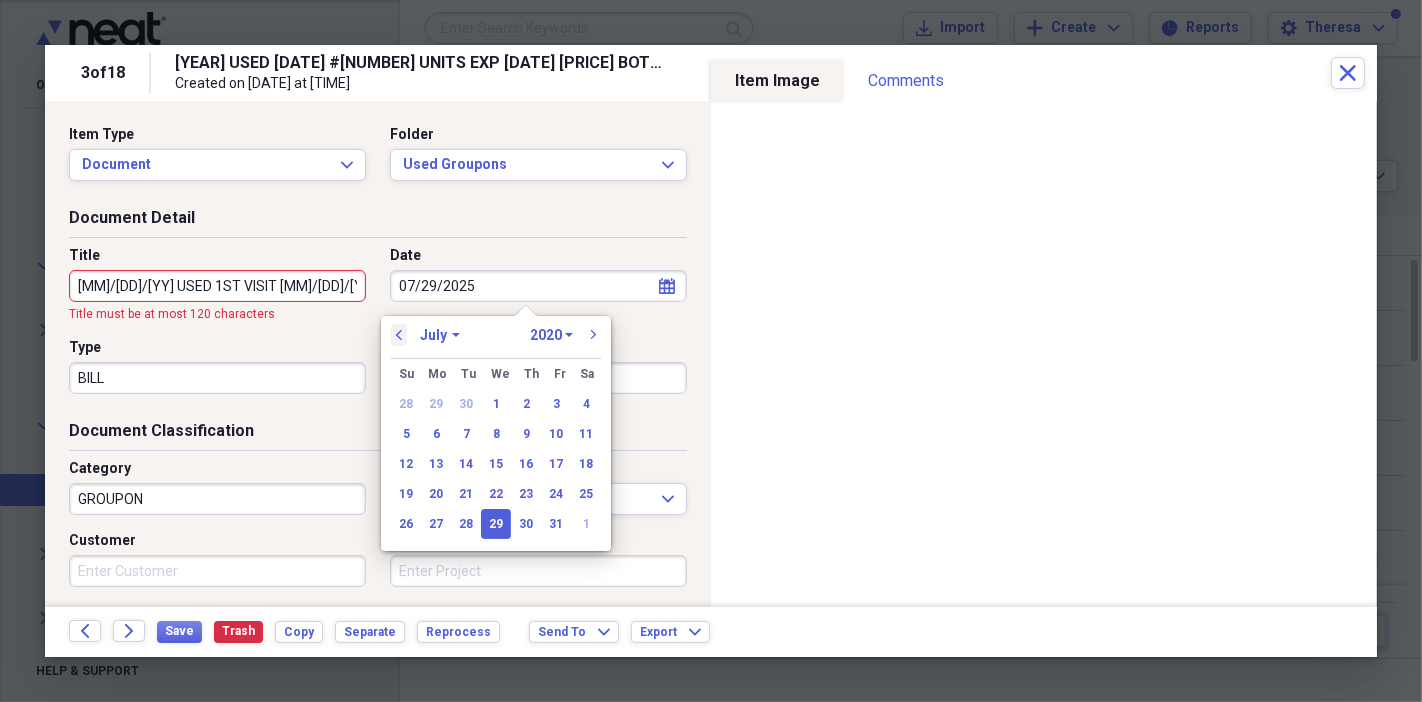 select on "2025" 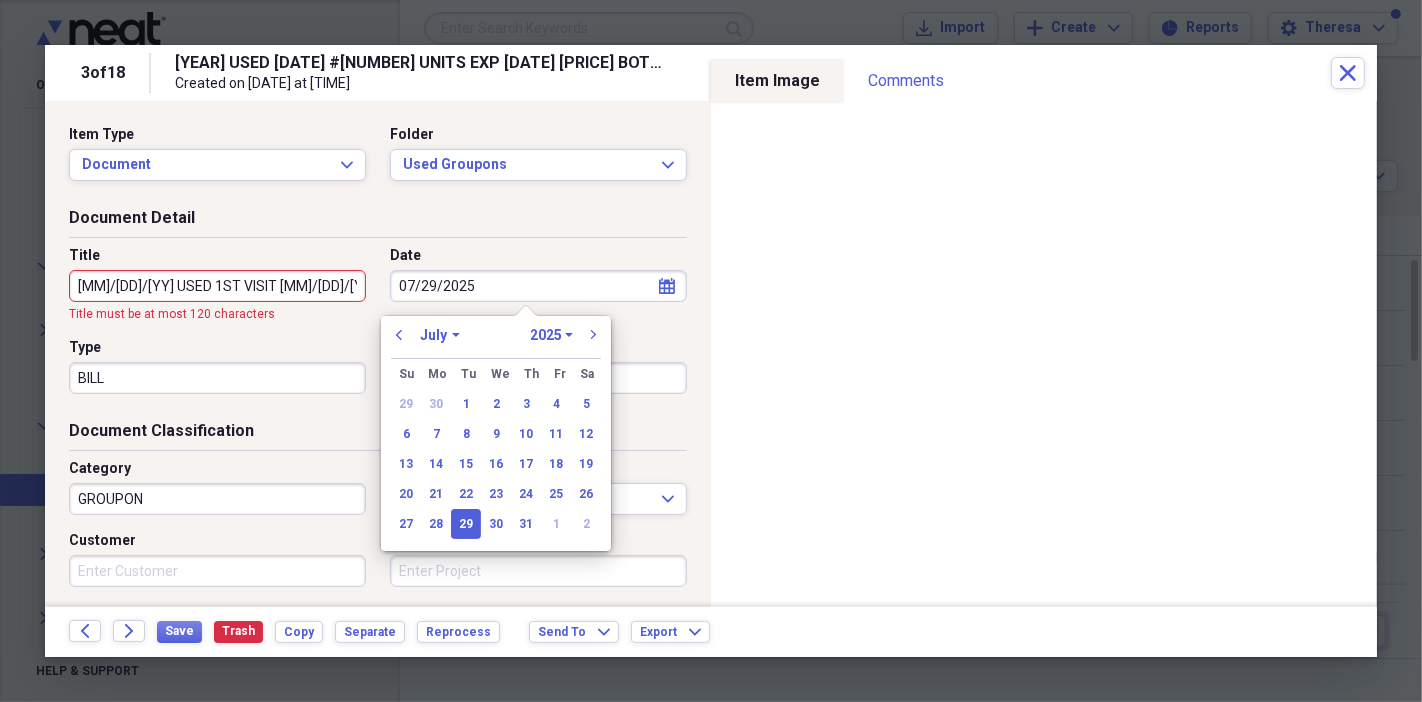 type on "07/29/2025" 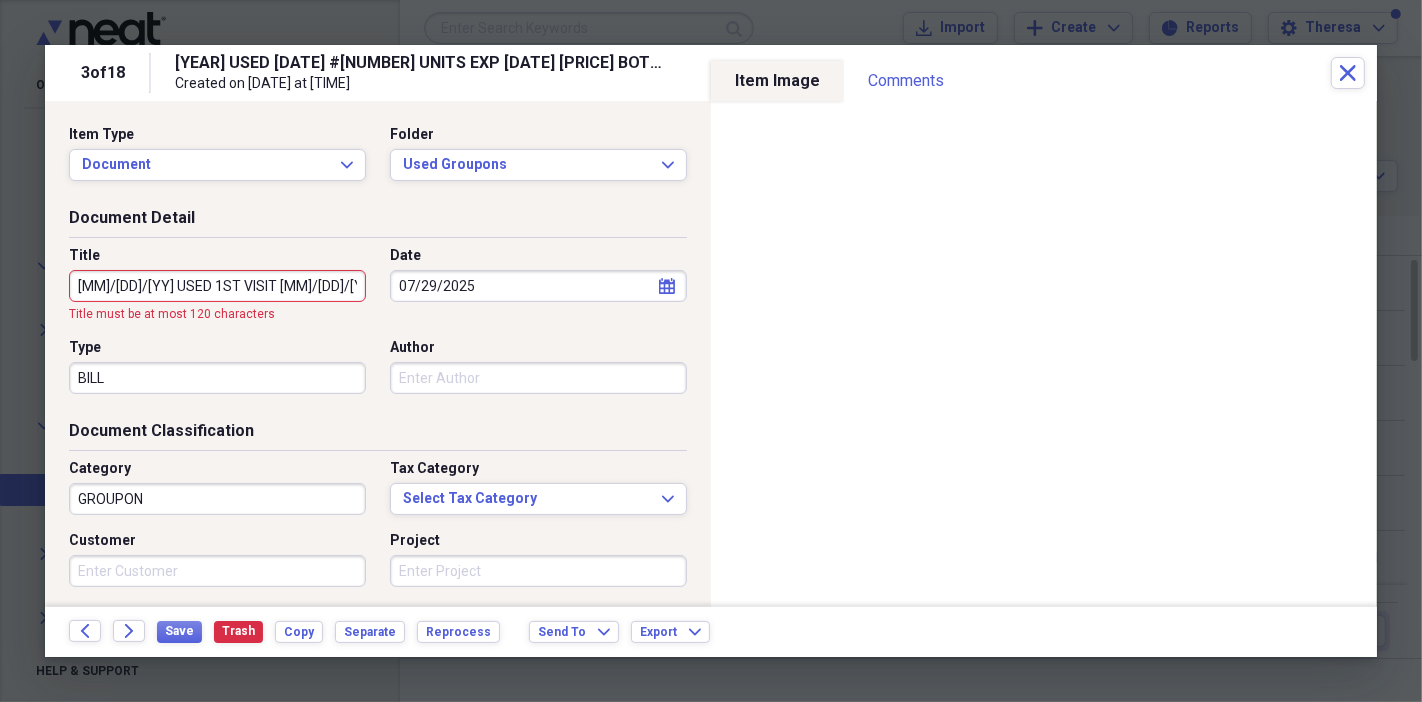 click on "[MM]/[DD]/[YY] USED 1ST VISIT [MM]/[DD]/[YY] #[NUMBER] UNITS EXP [MM]/[DD]/[YY] $[PRICE] BOTOX BOUGHT [MM]/[DD]/[YY] $[PRICE] #[NUMBER] UNITS BOTOX`[BRAND] [BRAND]~TMW [BRAND] C/C" at bounding box center (217, 286) 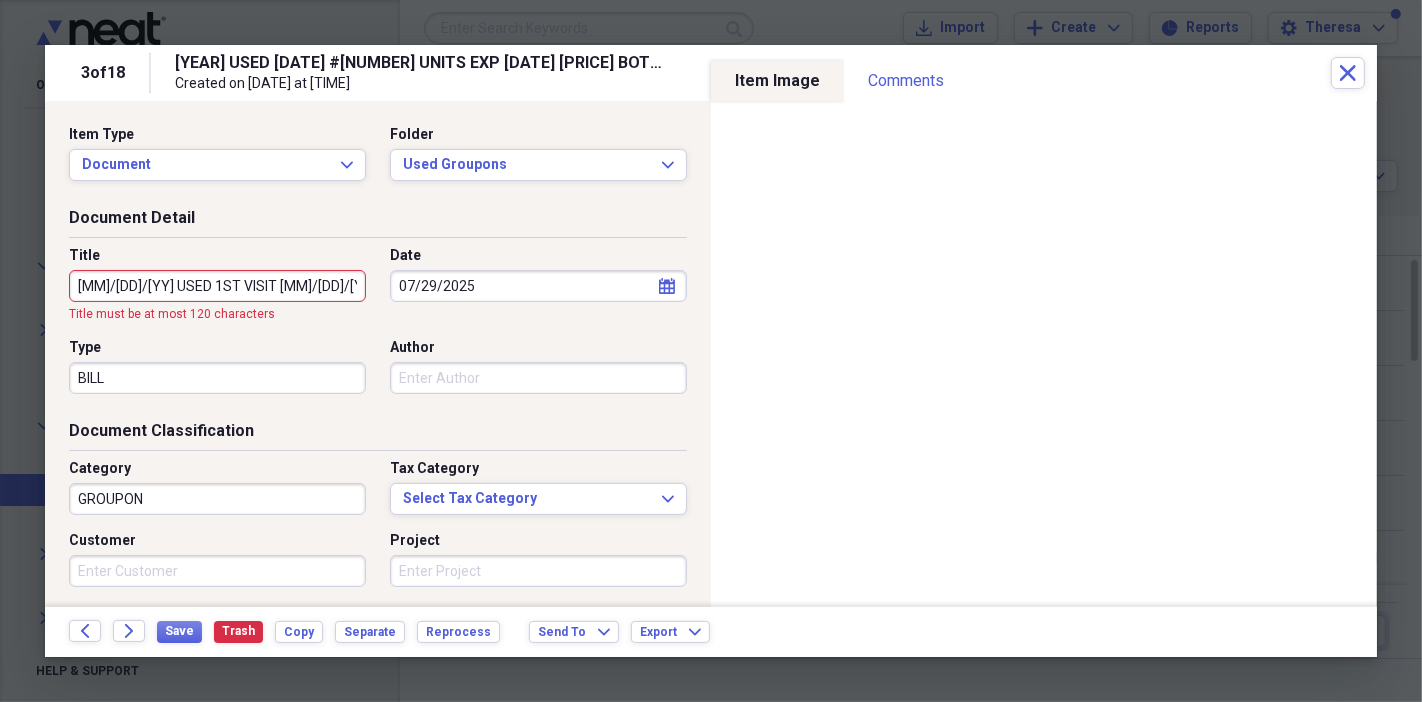 click 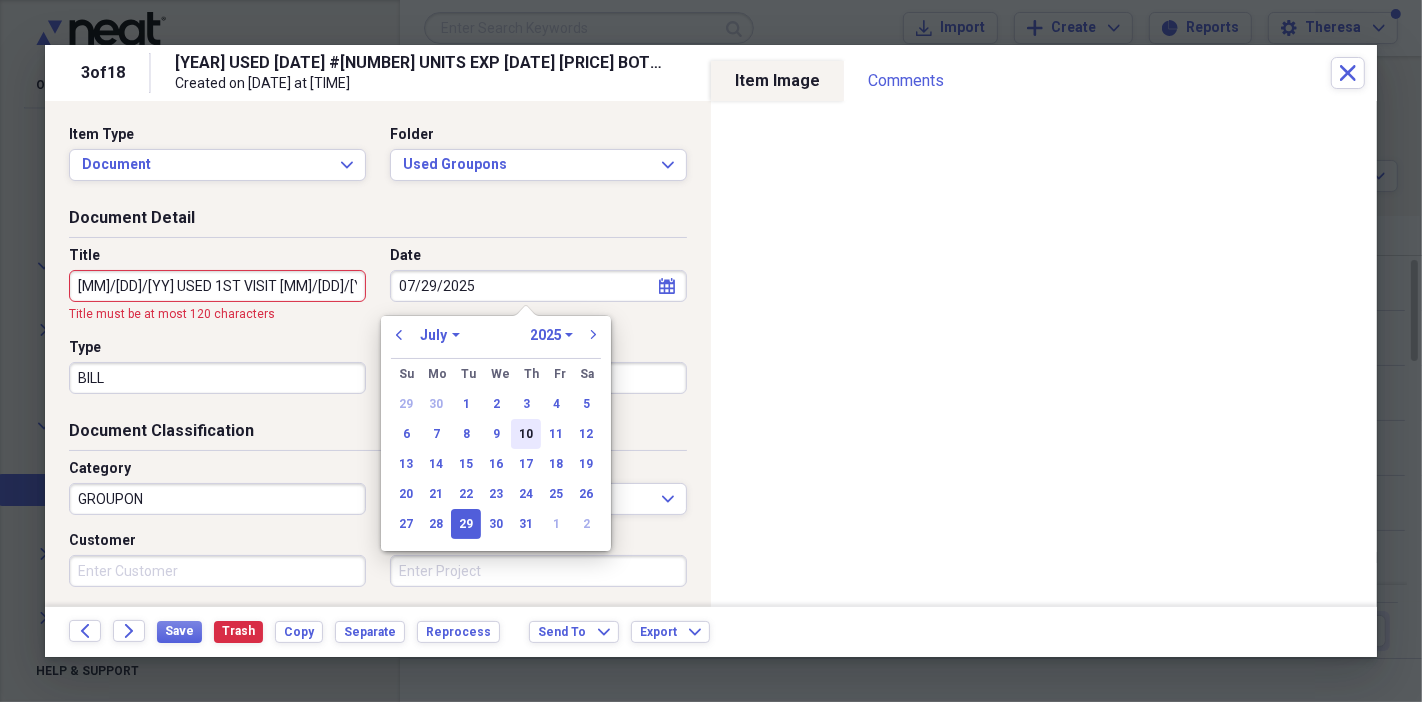 click on "10" at bounding box center (526, 434) 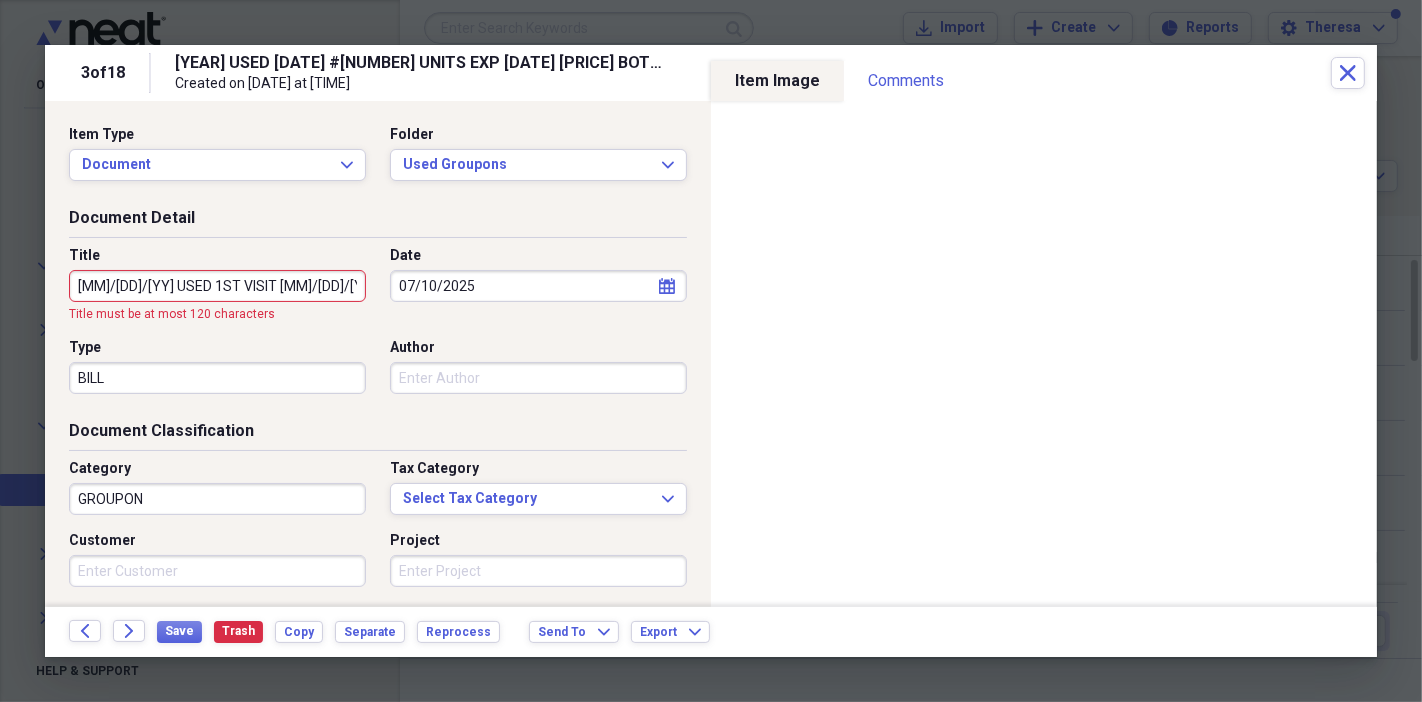 click on "[MM]/[DD]/[YY] USED 1ST VISIT [MM]/[DD]/[YY] #[NUMBER] UNITS EXP [MM]/[DD]/[YY] $[PRICE] BOTOX BOUGHT [MM]/[DD]/[YY] $[PRICE] #[NUMBER] UNITS BOTOX`[BRAND] [BRAND]~TMW [BRAND] C/C" at bounding box center [217, 286] 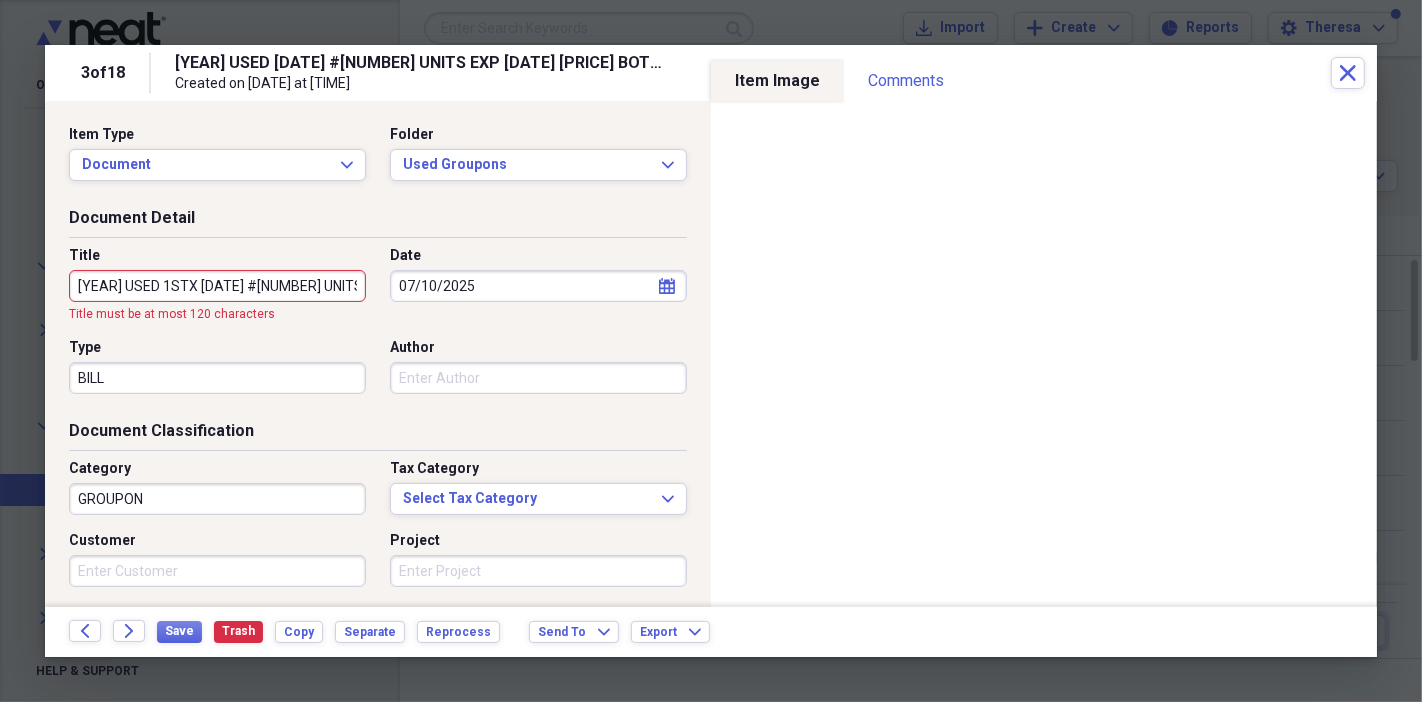 click on "[YEAR] USED 1STX [DATE] #[NUMBER] UNITS EXP [DATE] [PRICE] BOTOX BOUGHT [DATE] [PRICE] #[NUMBER] UNITS BOTOX`ASTHETIC INSTITUTE~TMW CITI C/C" at bounding box center (217, 286) 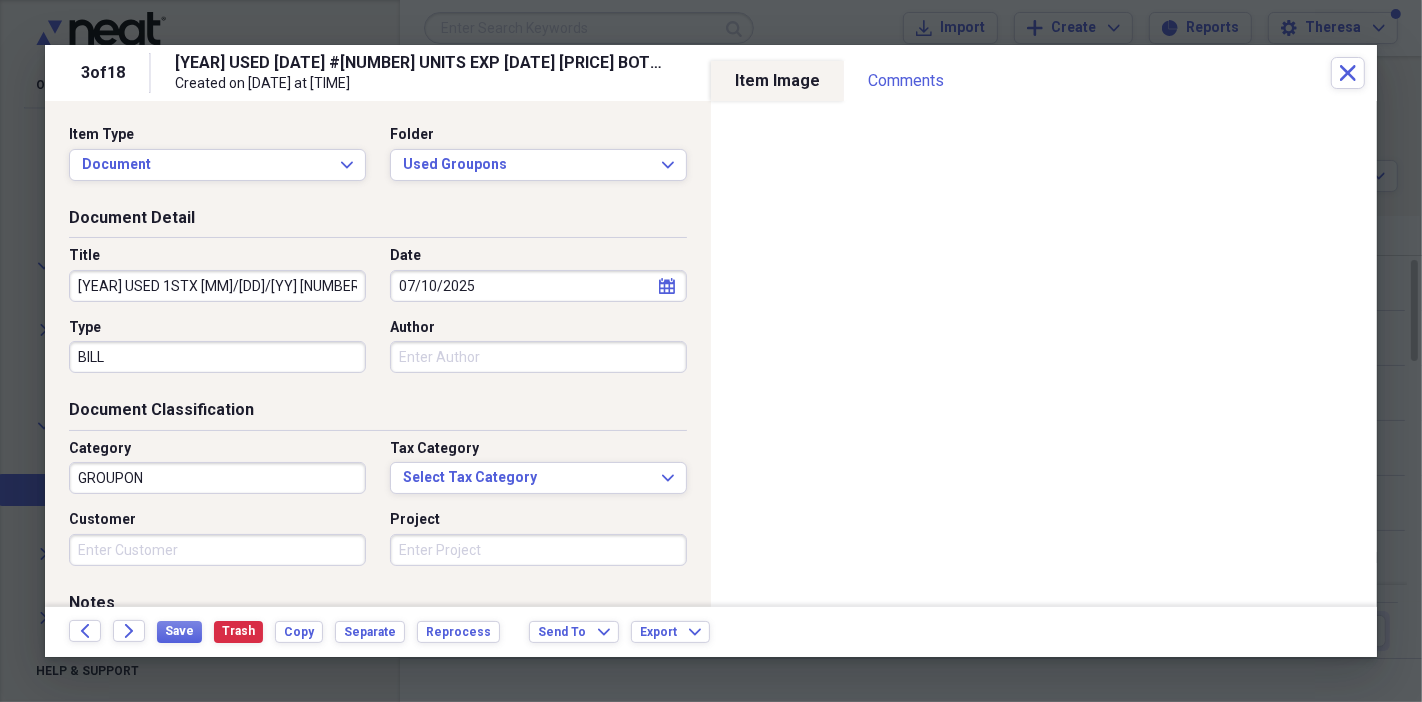 click on "[YEAR] USED 1STX [MM]/[DD]/[YY] [NUMBER] UNITS EXP [MM]/[DD]/[YY] $[PRICE] BOTOX BOUGHT [MM]/[DD]/[YY] #[NUMBER] UNITS BOTOX`[BRAND] [BRAND]~TMW [BRAND] C/C" at bounding box center [217, 286] 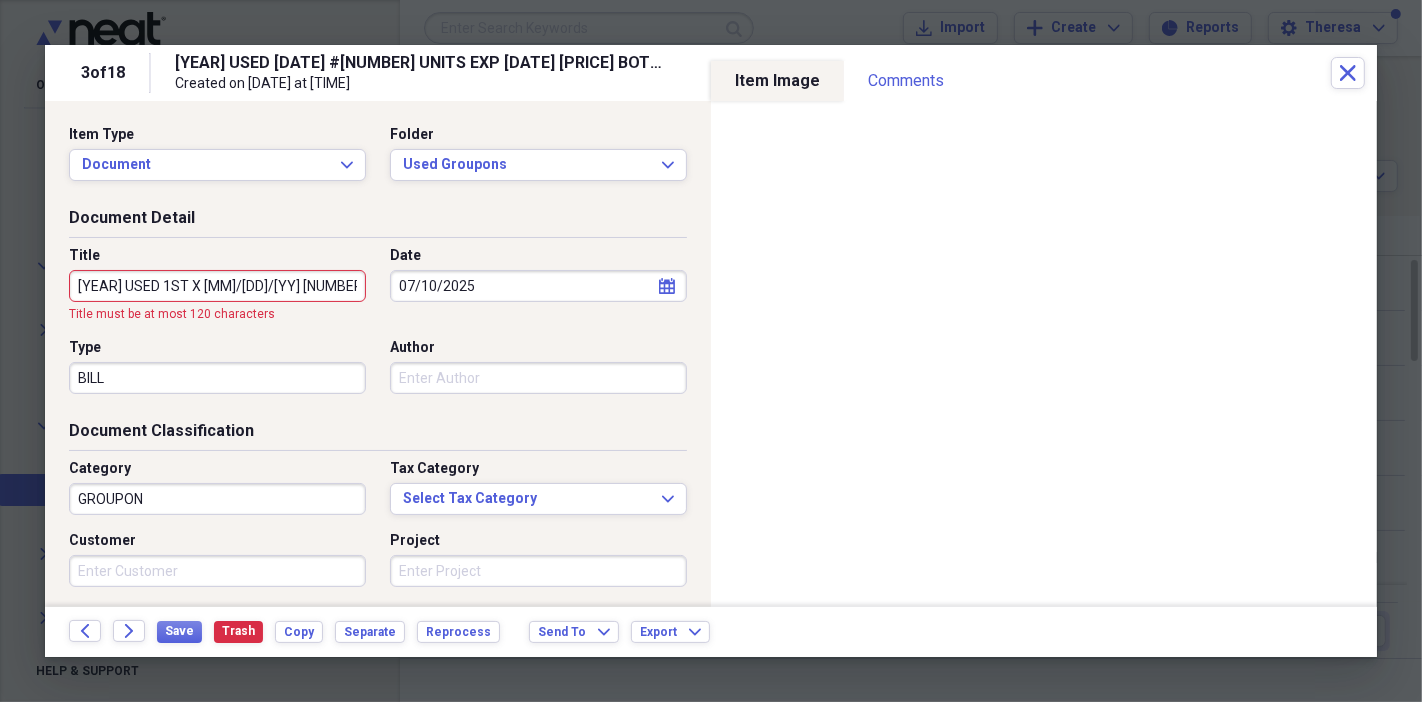 click on "[YEAR] USED 1ST X [MM]/[DD]/[YY] [NUMBER] UNITS EXP [MM]/[DD]/[YY] $[PRICE] BOTOX BOUGHT [MM]/[DD]/[YY] #[NUMBER] UNITS BOTOX`[BRAND] [BRAND]~TMW [BRAND] C/C" at bounding box center (217, 286) 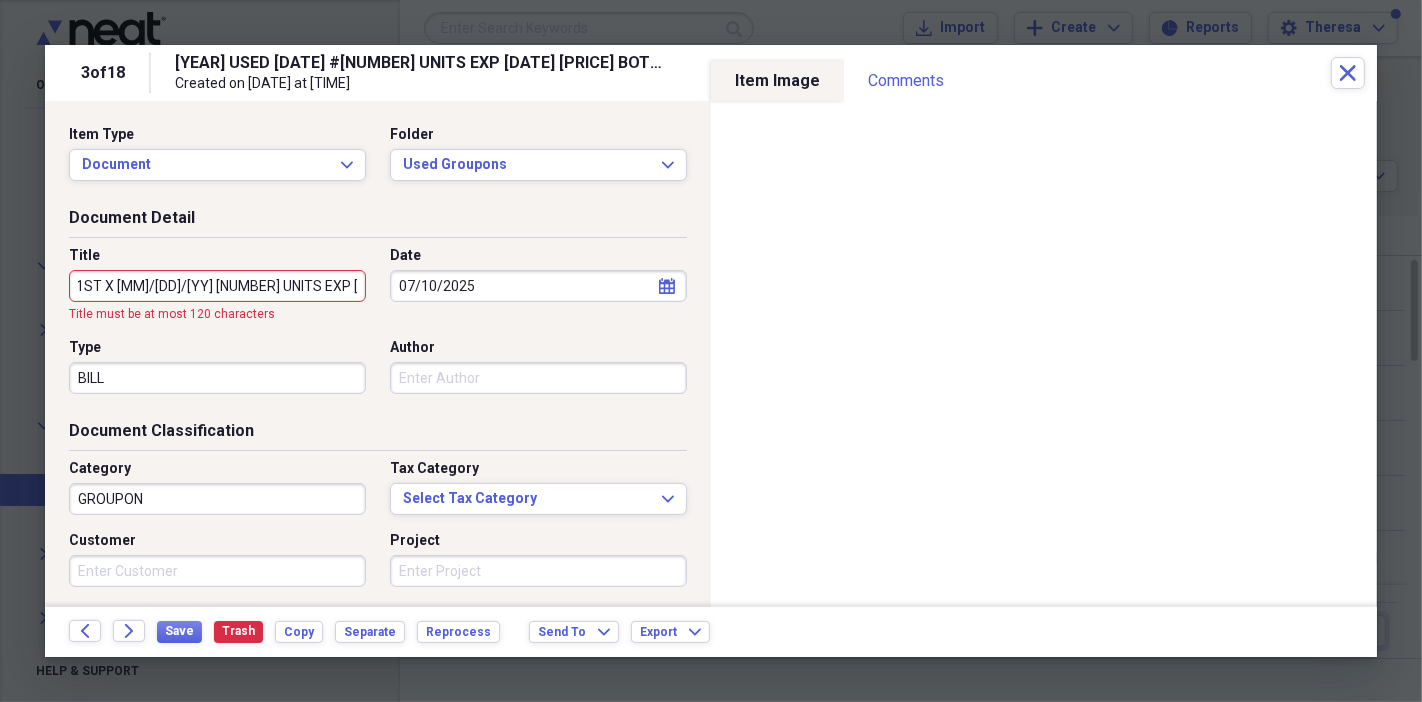 scroll, scrollTop: 0, scrollLeft: 114, axis: horizontal 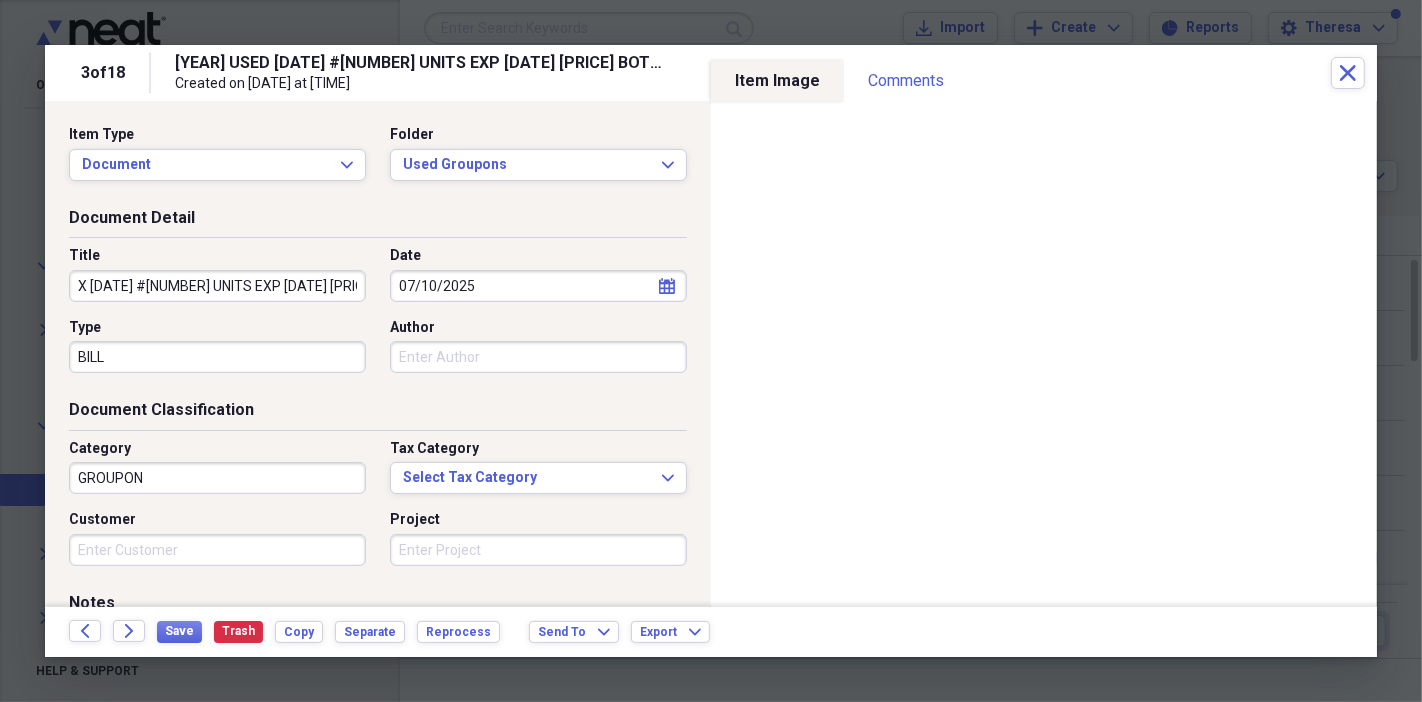 click on "[YEAR] USED 1ST X [DATE] #[NUMBER] UNITS EXP [DATE] [PRICE] BOTOX BOUGHT [DATE] [PRICE] #[NUMBER] UNITS BOTOX`ASTHETIC INSTITUTE~TMW CITI C/C" at bounding box center (217, 286) 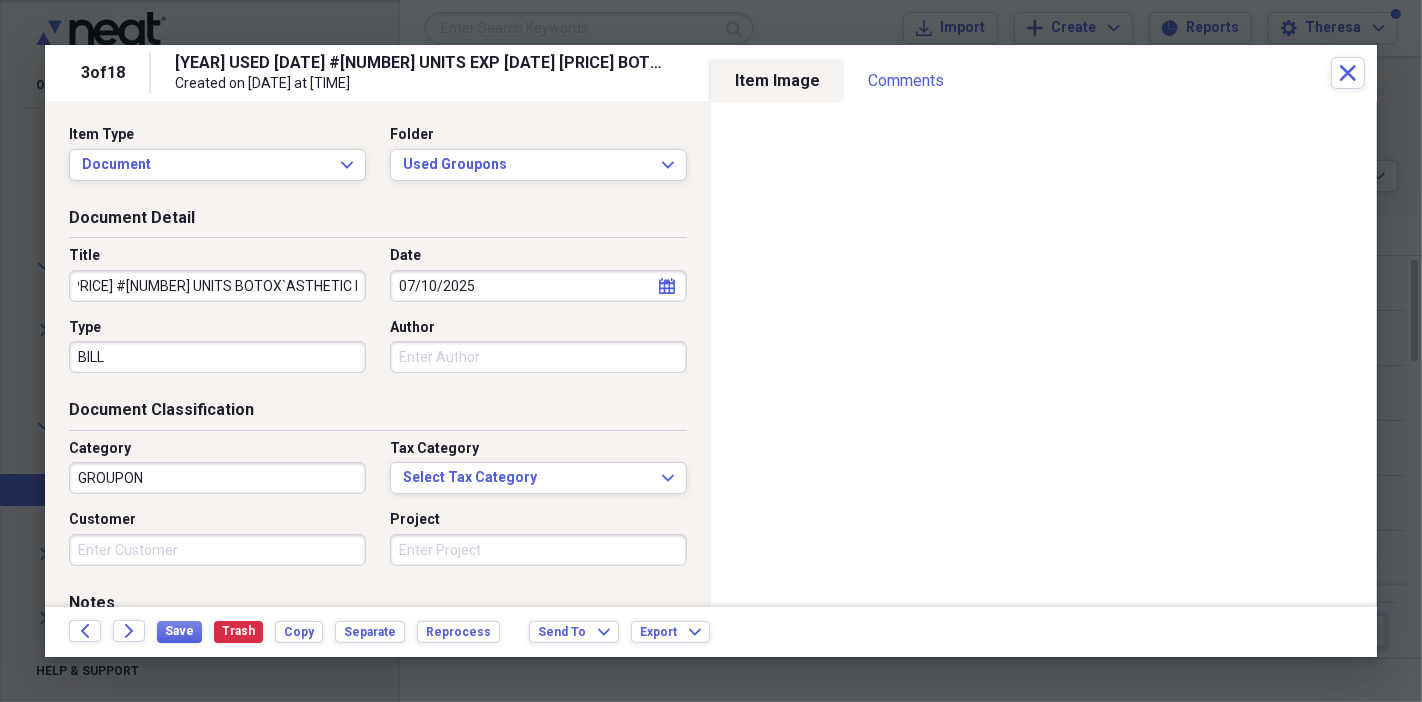 scroll, scrollTop: 0, scrollLeft: 594, axis: horizontal 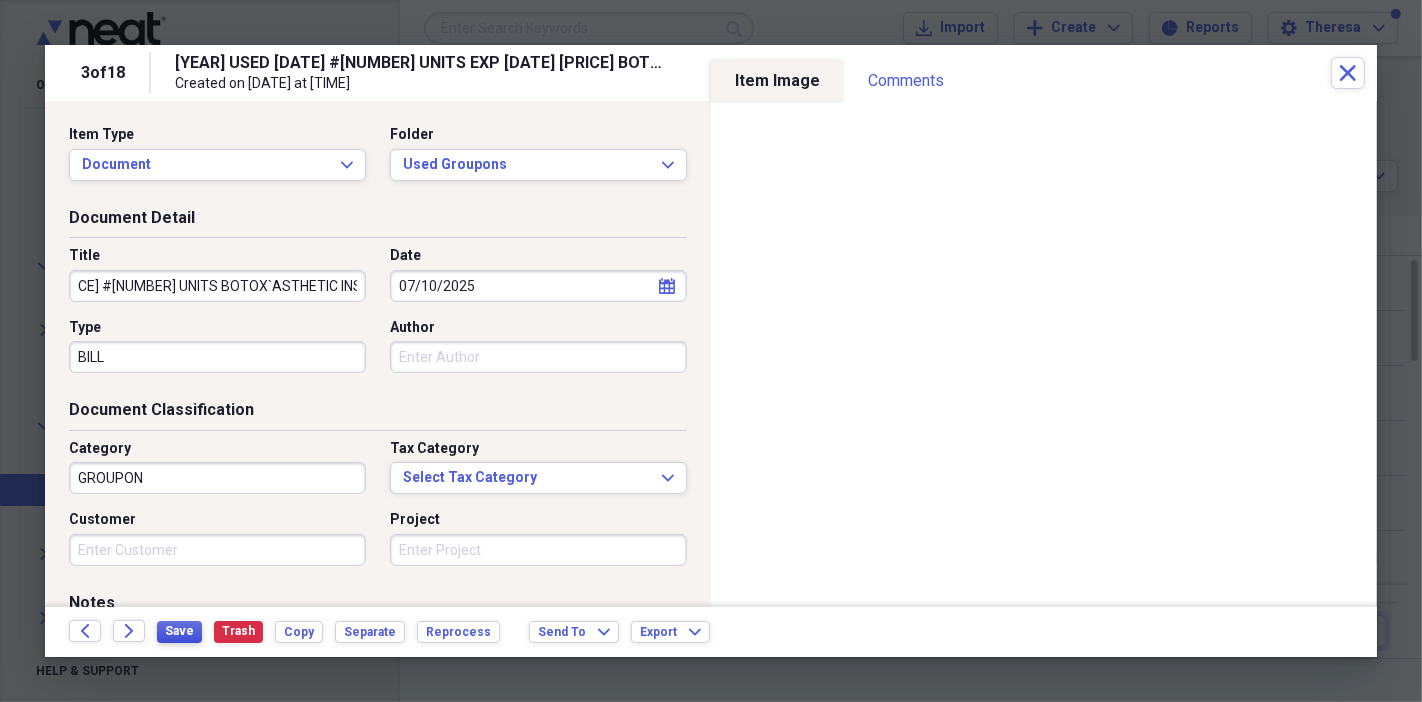 type on "[YEAR] USED 1ST X [DATE] #[NUMBER] UNITS EXP [DATE] [PRICE] BOTOX BOUGHT [DATE] [PRICE] #[NUMBER] UNITS BOTOX`ASTHETIC INSTITUTE~TMW CITI C/C" 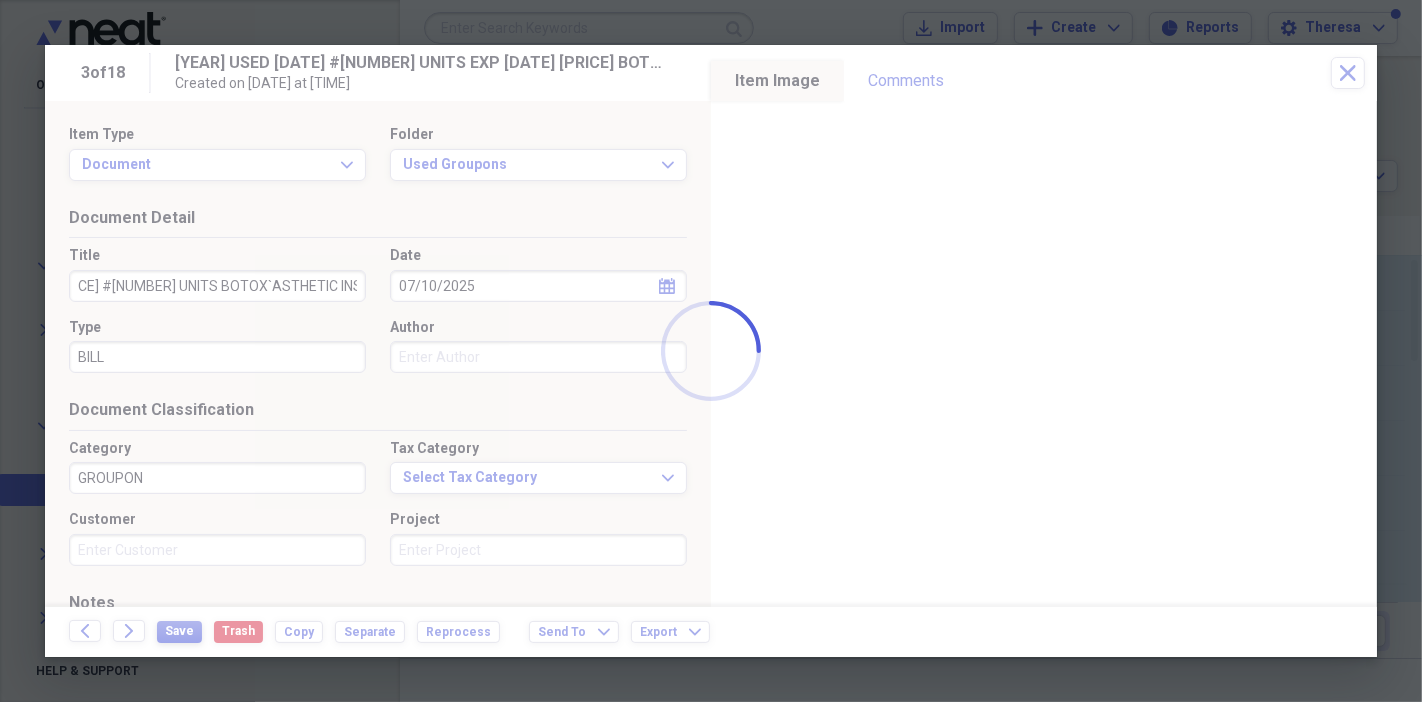 scroll, scrollTop: 0, scrollLeft: 0, axis: both 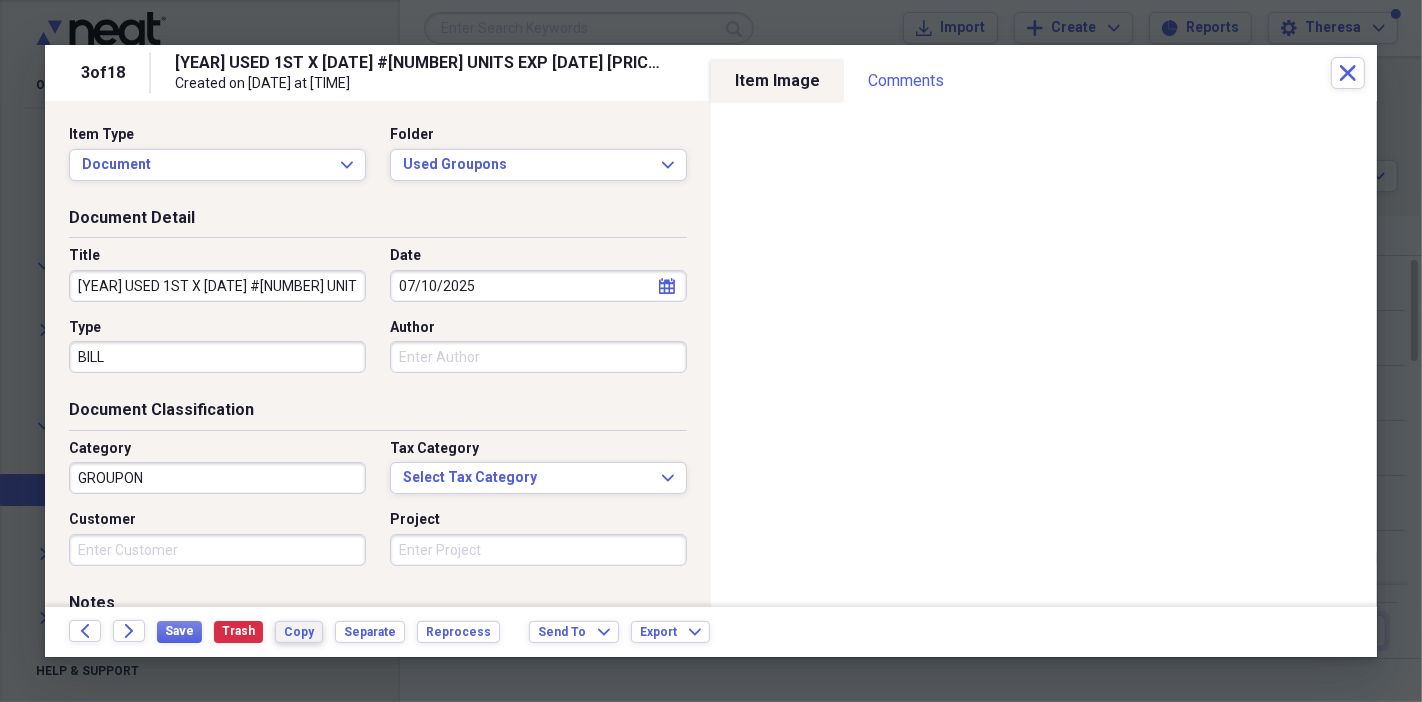 click on "Copy" at bounding box center (299, 632) 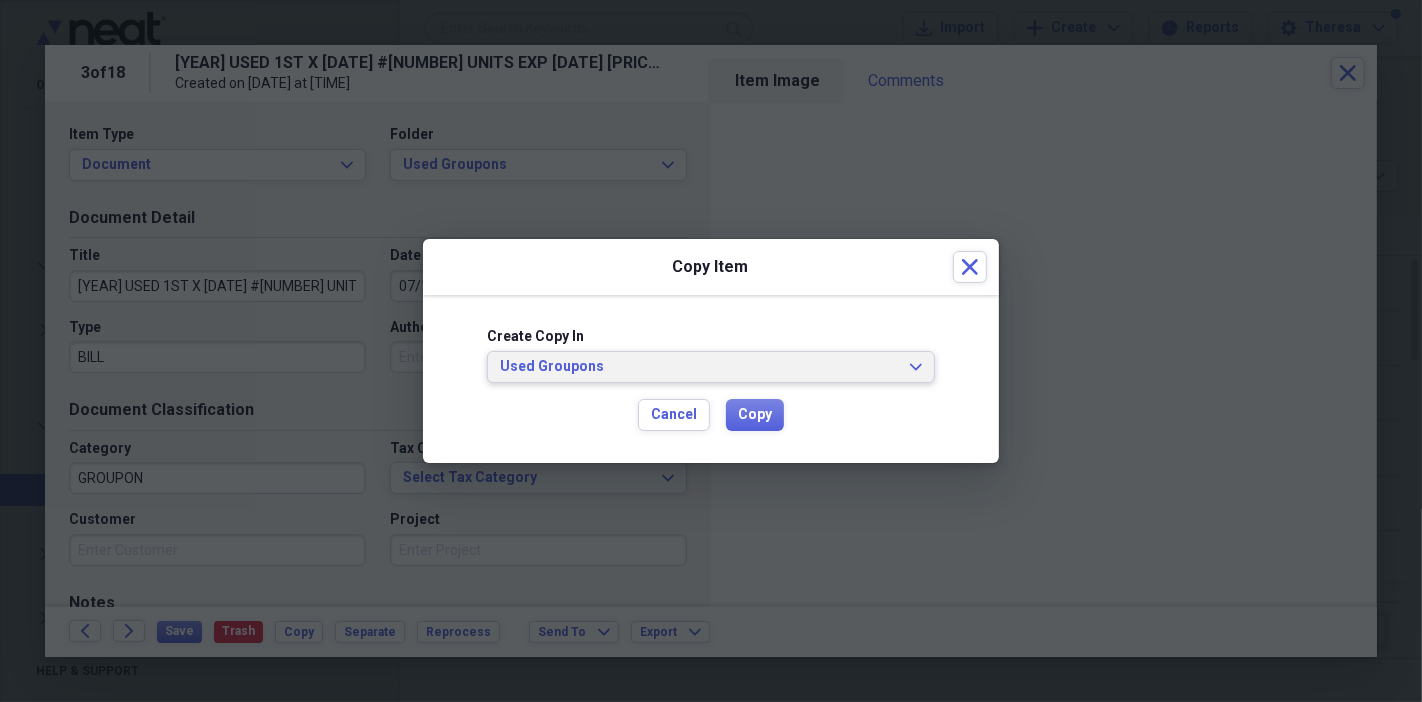 click 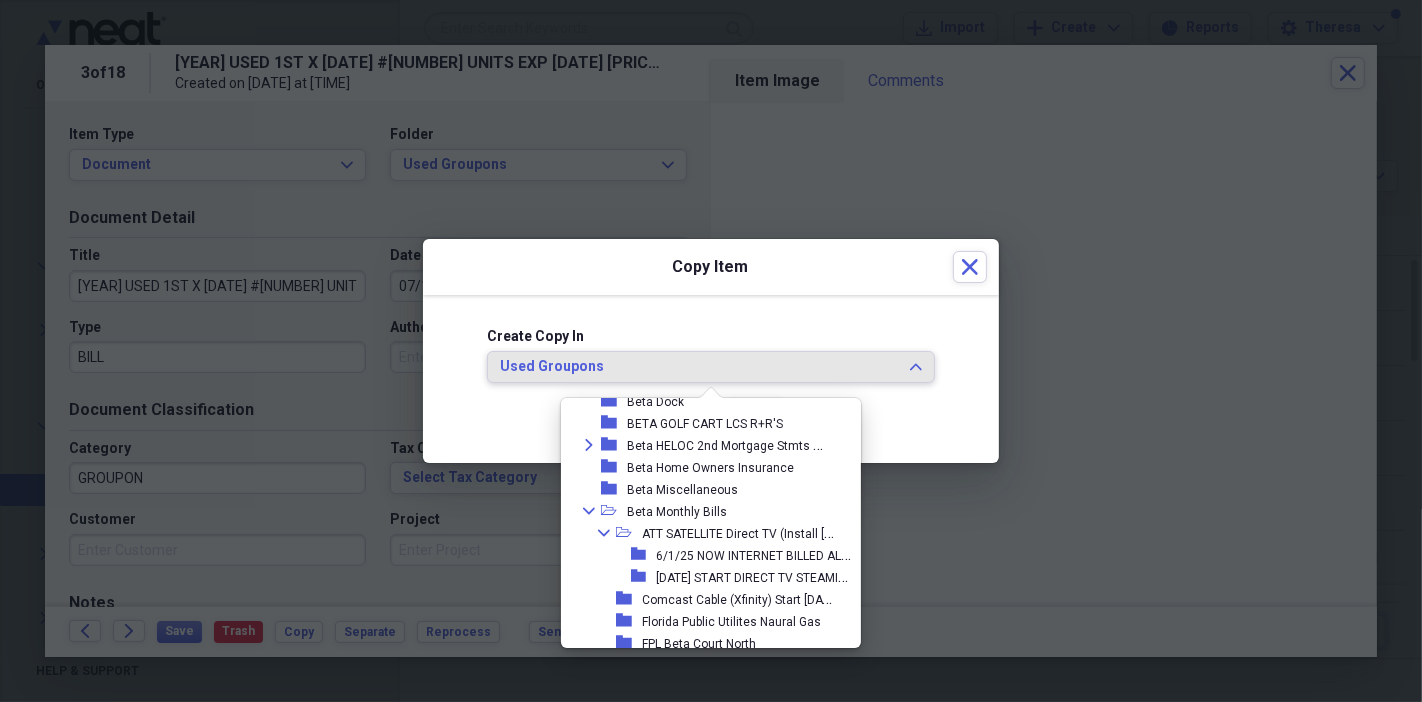 scroll, scrollTop: 2790, scrollLeft: 0, axis: vertical 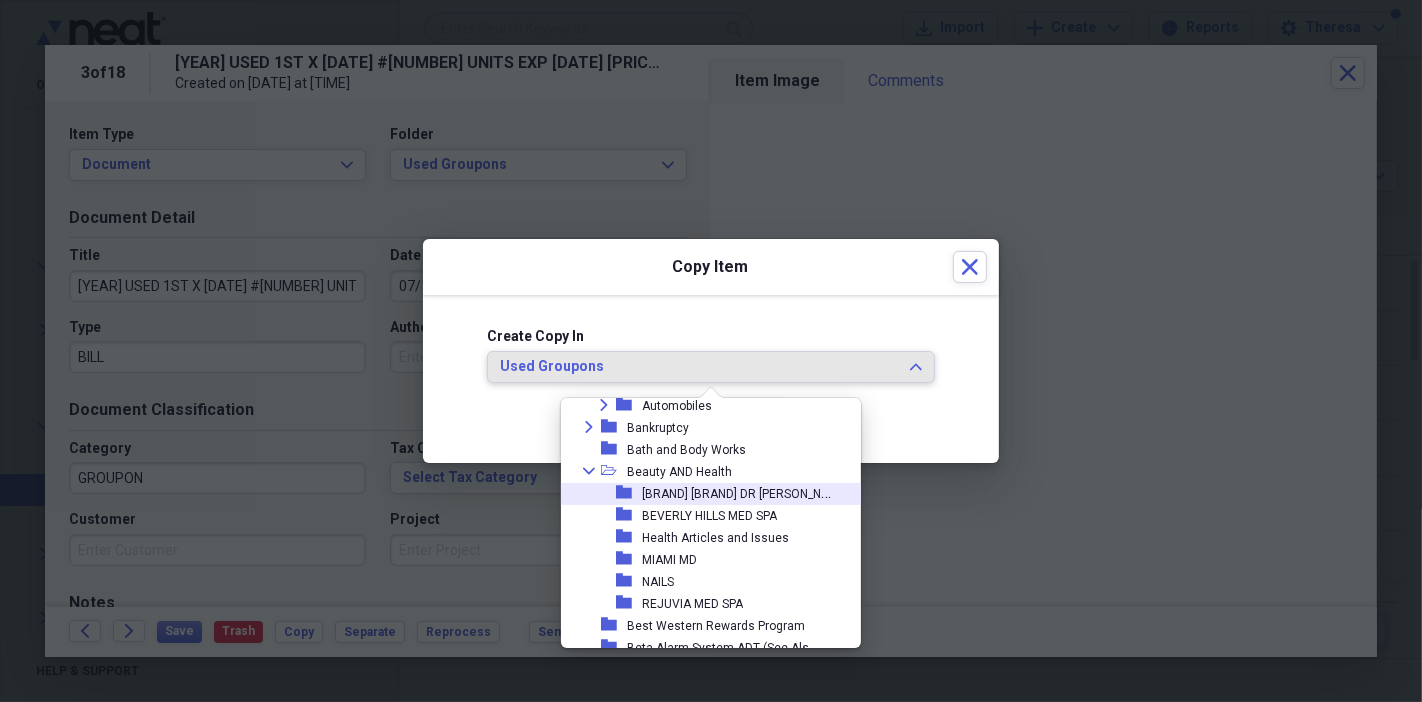 click on "[BRAND] [BRAND] DR [PERSON_NAME]+[PERSON_NAME]" at bounding box center [794, 492] 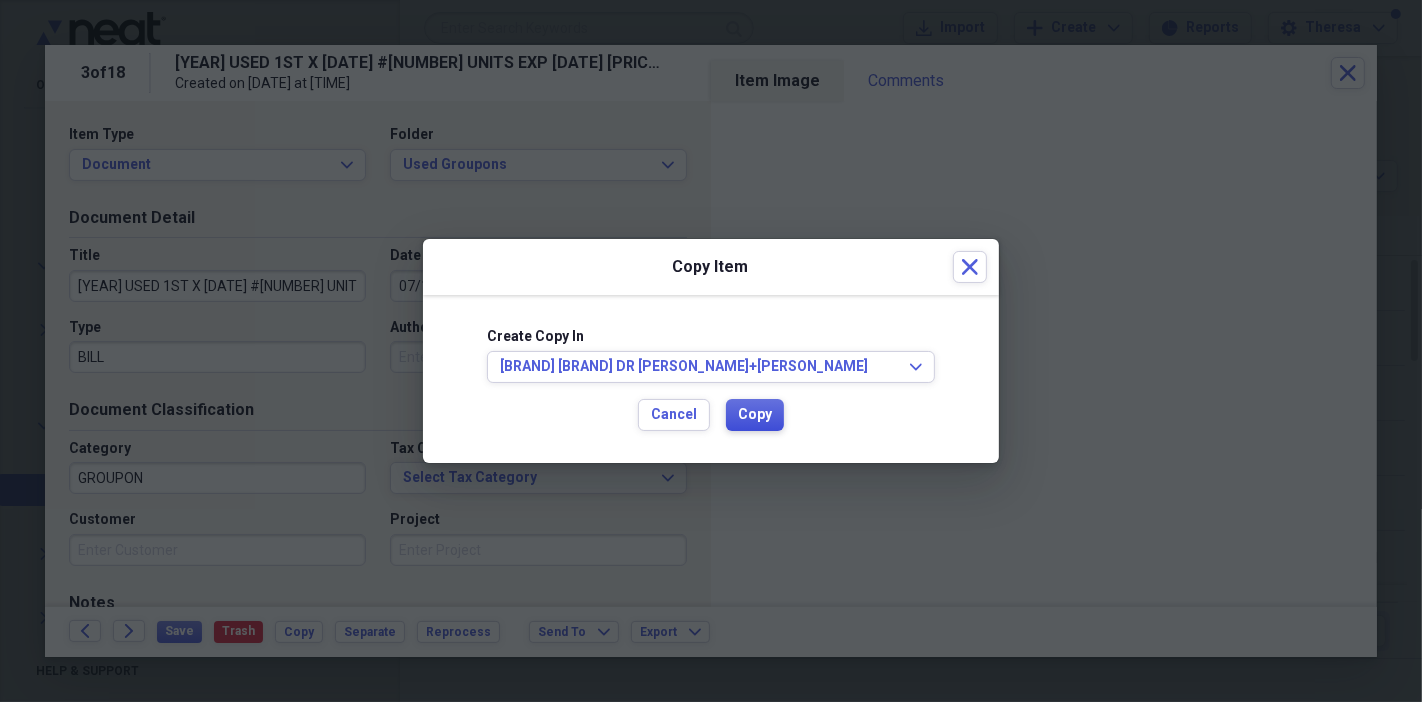 click on "Copy" at bounding box center [755, 415] 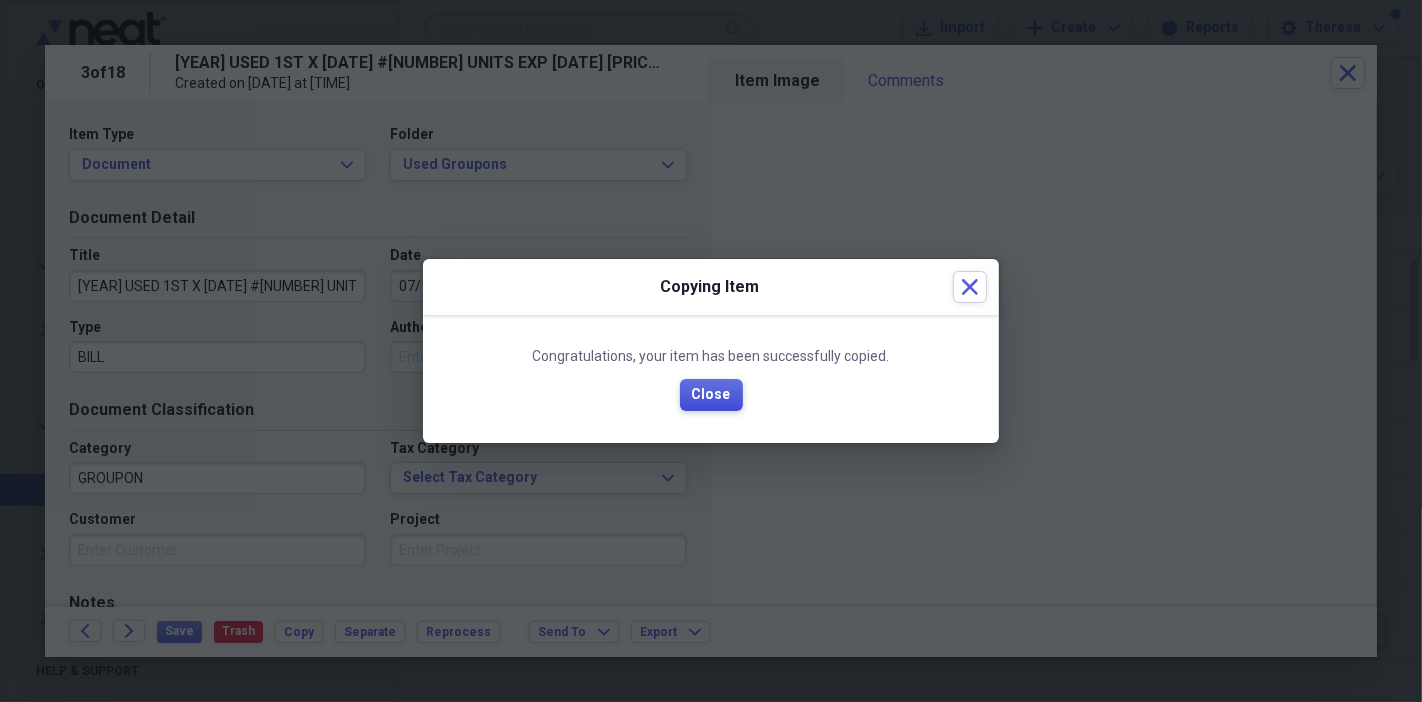 click on "Close" at bounding box center (711, 395) 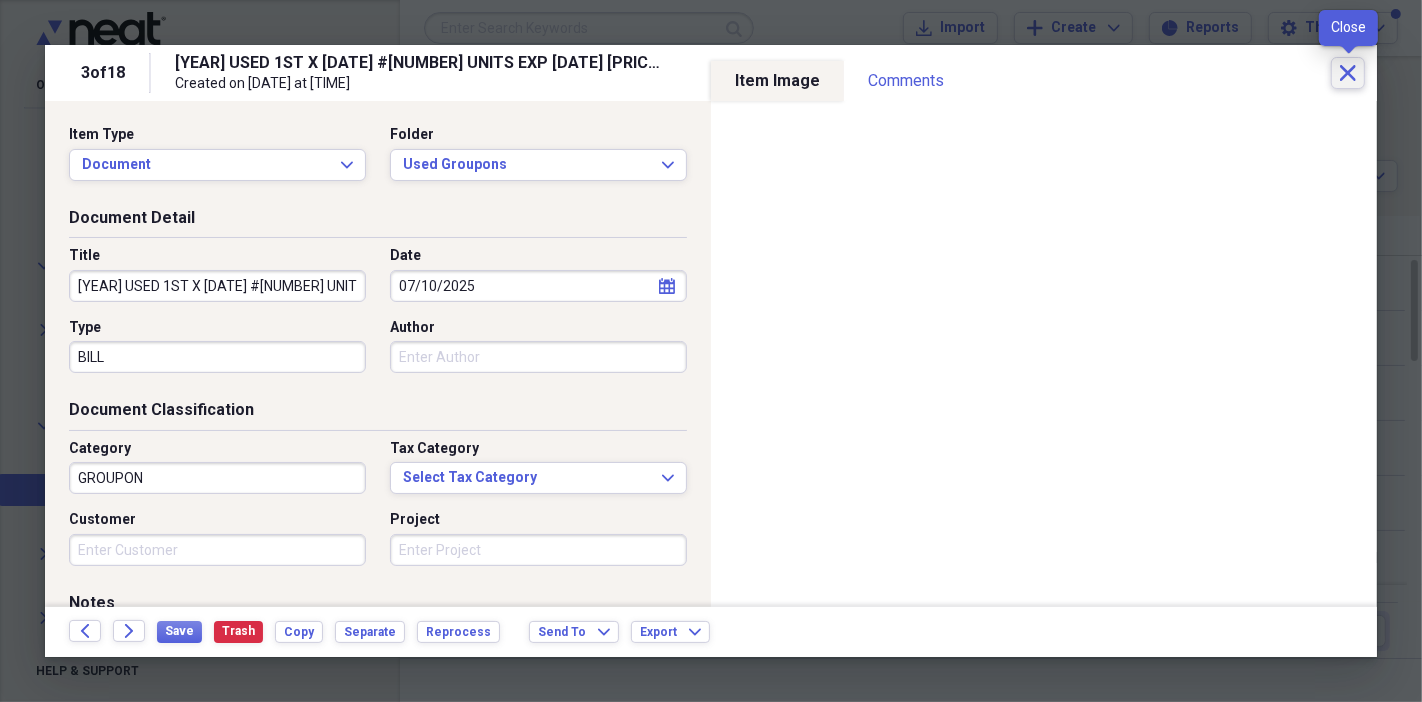 click on "Close" 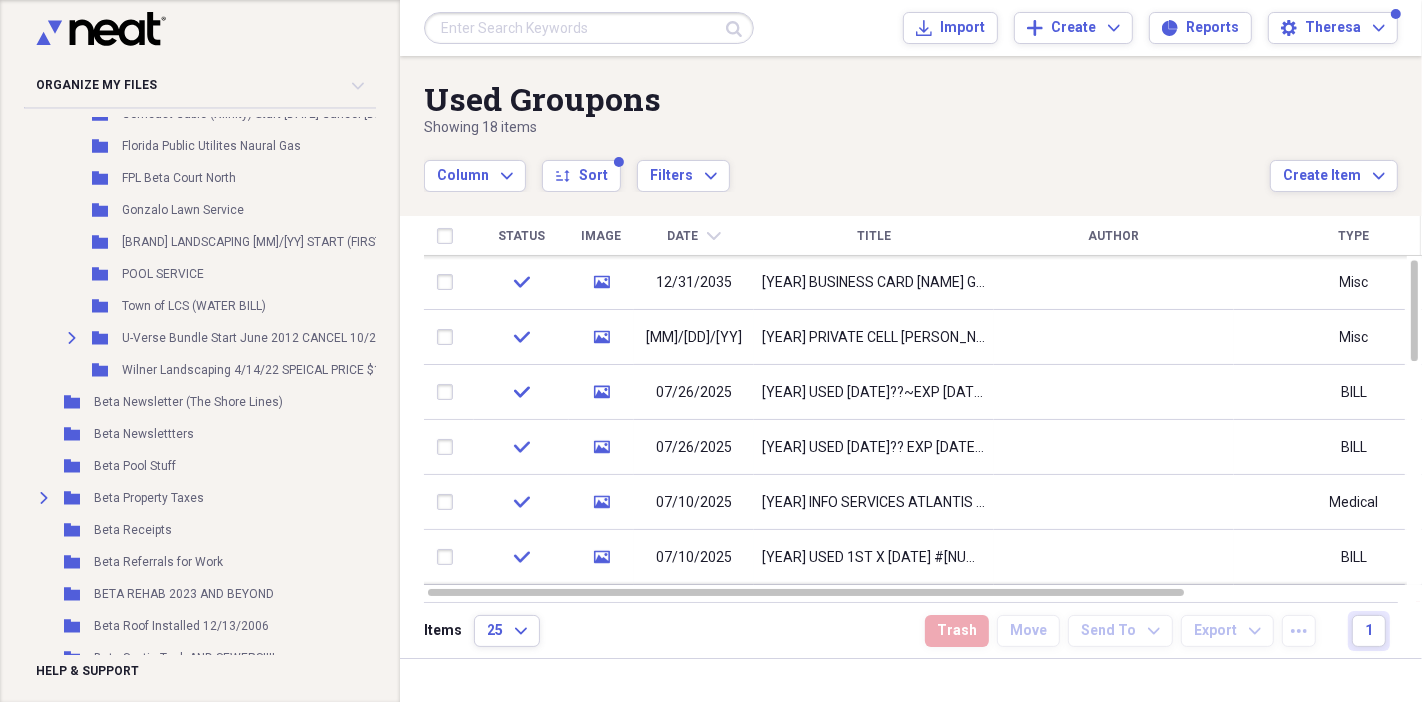 scroll, scrollTop: 5777, scrollLeft: 0, axis: vertical 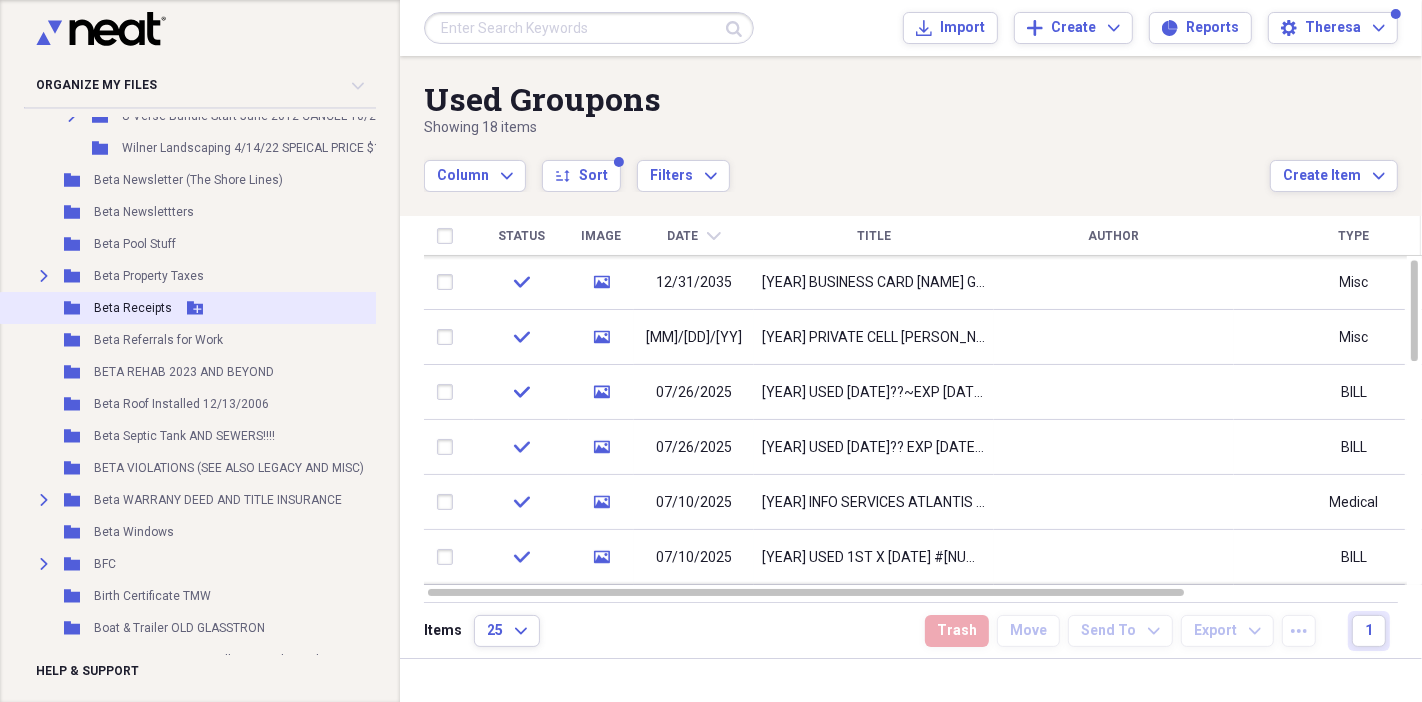 click on "Beta Receipts" at bounding box center [133, 308] 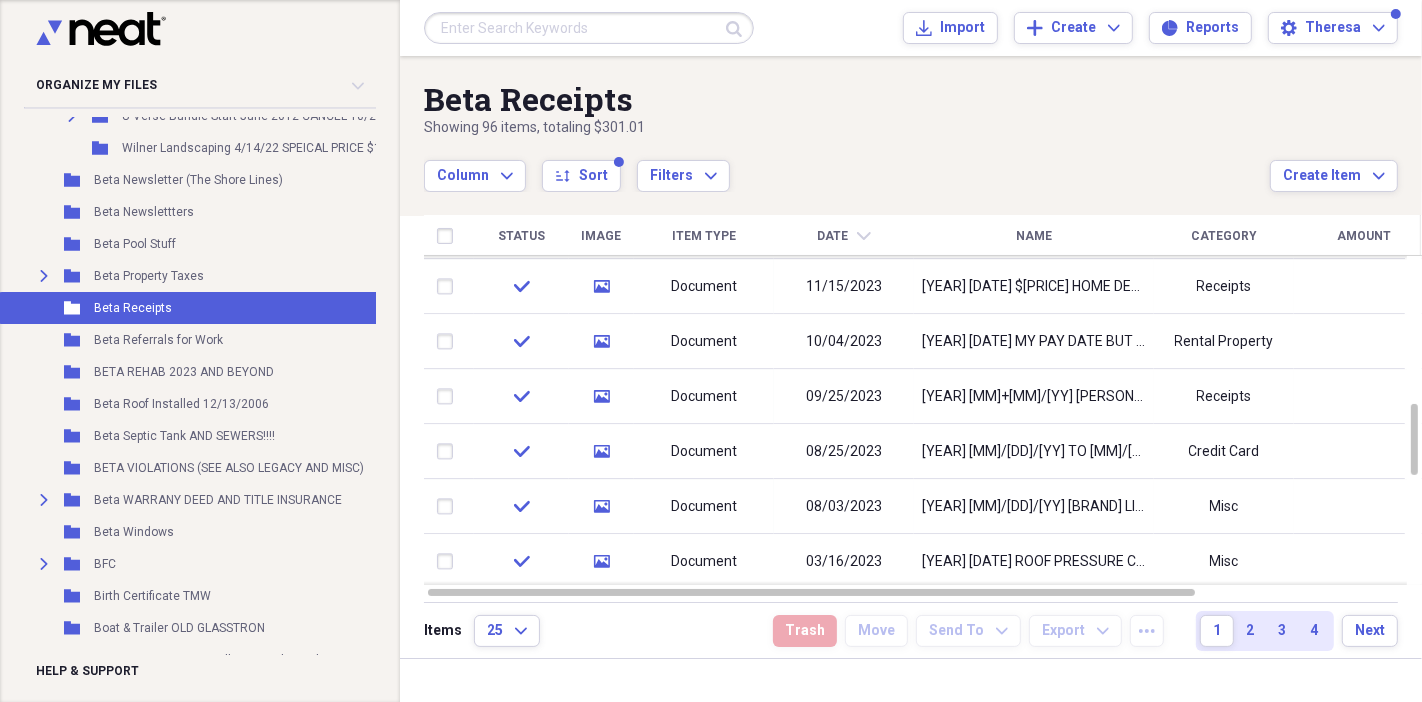 scroll, scrollTop: 0, scrollLeft: 0, axis: both 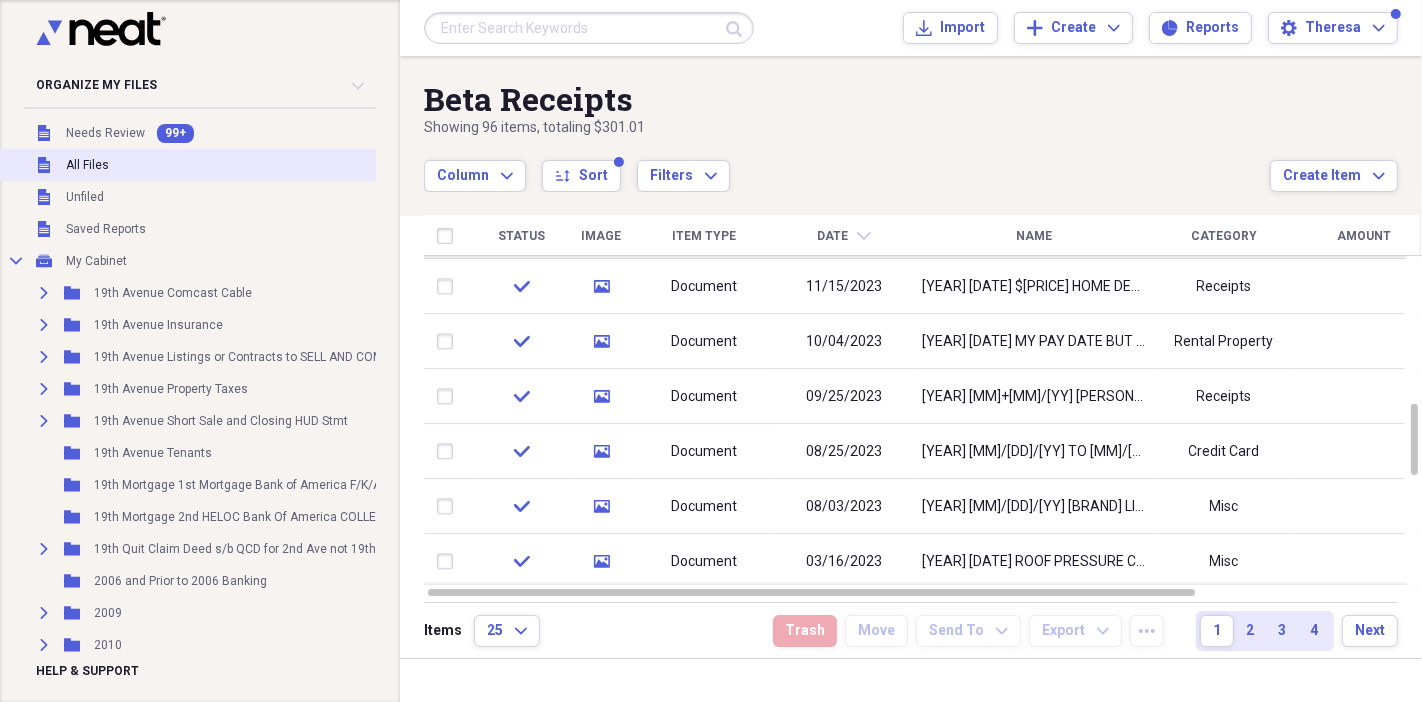 click on "All Files" at bounding box center [87, 165] 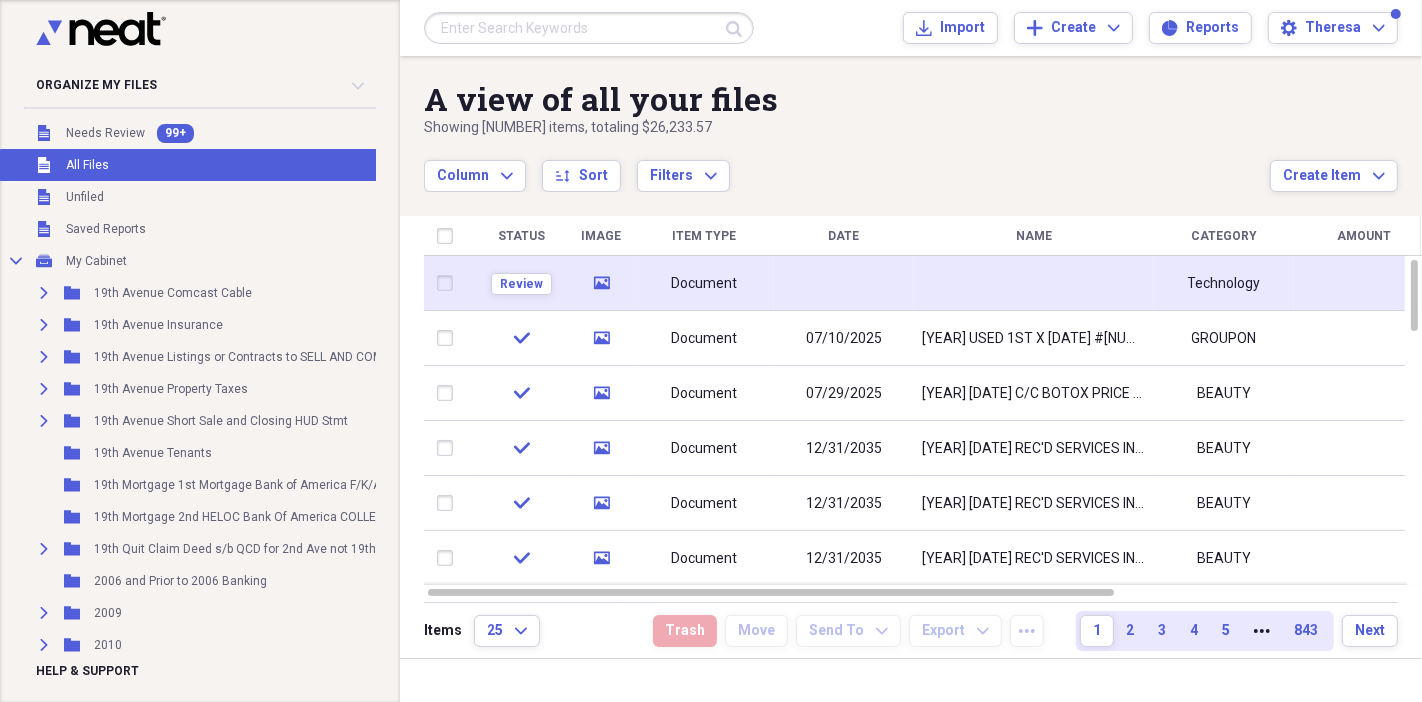click at bounding box center [844, 283] 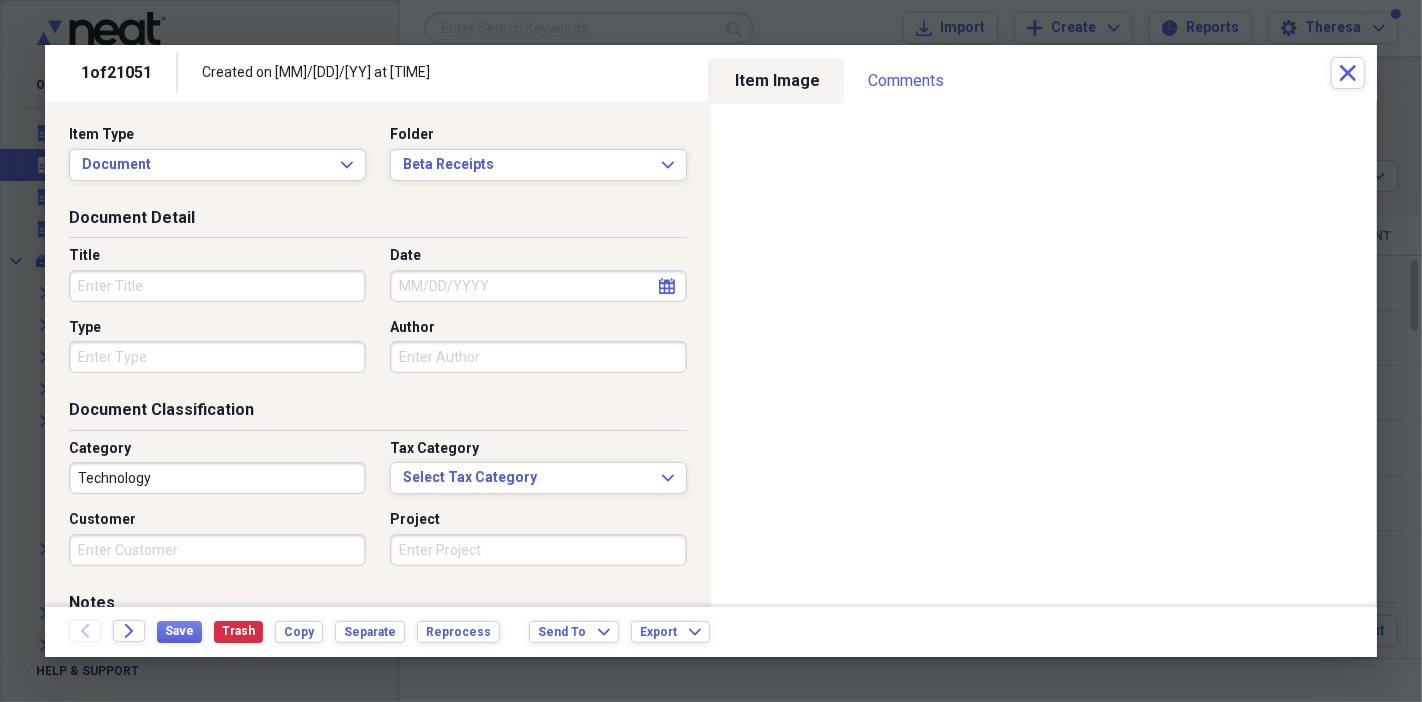 click on "Title" at bounding box center (217, 286) 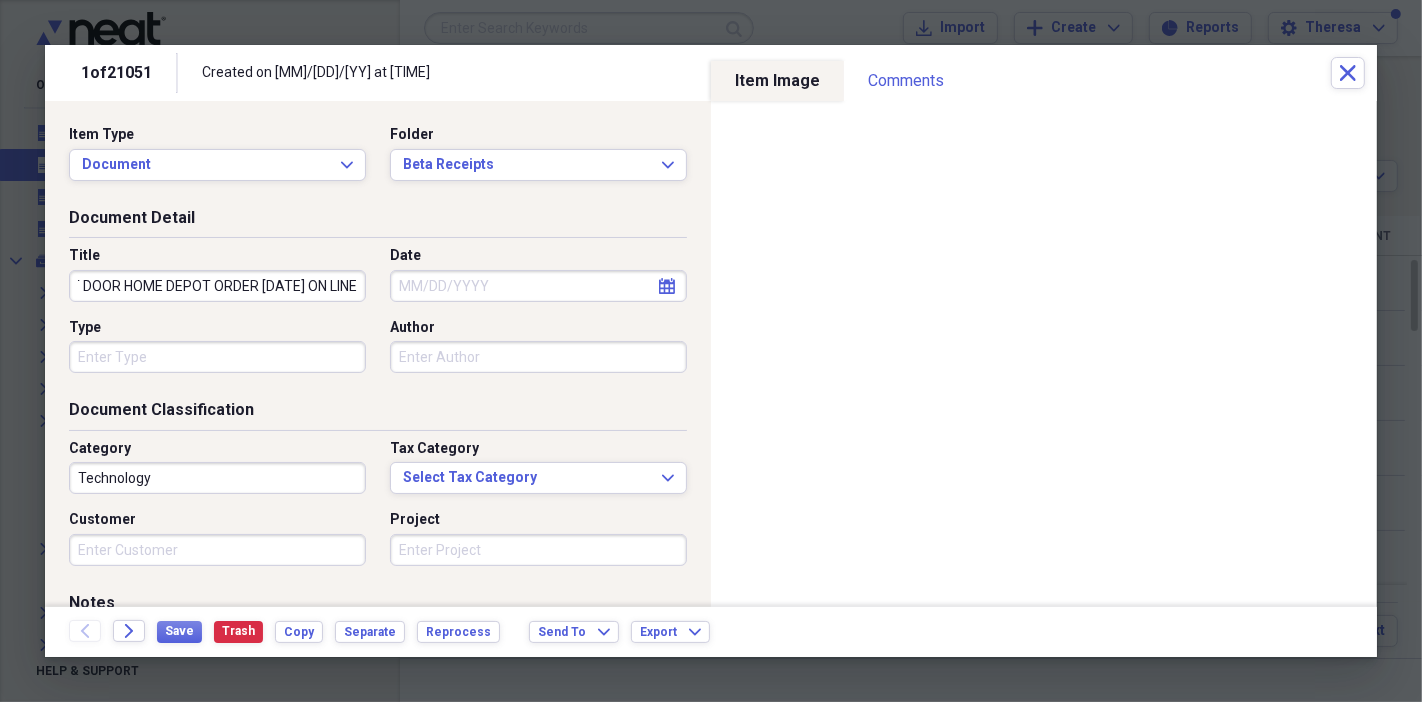 scroll, scrollTop: 0, scrollLeft: 388, axis: horizontal 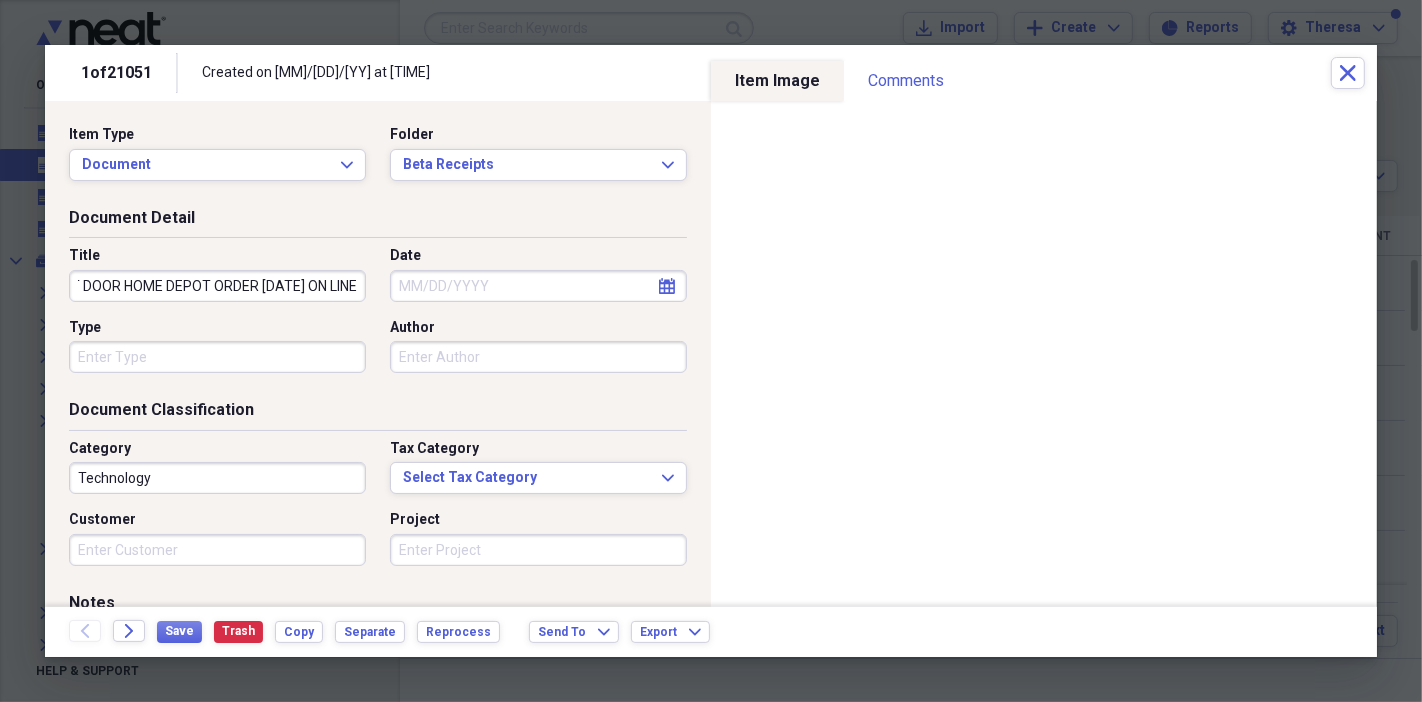 type on "[YEAR] [DATE] [PRICE] REC'D PRESSURE CLEANER @ FRONT DOOR HOME DEPOT ORDER [DATE] ON LINE" 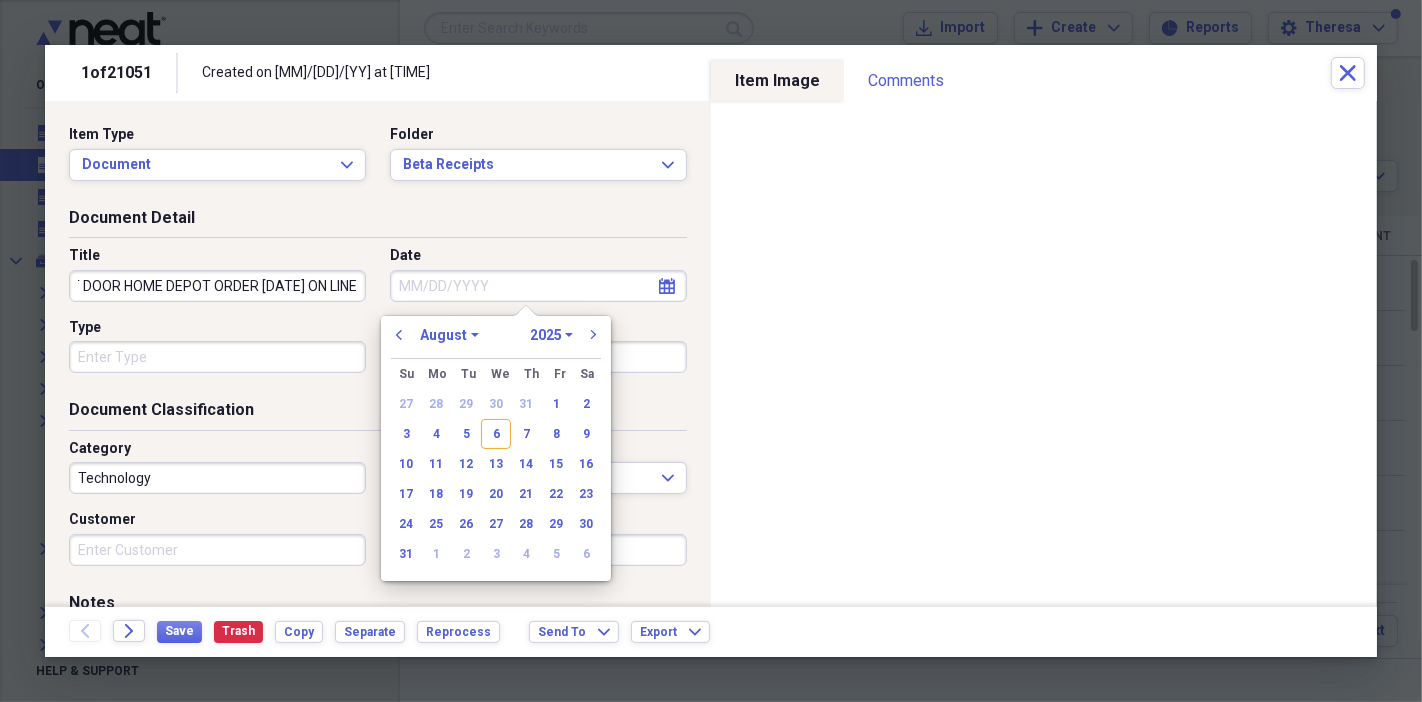 scroll, scrollTop: 0, scrollLeft: 0, axis: both 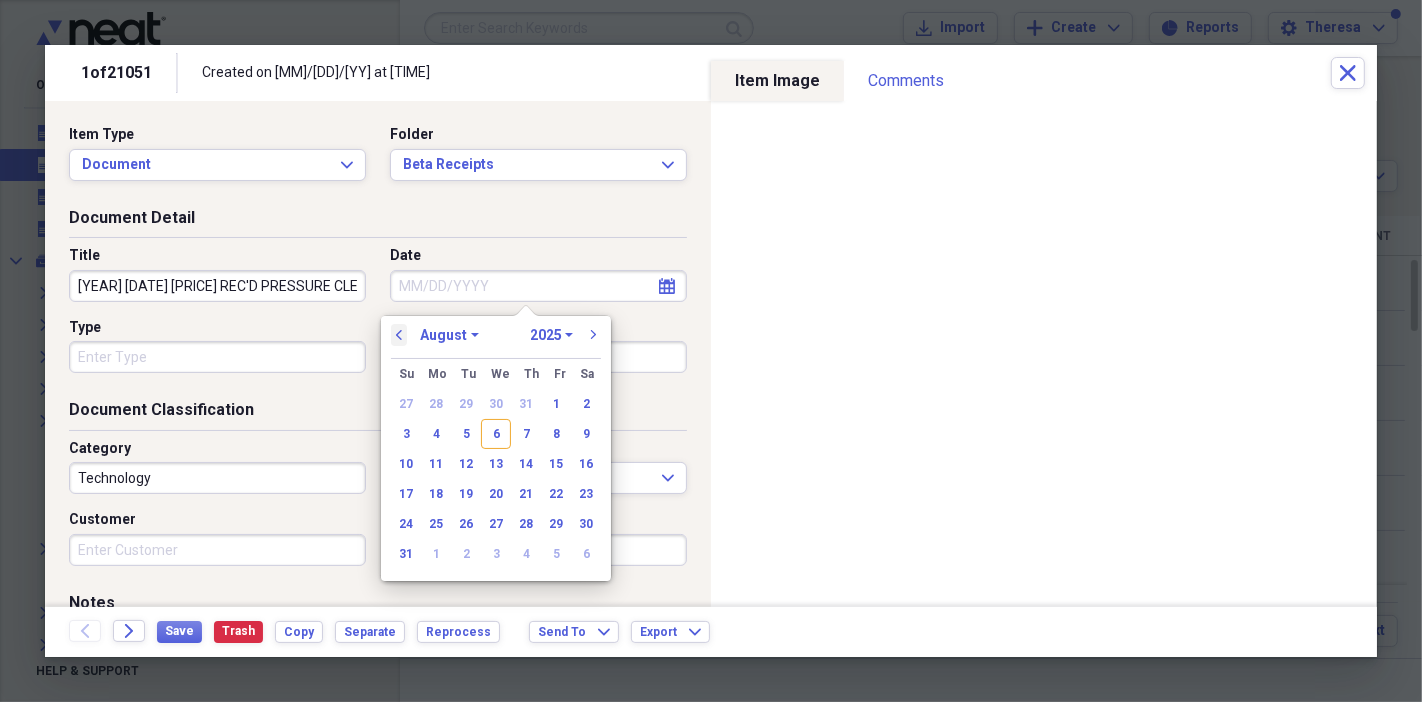 click on "previous" at bounding box center (399, 335) 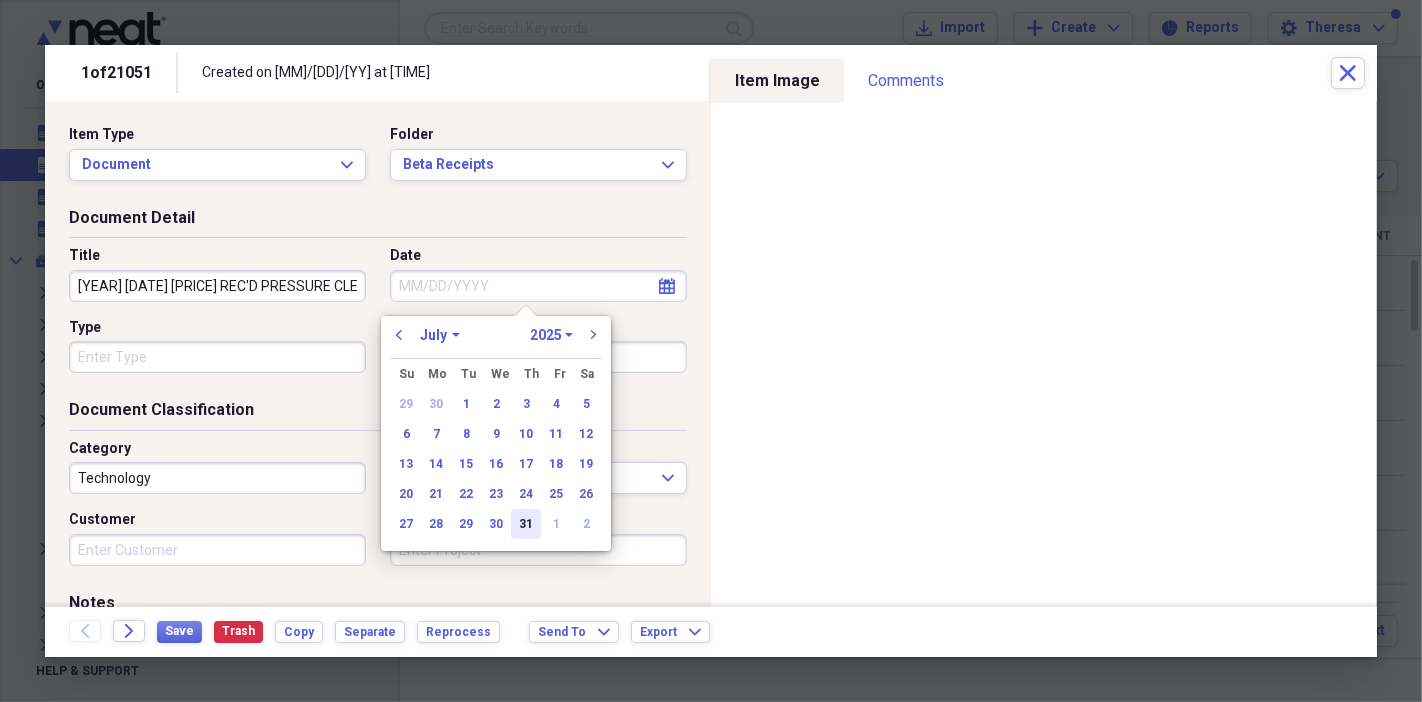 click on "31" at bounding box center (526, 524) 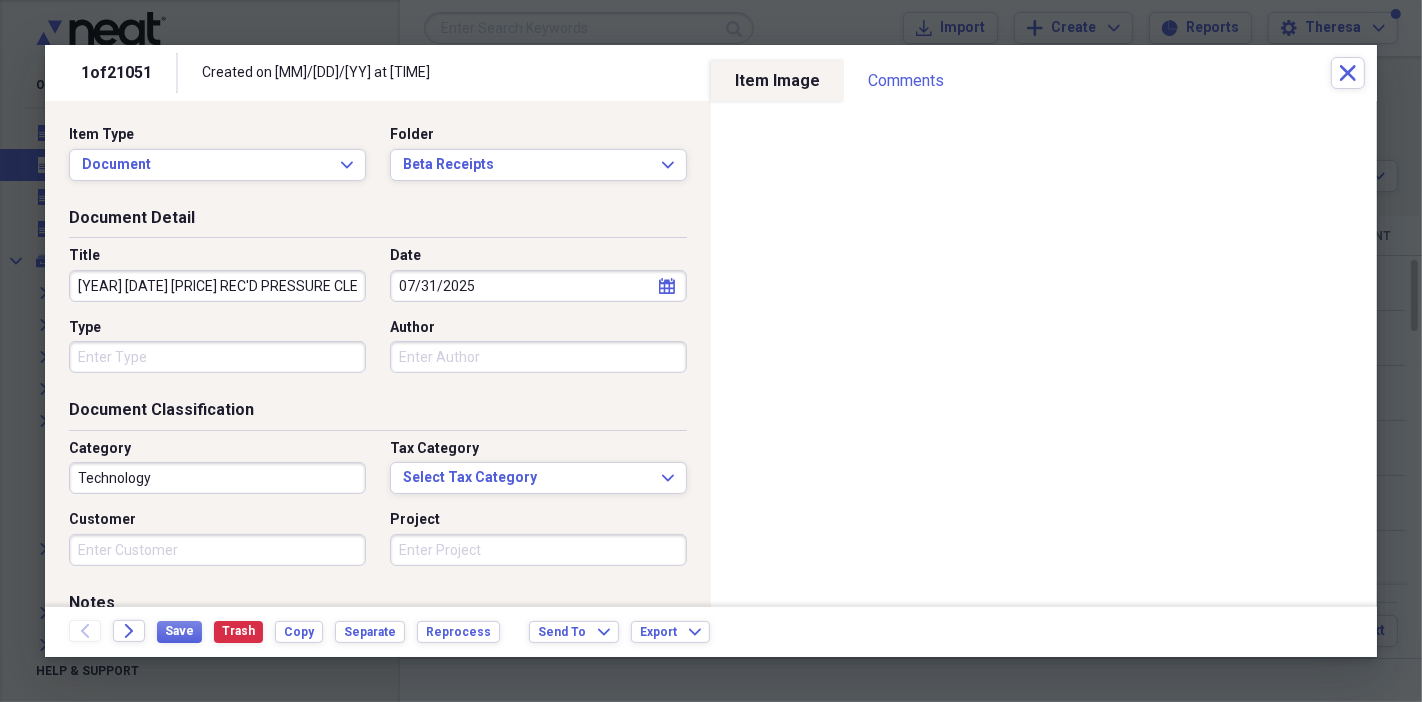 click on "Type" at bounding box center (217, 357) 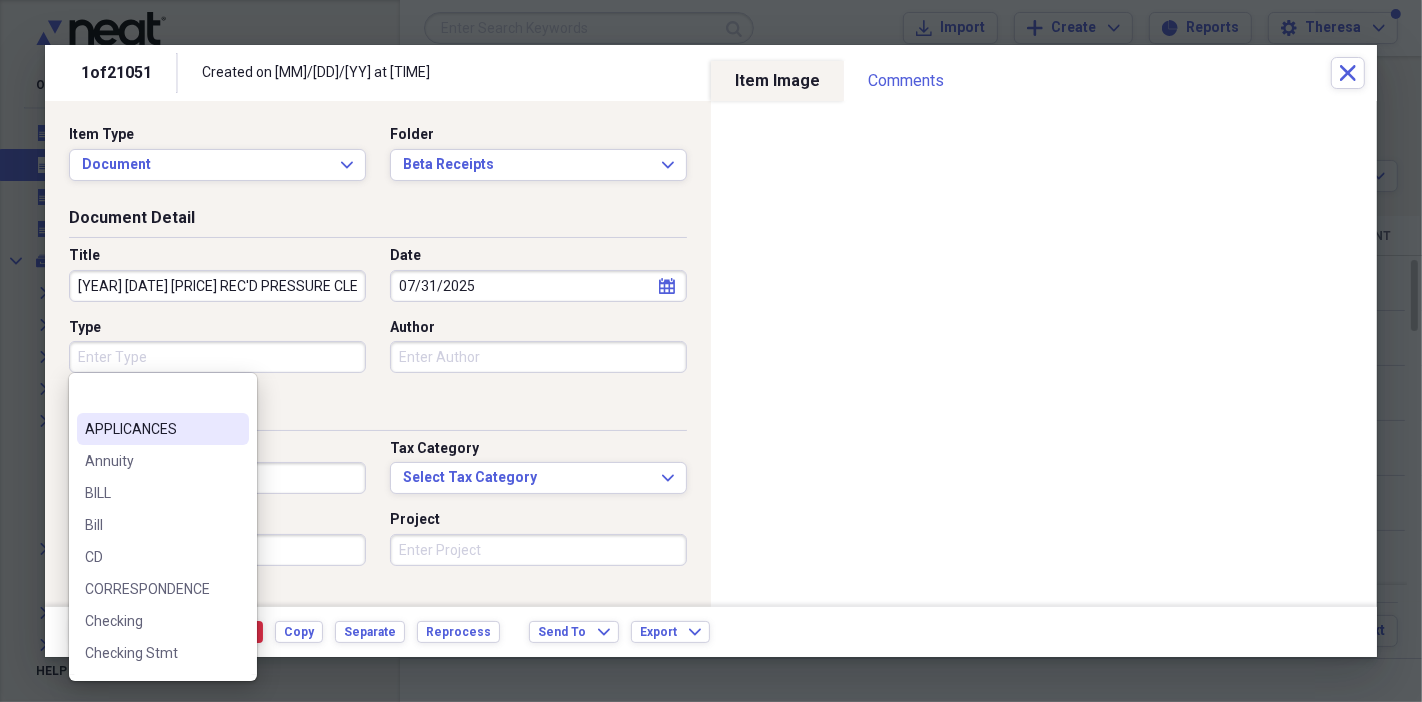 scroll, scrollTop: 111, scrollLeft: 0, axis: vertical 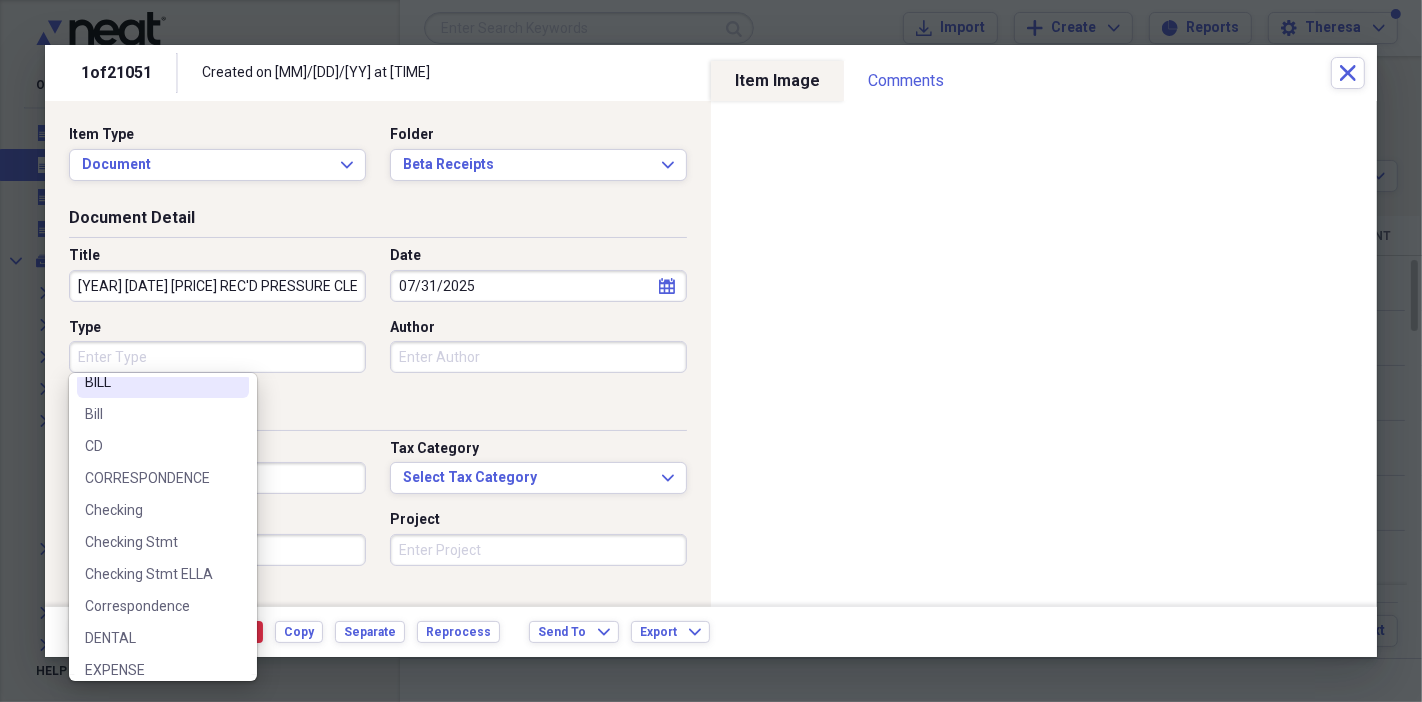 click on "BILL" at bounding box center (151, 382) 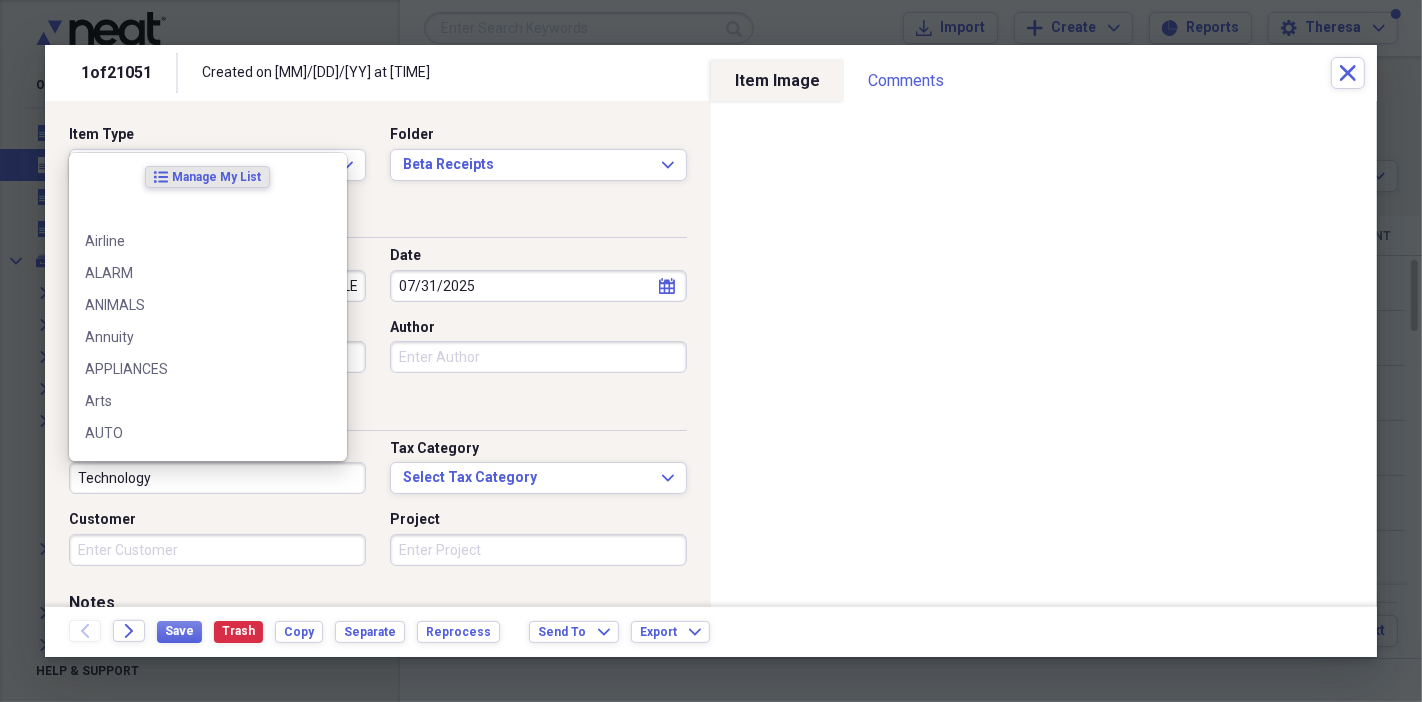 click on "Technology" at bounding box center [217, 478] 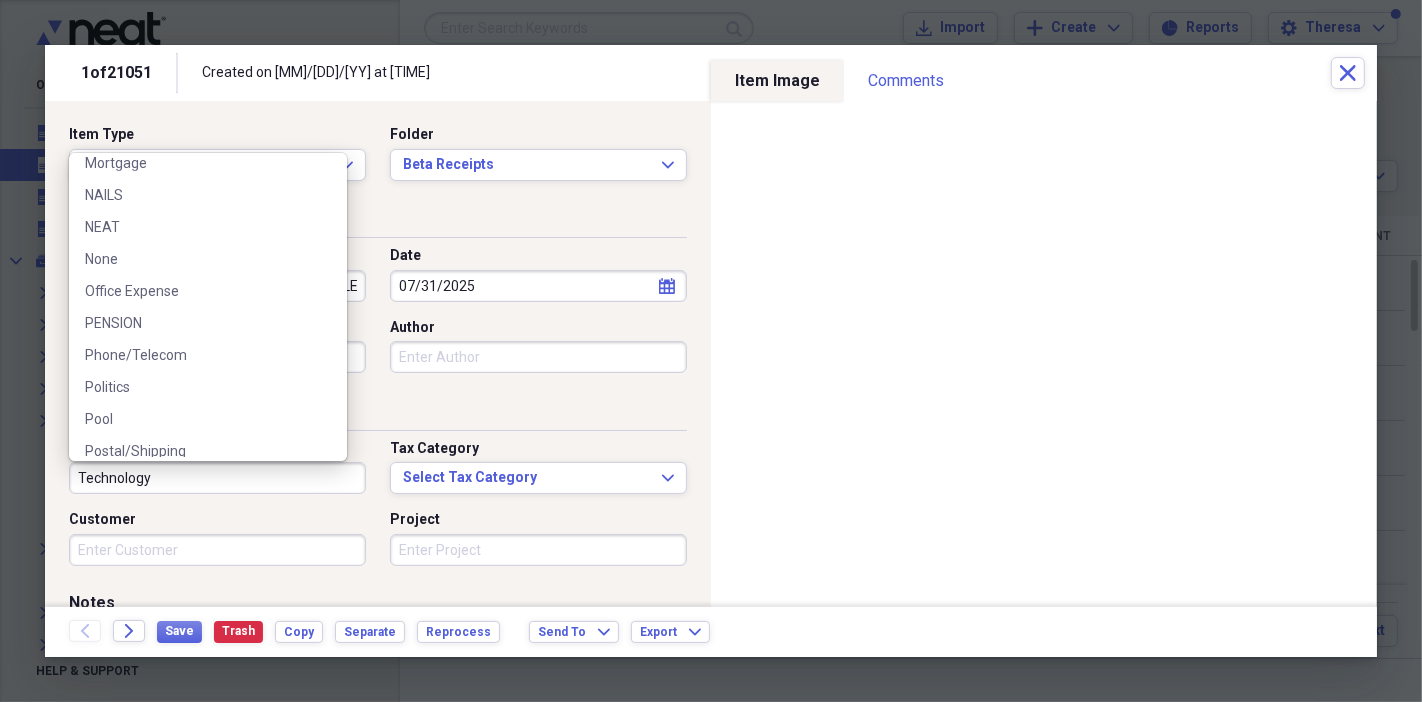scroll, scrollTop: 2444, scrollLeft: 0, axis: vertical 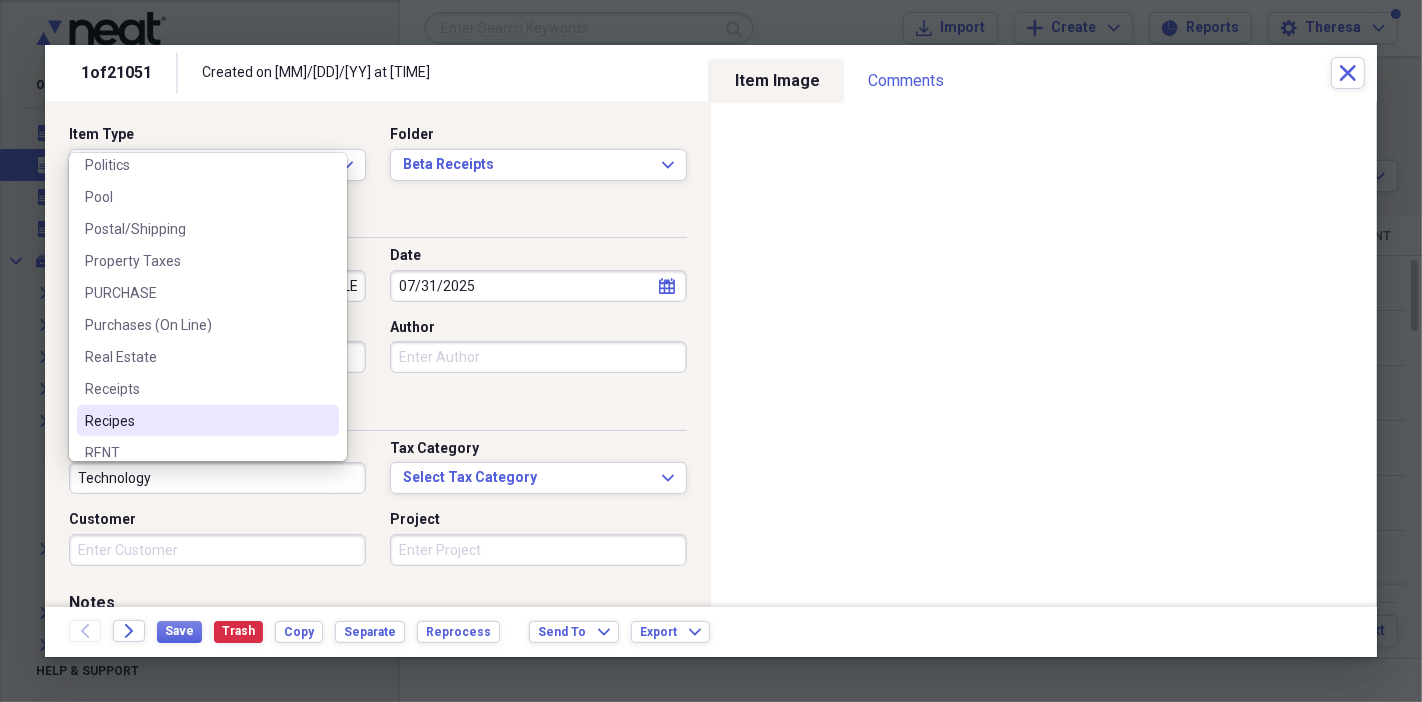 click on "Receipts" at bounding box center [196, 389] 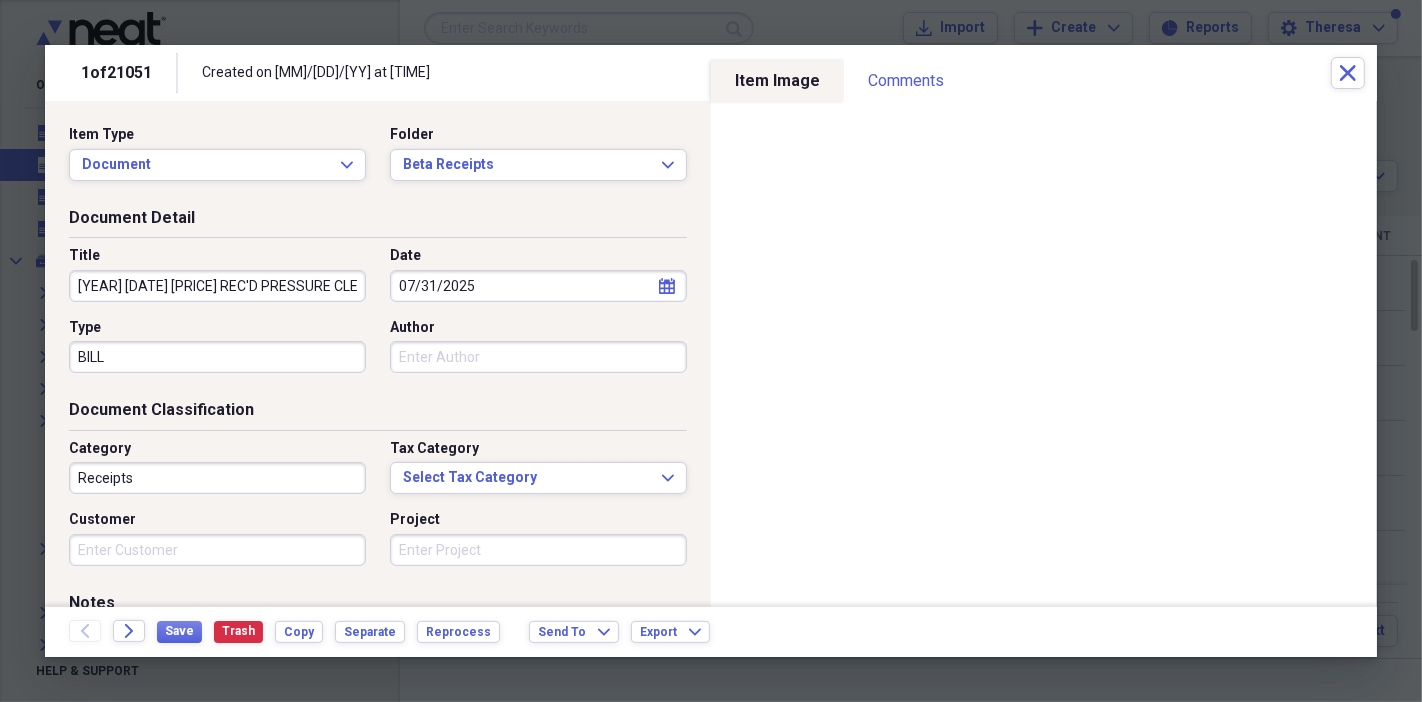 type on "Receipts" 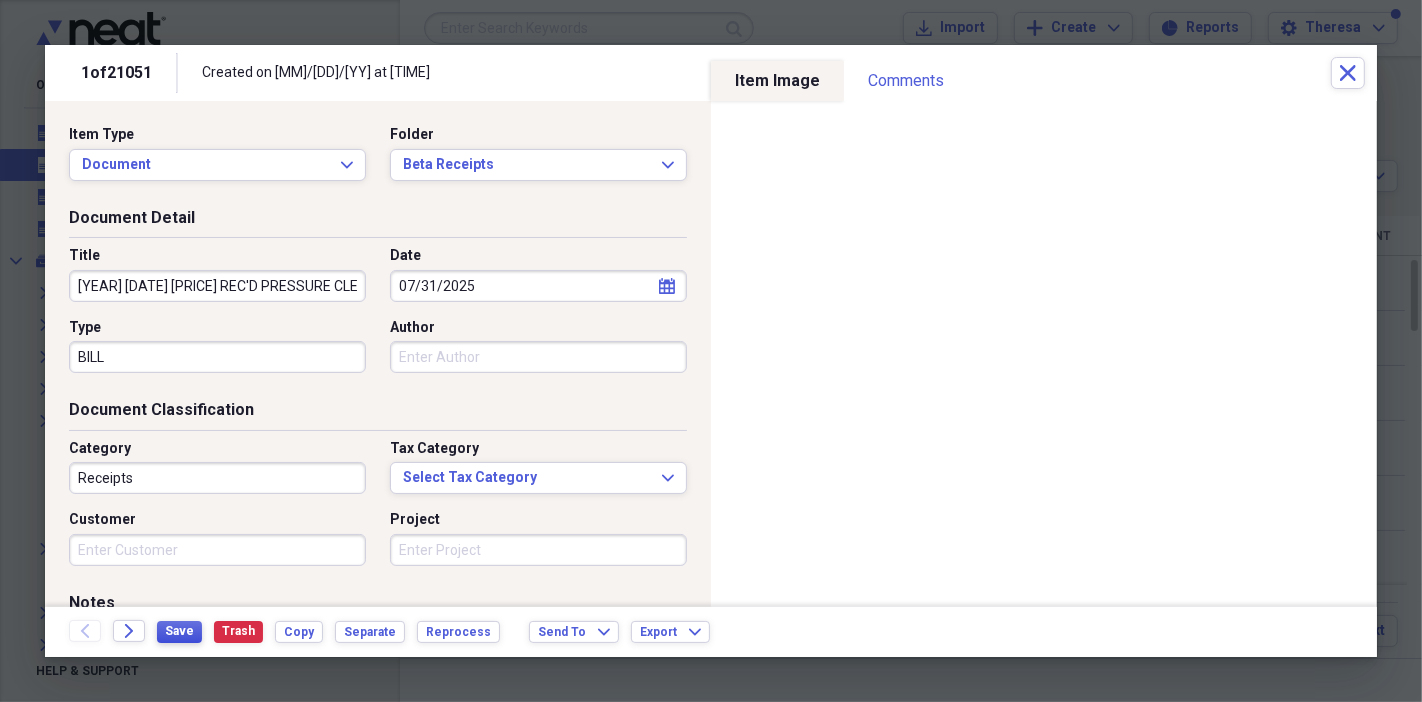 click on "Save" at bounding box center [179, 631] 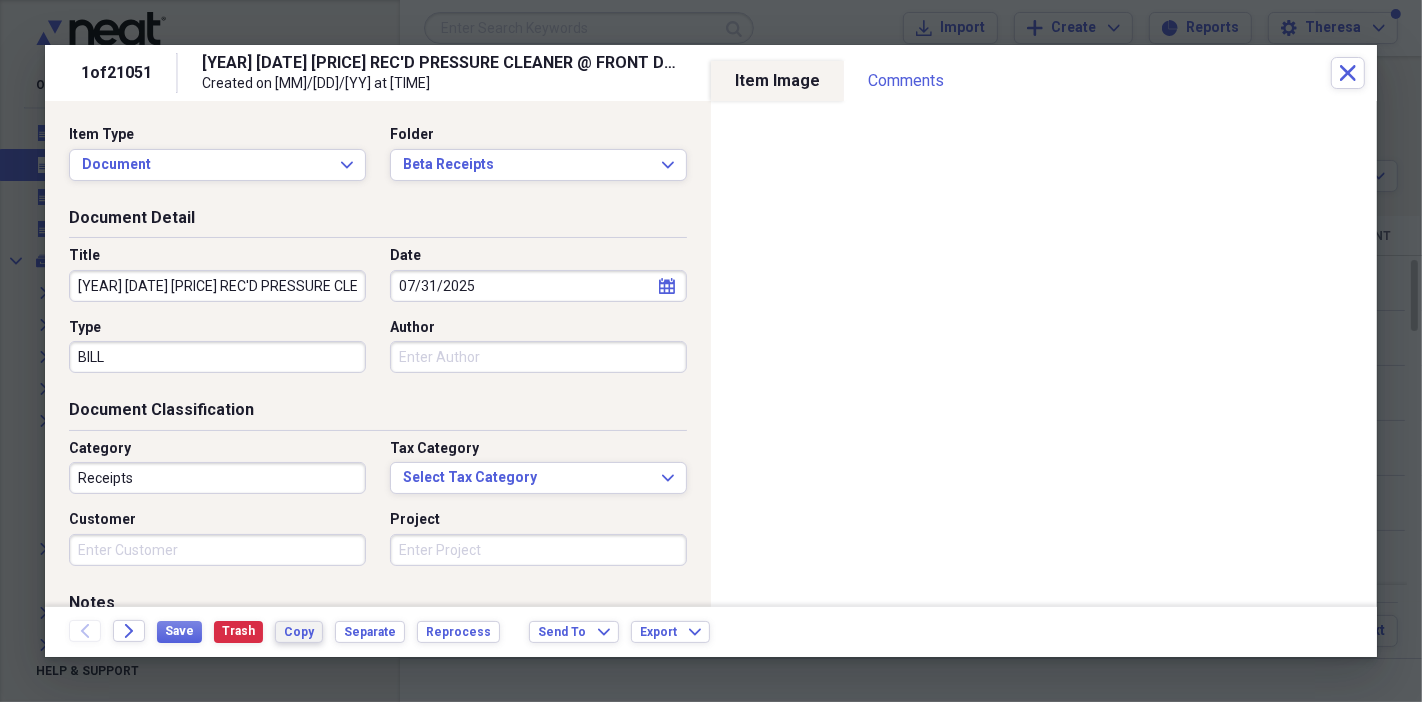 click on "Copy" at bounding box center (299, 632) 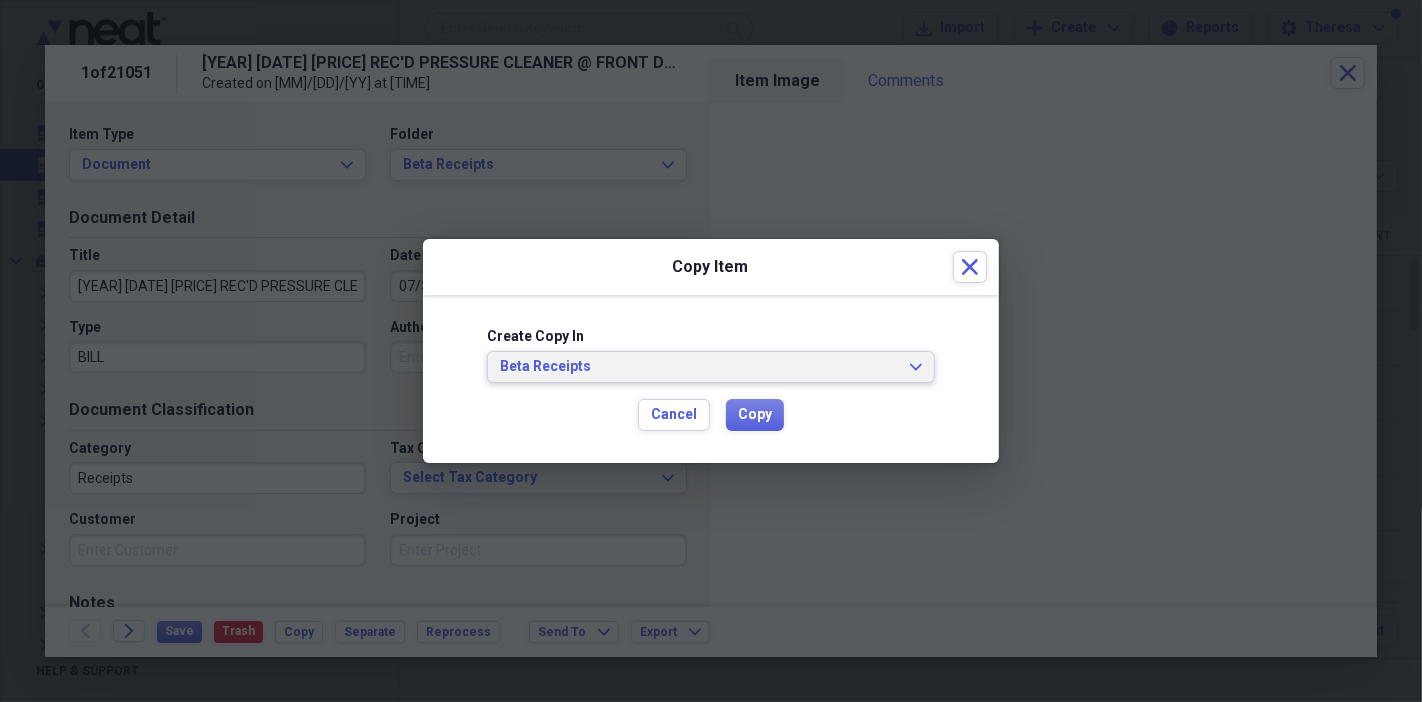 click on "Expand" 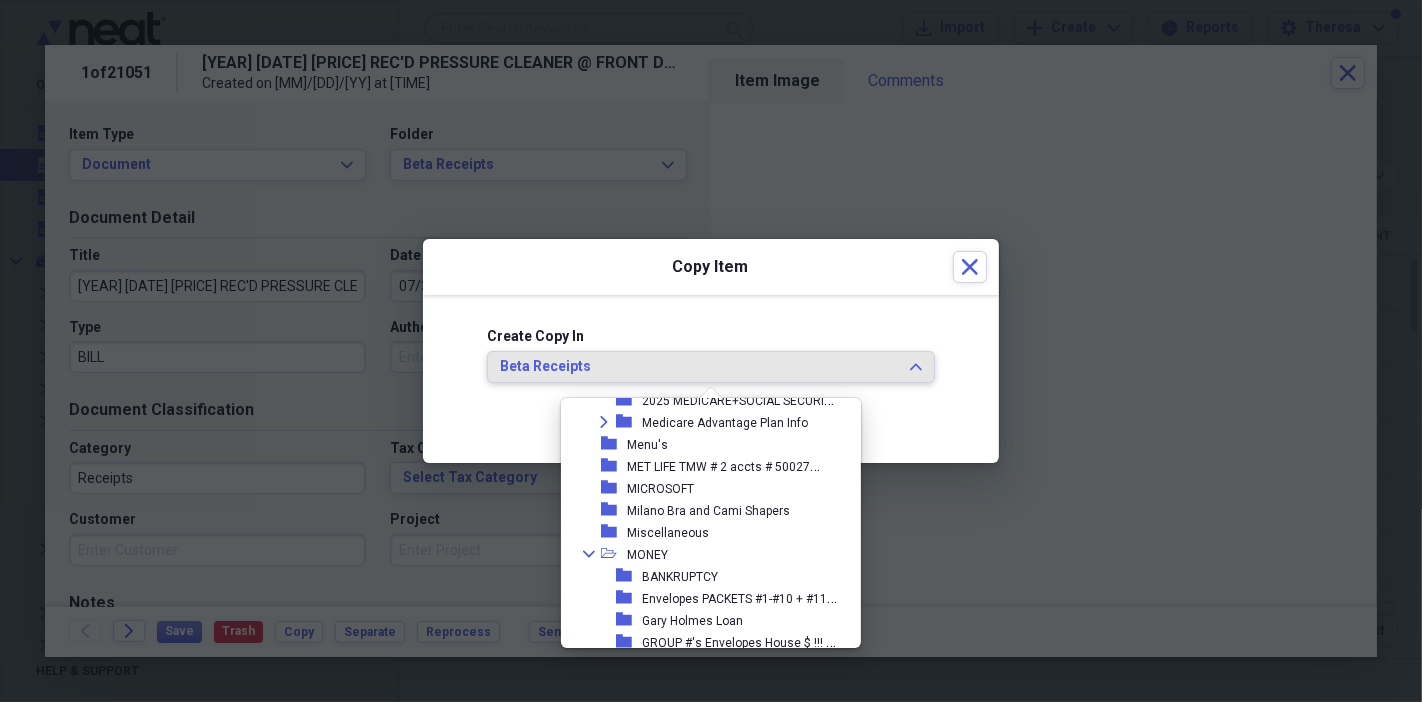 scroll, scrollTop: 13048, scrollLeft: 0, axis: vertical 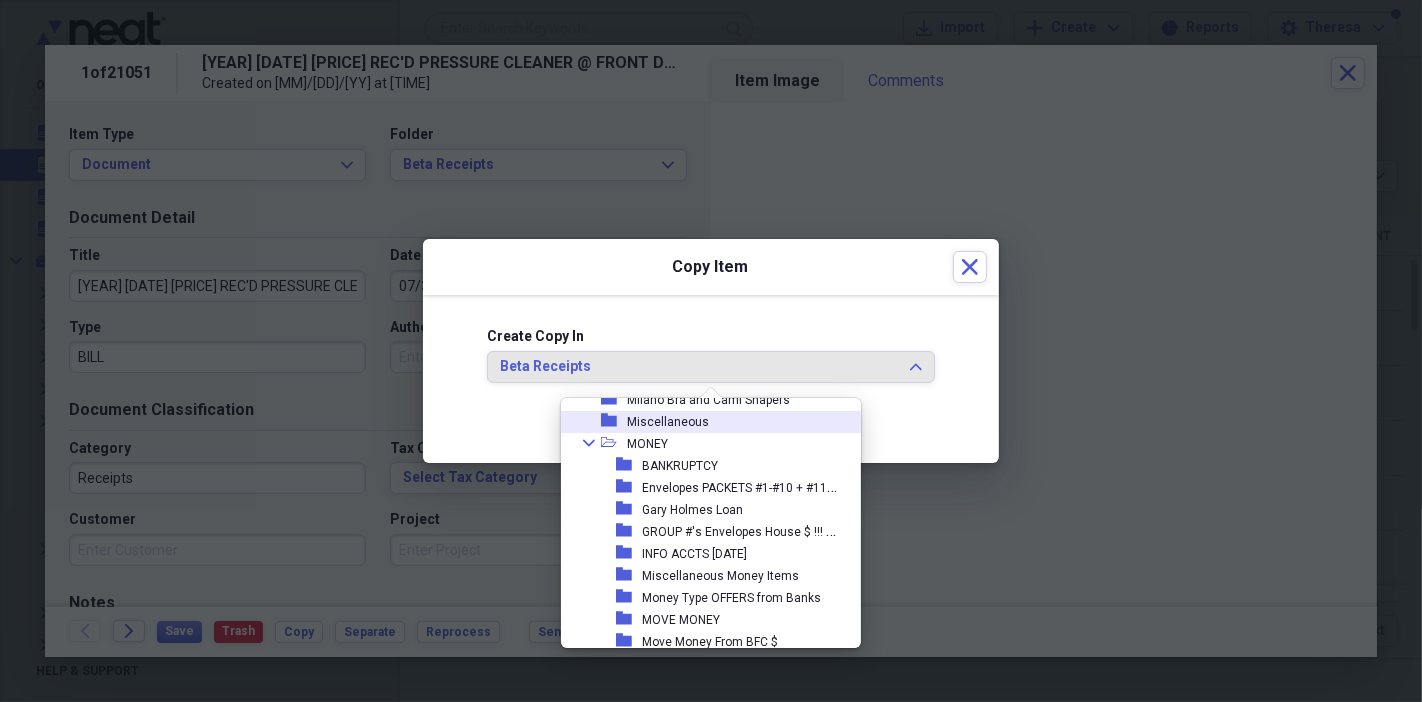 click on "Miscellaneous" at bounding box center (668, 422) 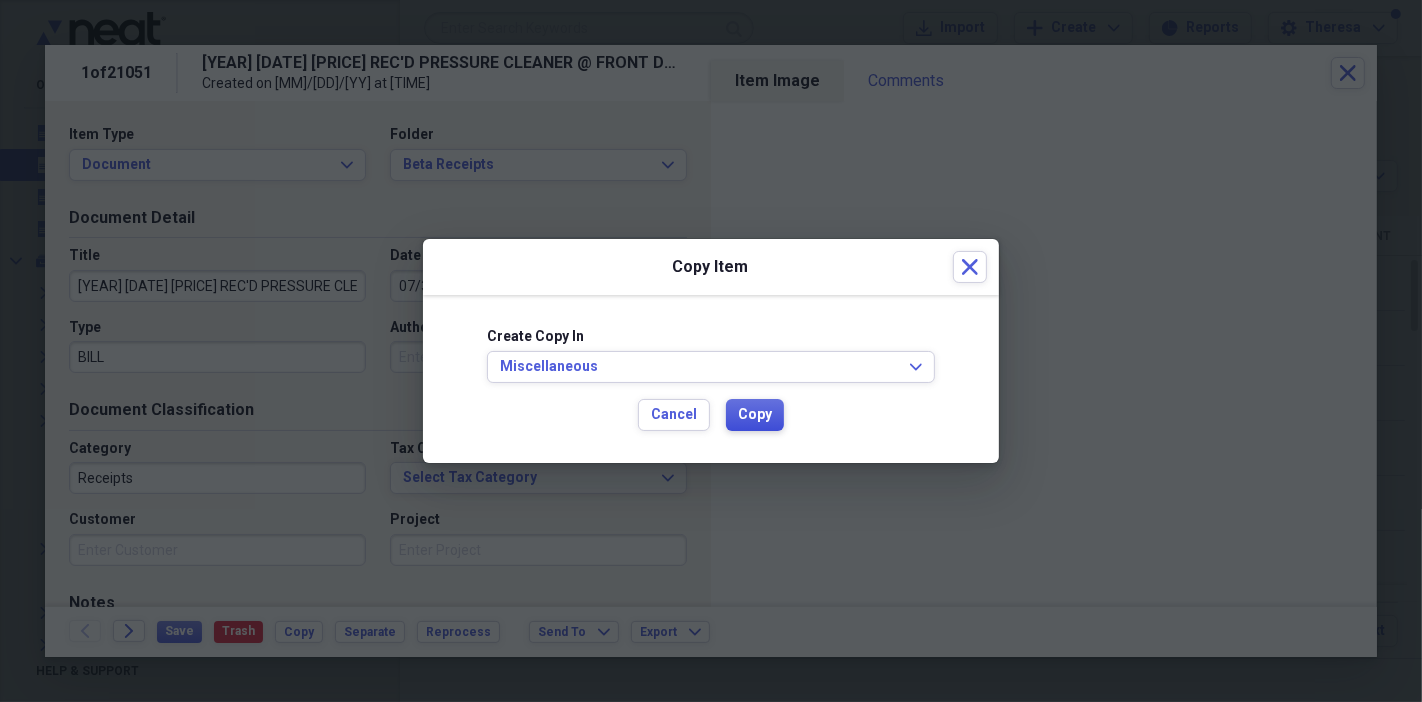 click on "Copy" at bounding box center (755, 415) 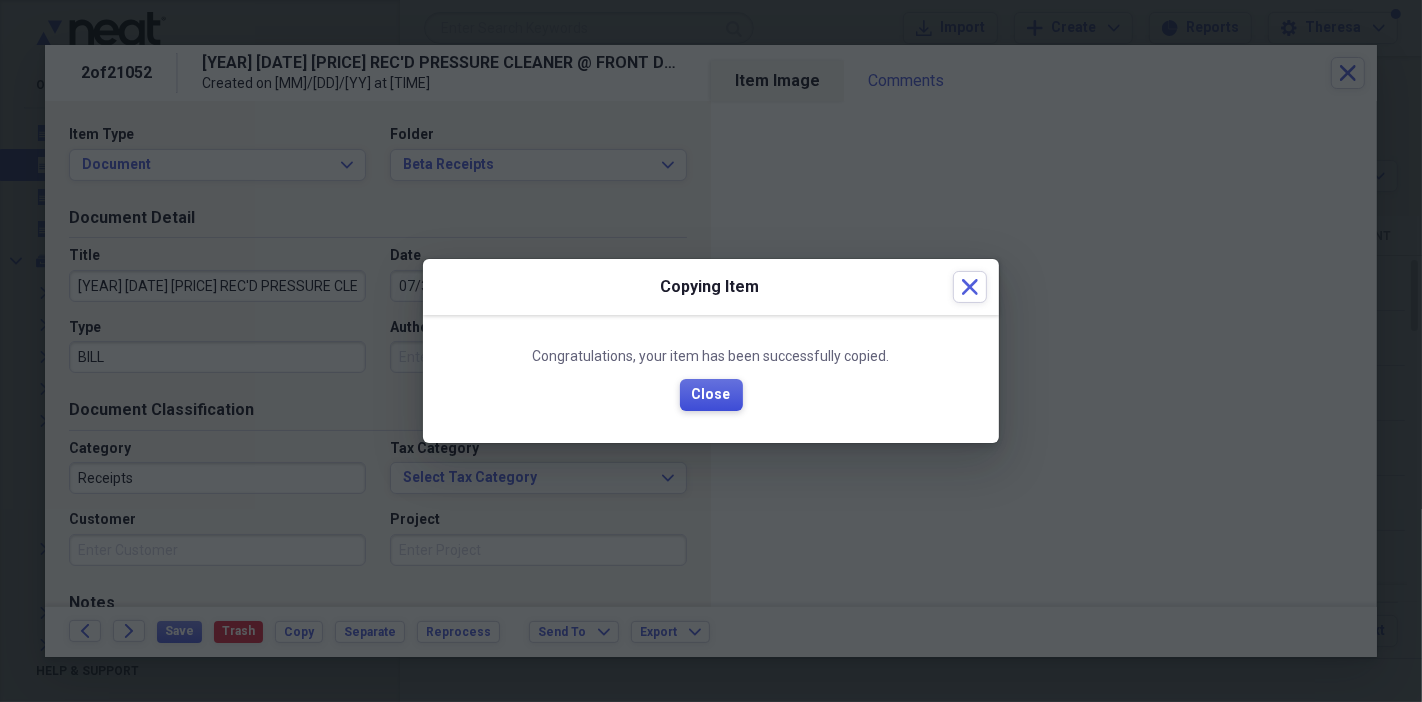 click on "Close" at bounding box center (711, 395) 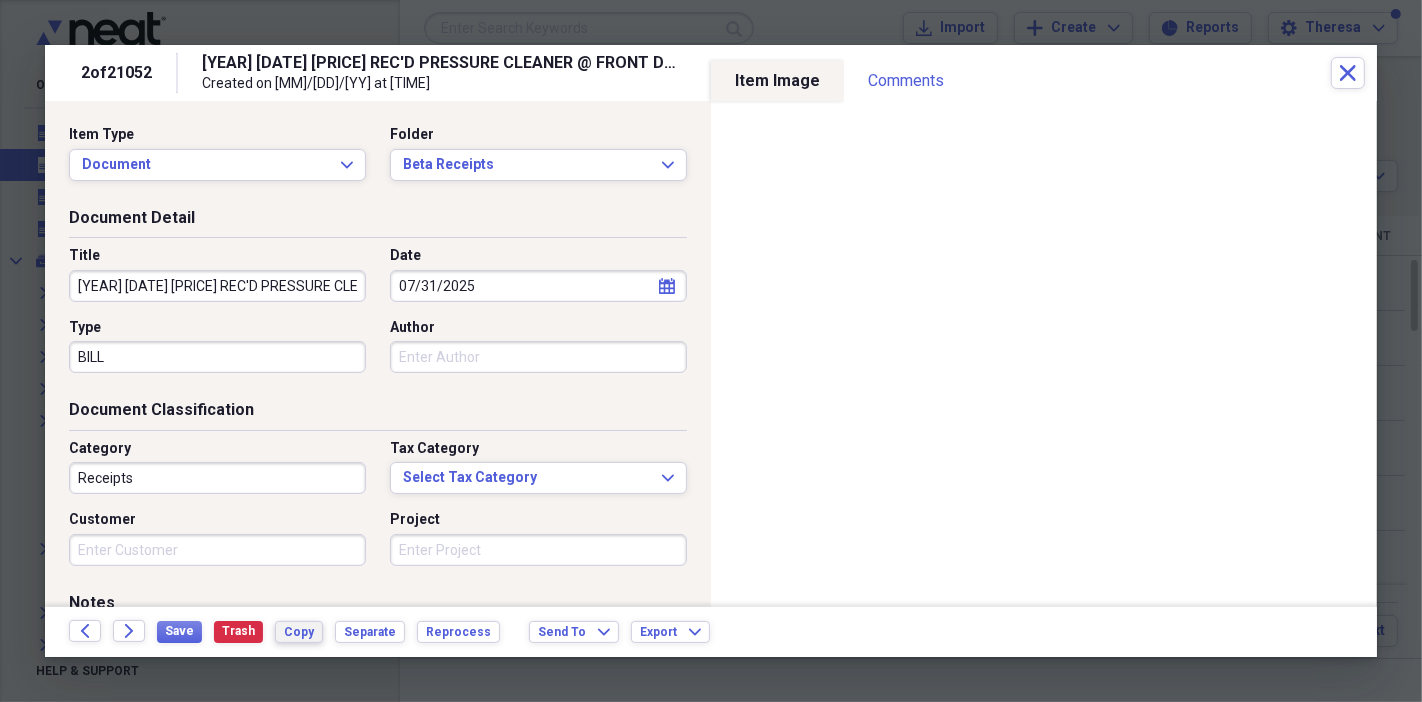 click on "Copy" at bounding box center [299, 632] 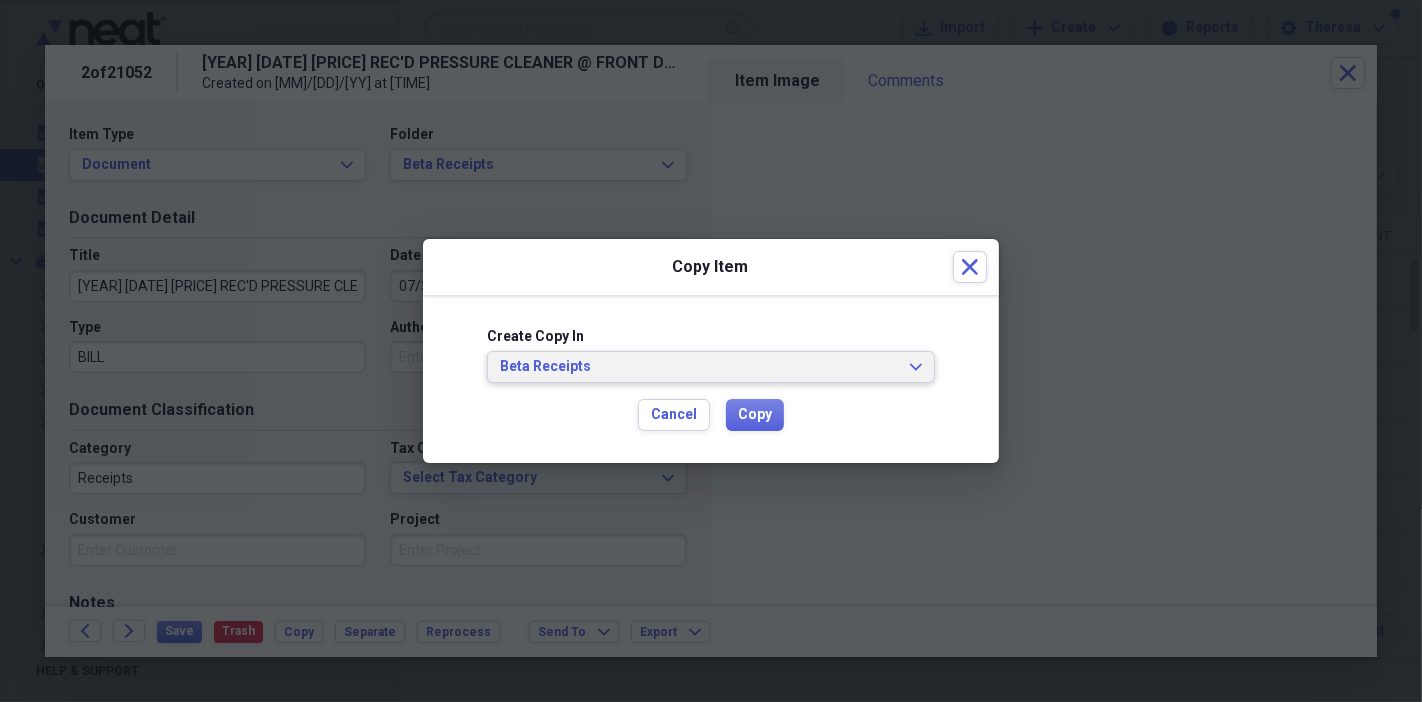click 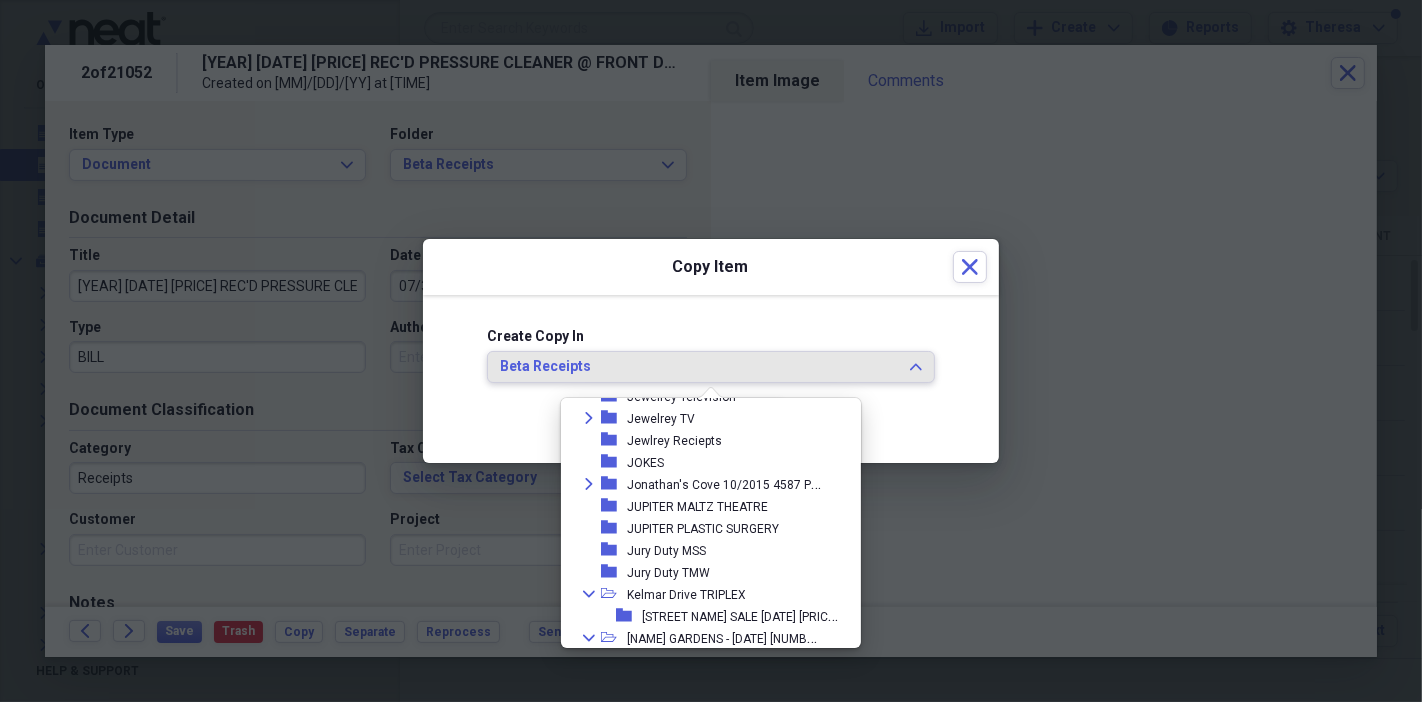 scroll, scrollTop: 9159, scrollLeft: 0, axis: vertical 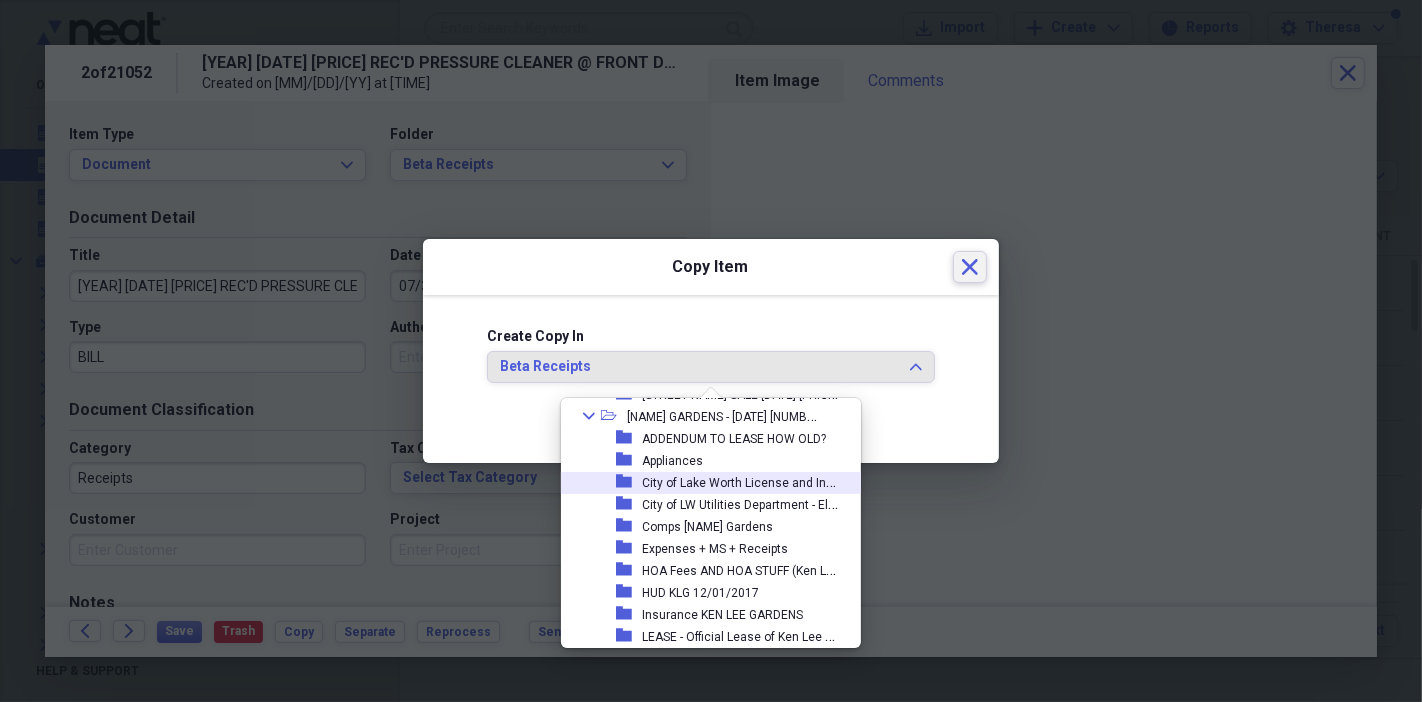 click 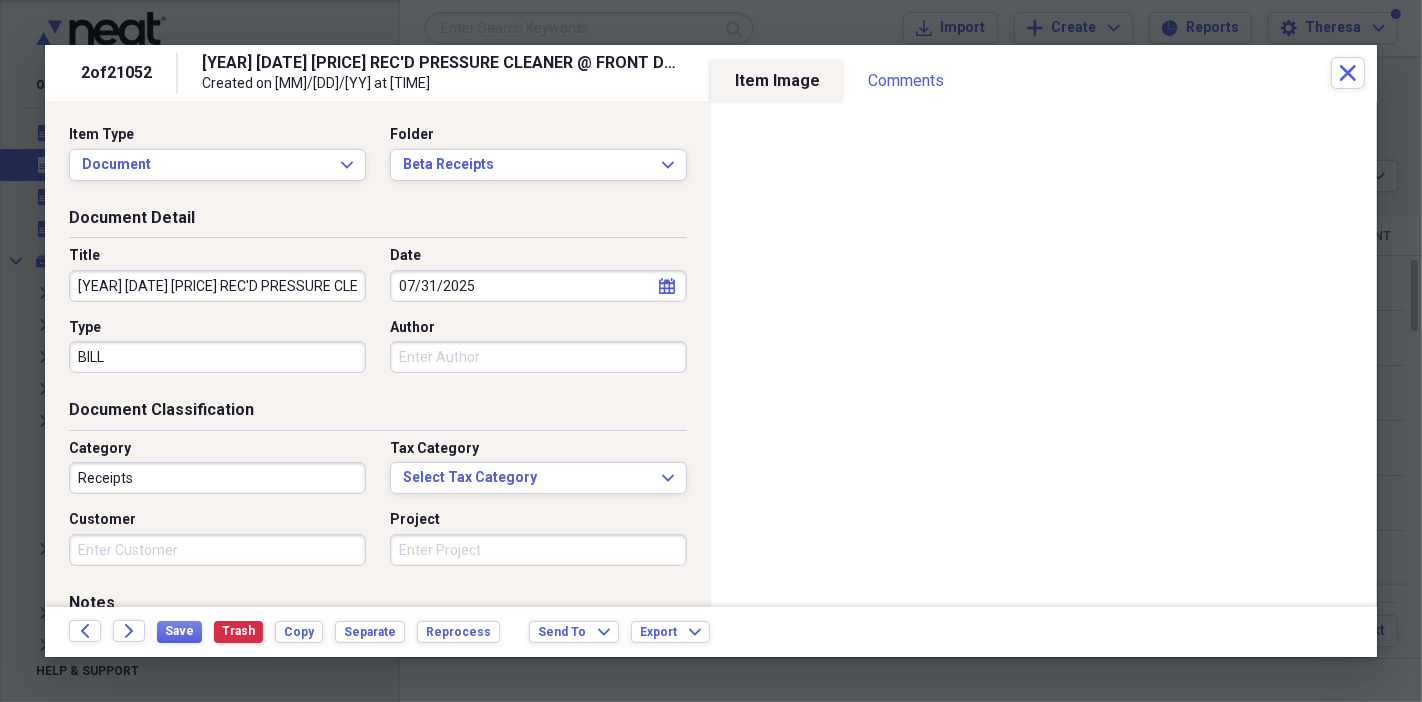 scroll, scrollTop: 0, scrollLeft: 0, axis: both 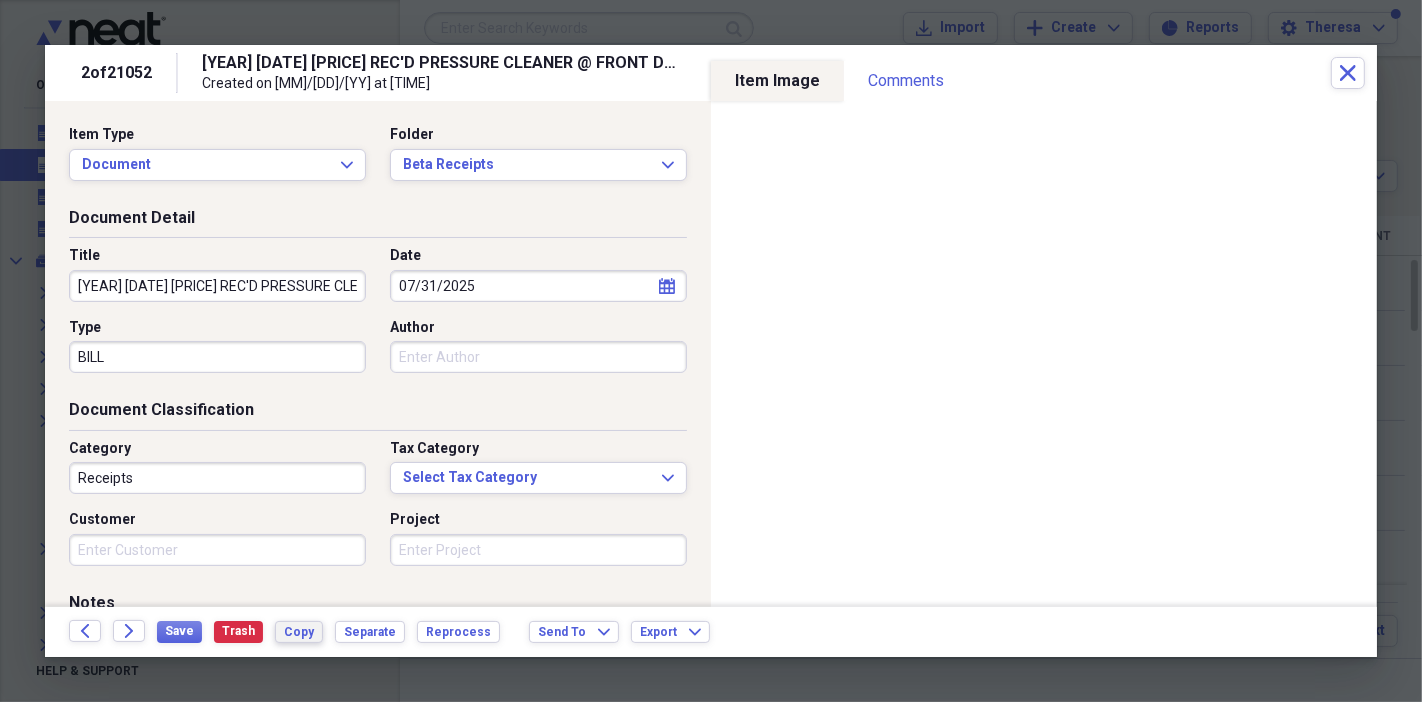 click on "Copy" at bounding box center [299, 632] 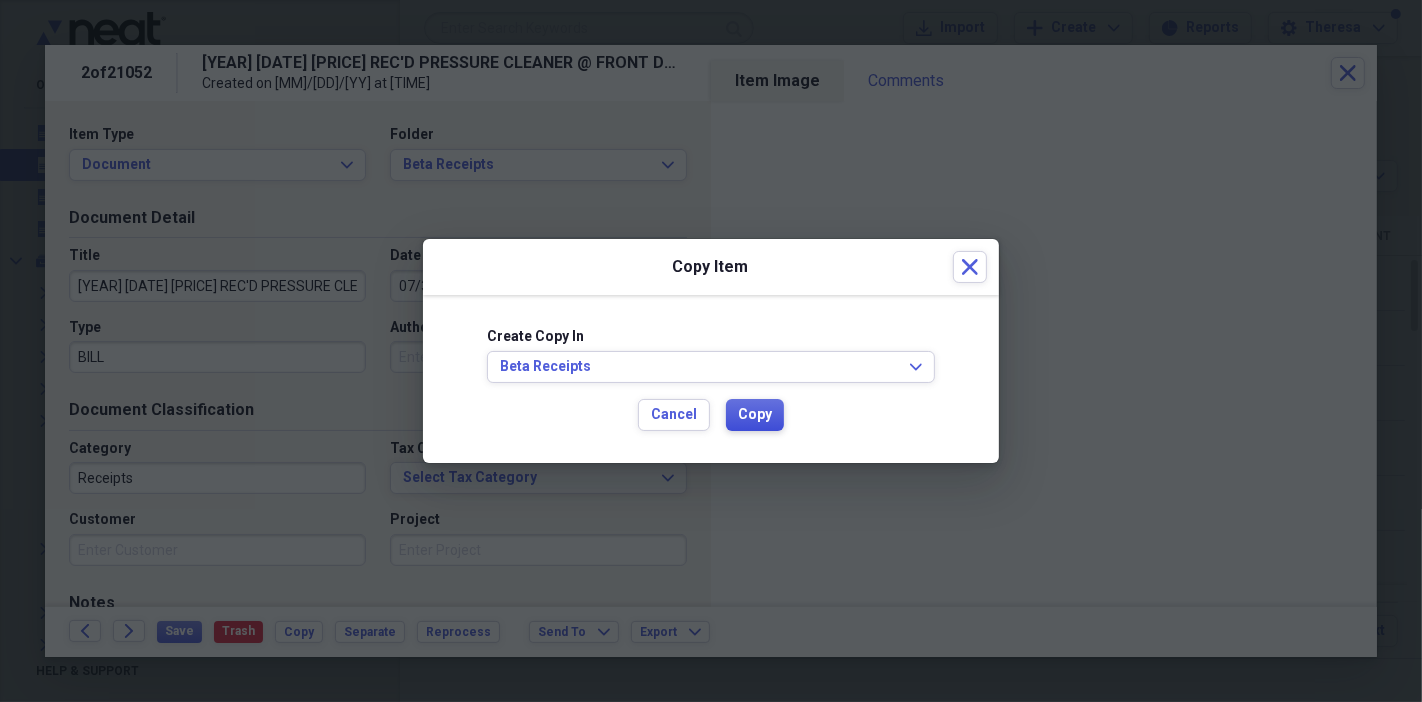 click on "Copy" at bounding box center (755, 415) 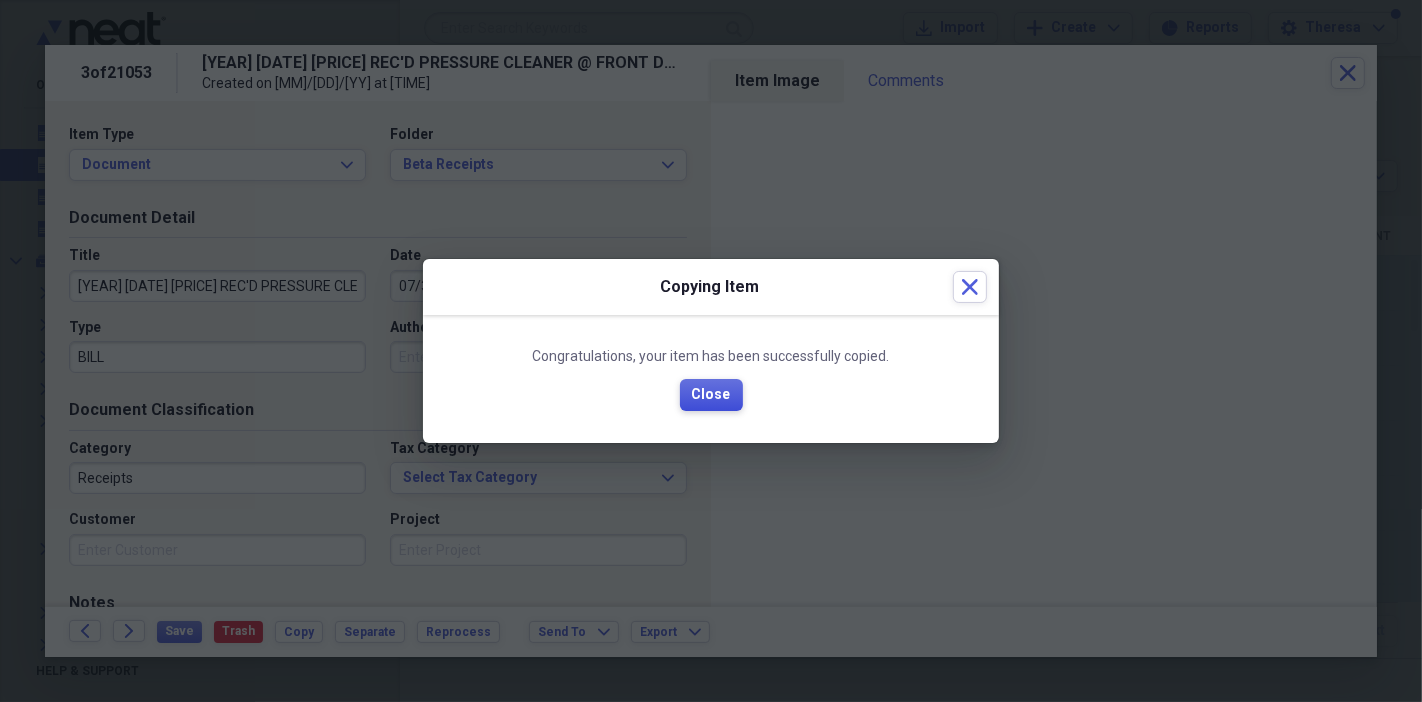 click on "Close" at bounding box center [711, 395] 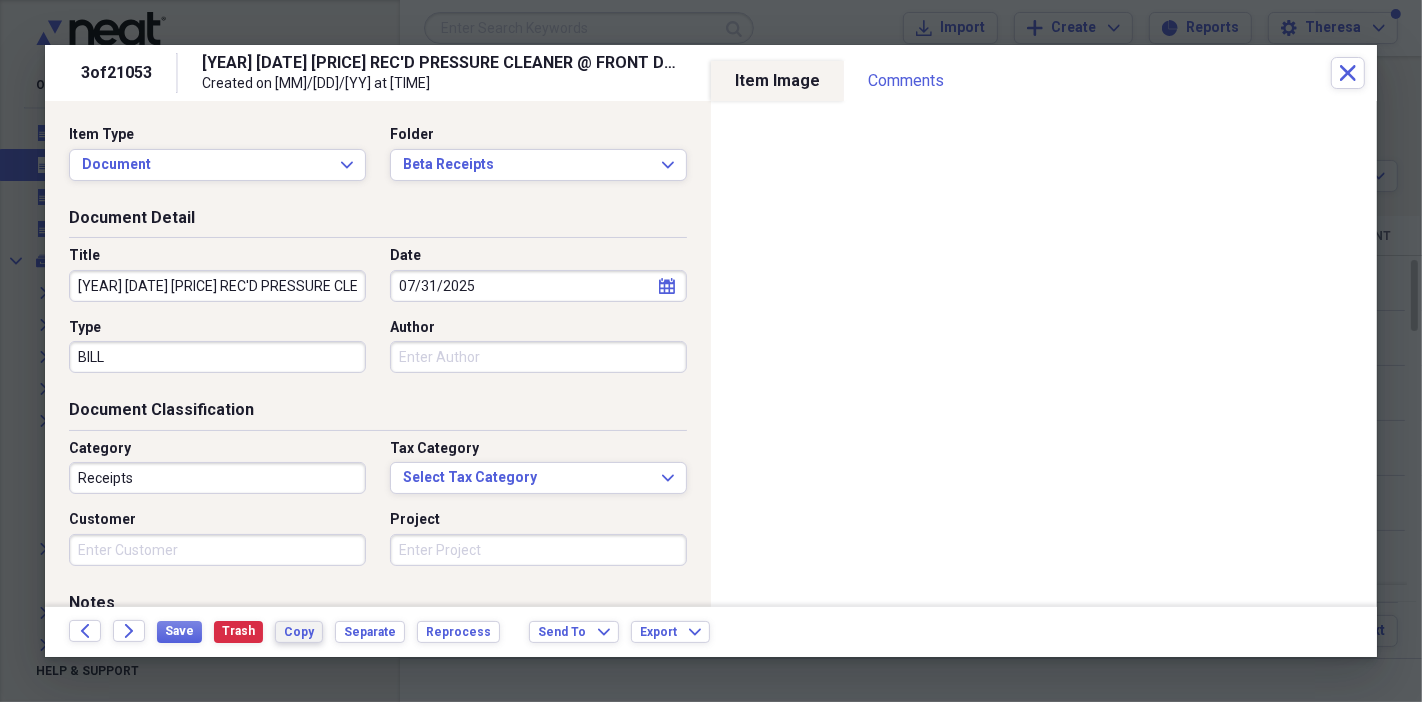 click on "Copy" at bounding box center (299, 632) 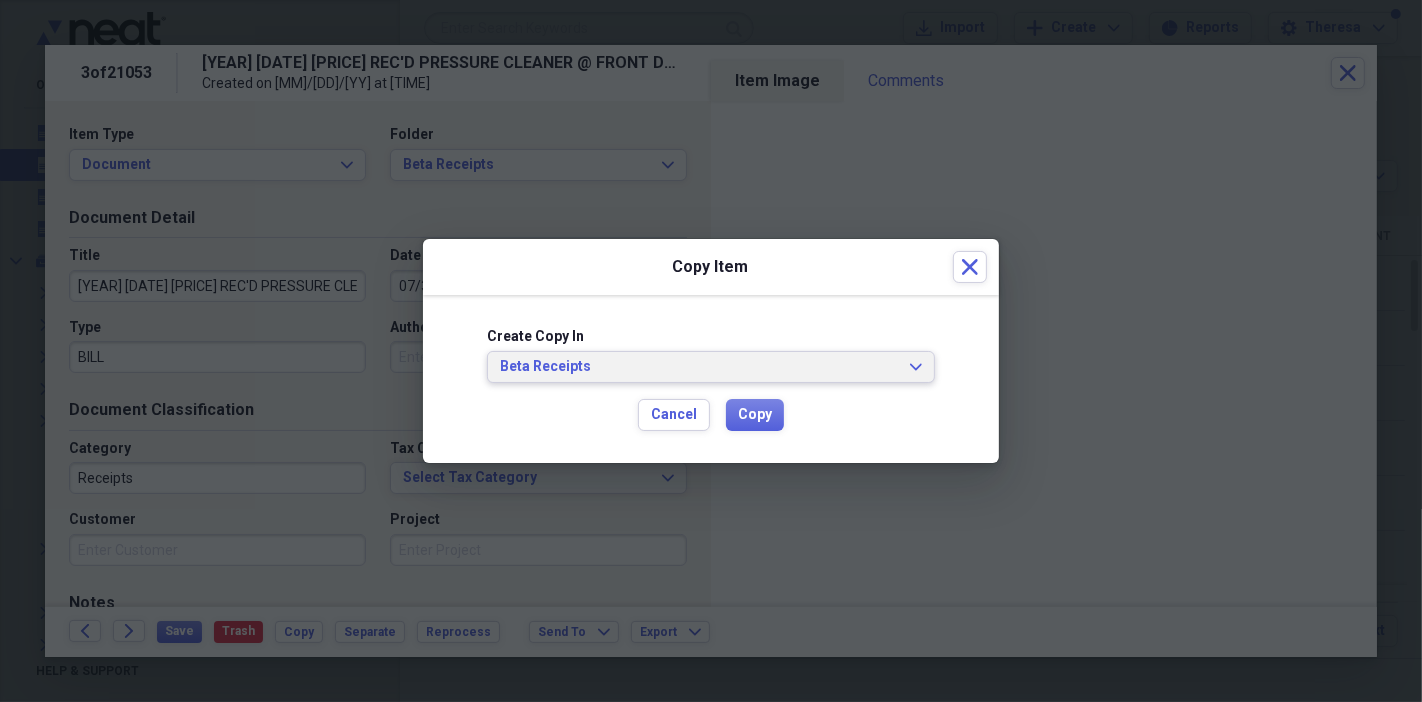 click on "Expand" 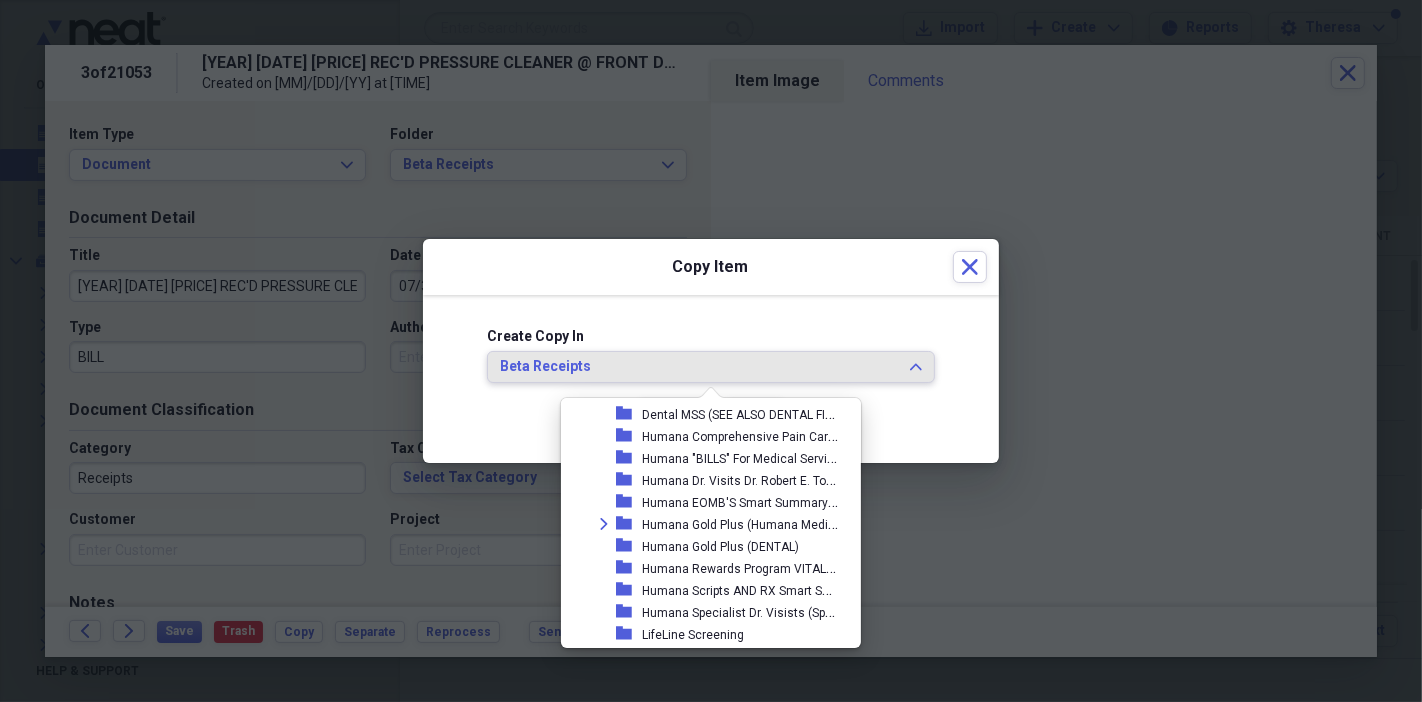 scroll, scrollTop: 14048, scrollLeft: 0, axis: vertical 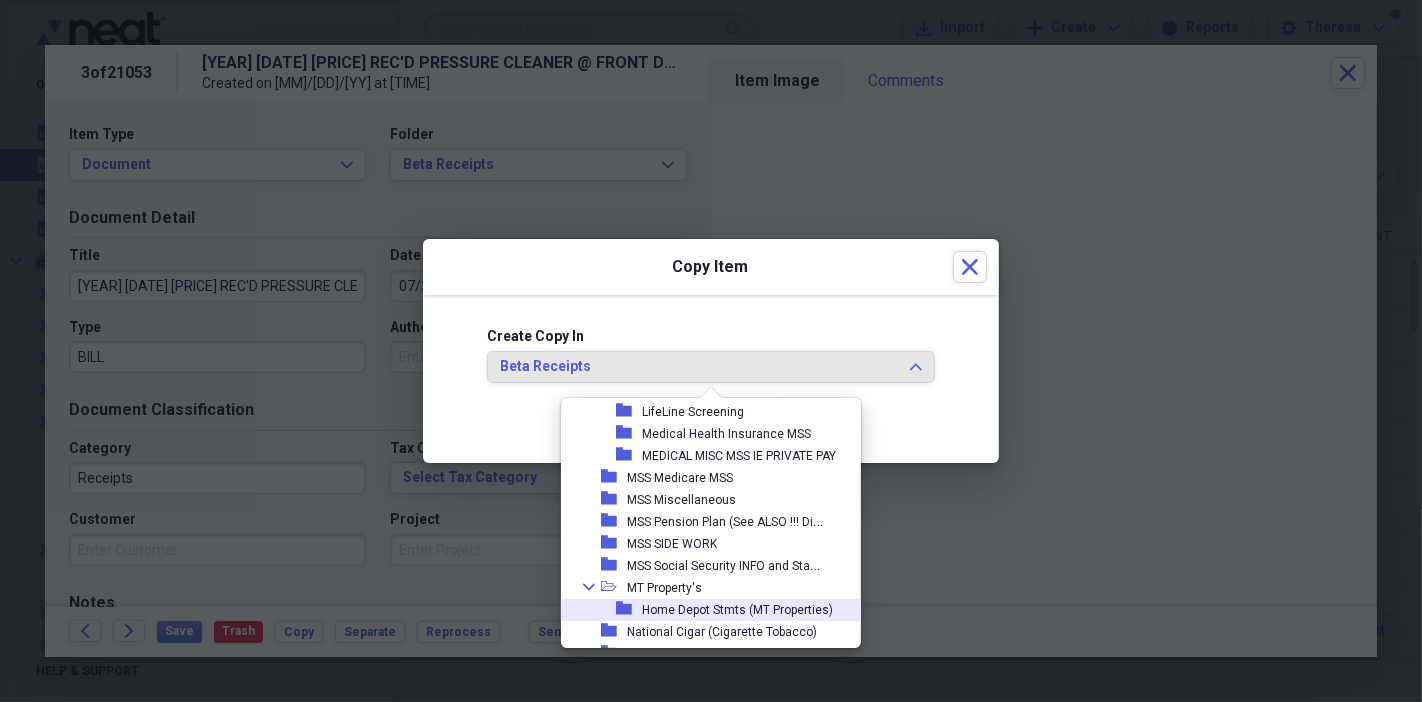 click on "Home Depot Stmts  (MT Properties)" at bounding box center [737, 610] 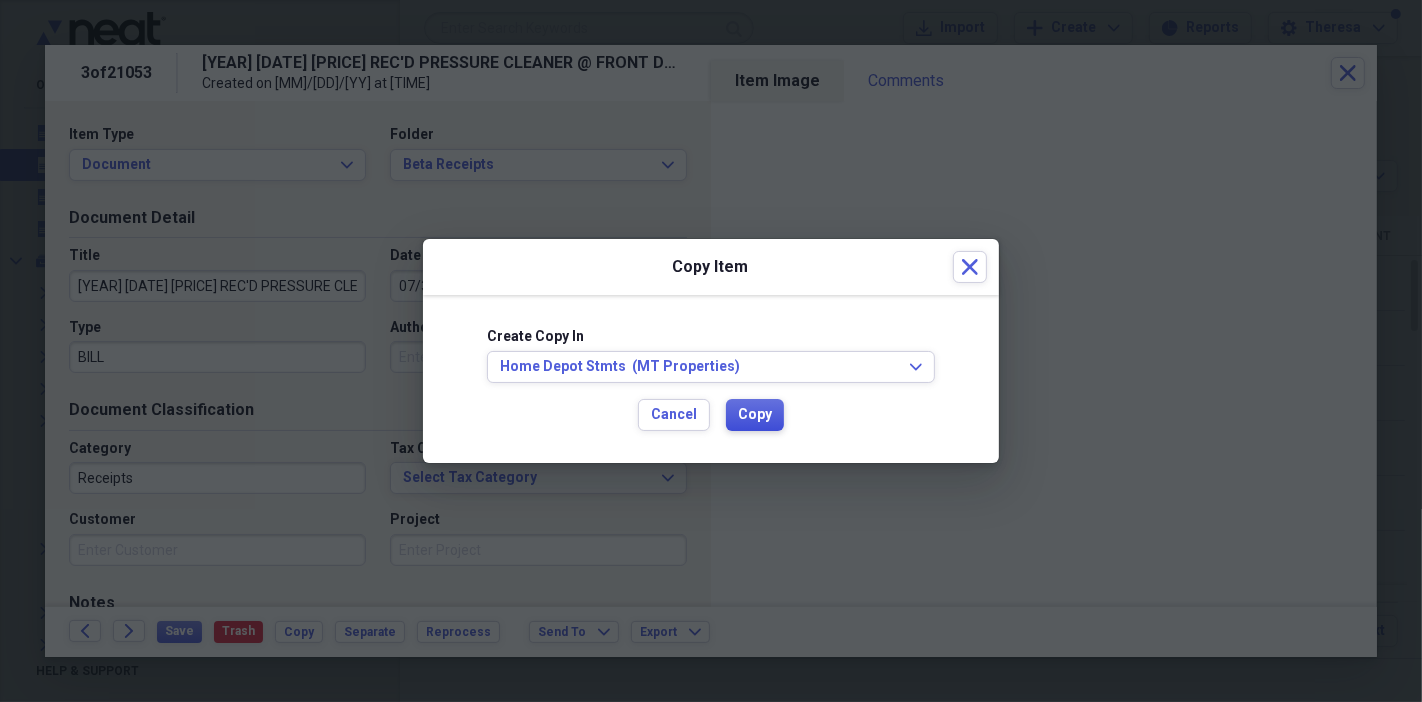 click on "Copy" at bounding box center [755, 415] 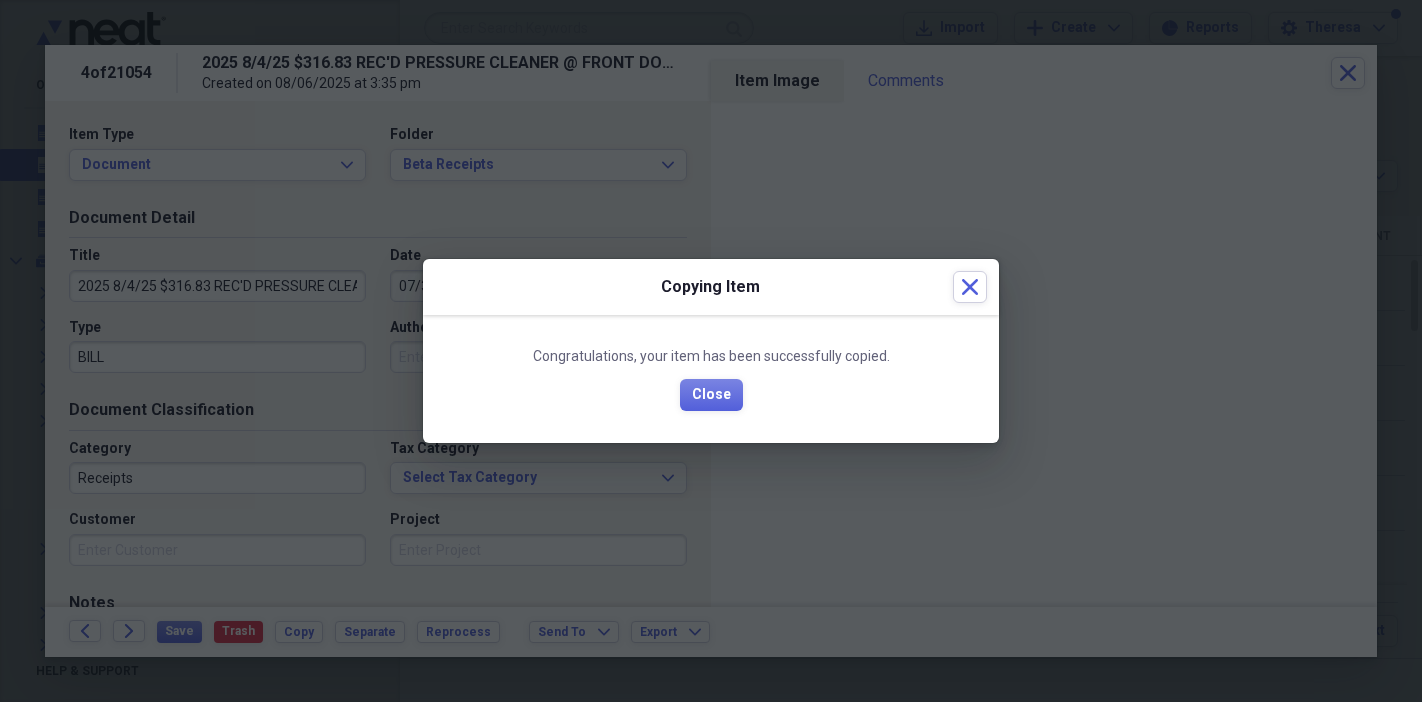 scroll, scrollTop: 0, scrollLeft: 0, axis: both 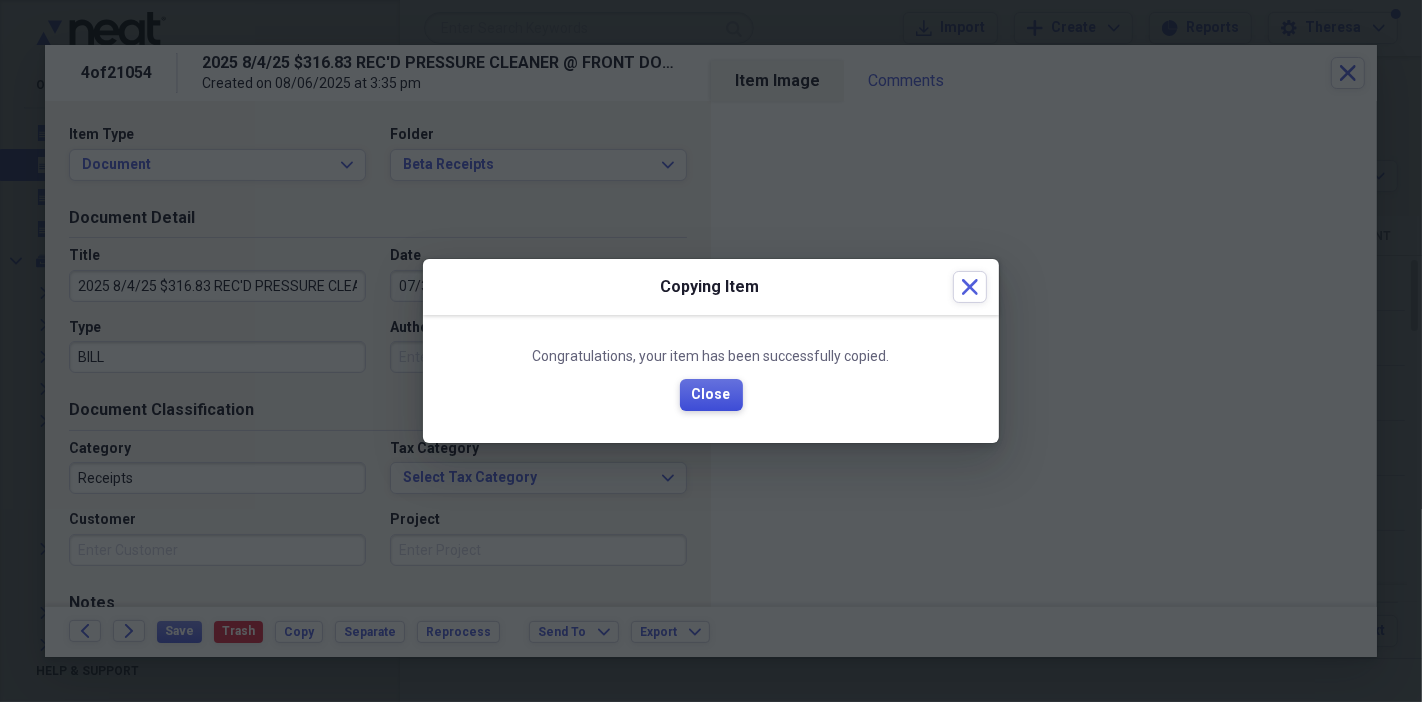 drag, startPoint x: 0, startPoint y: 0, endPoint x: 684, endPoint y: 398, distance: 791.3659 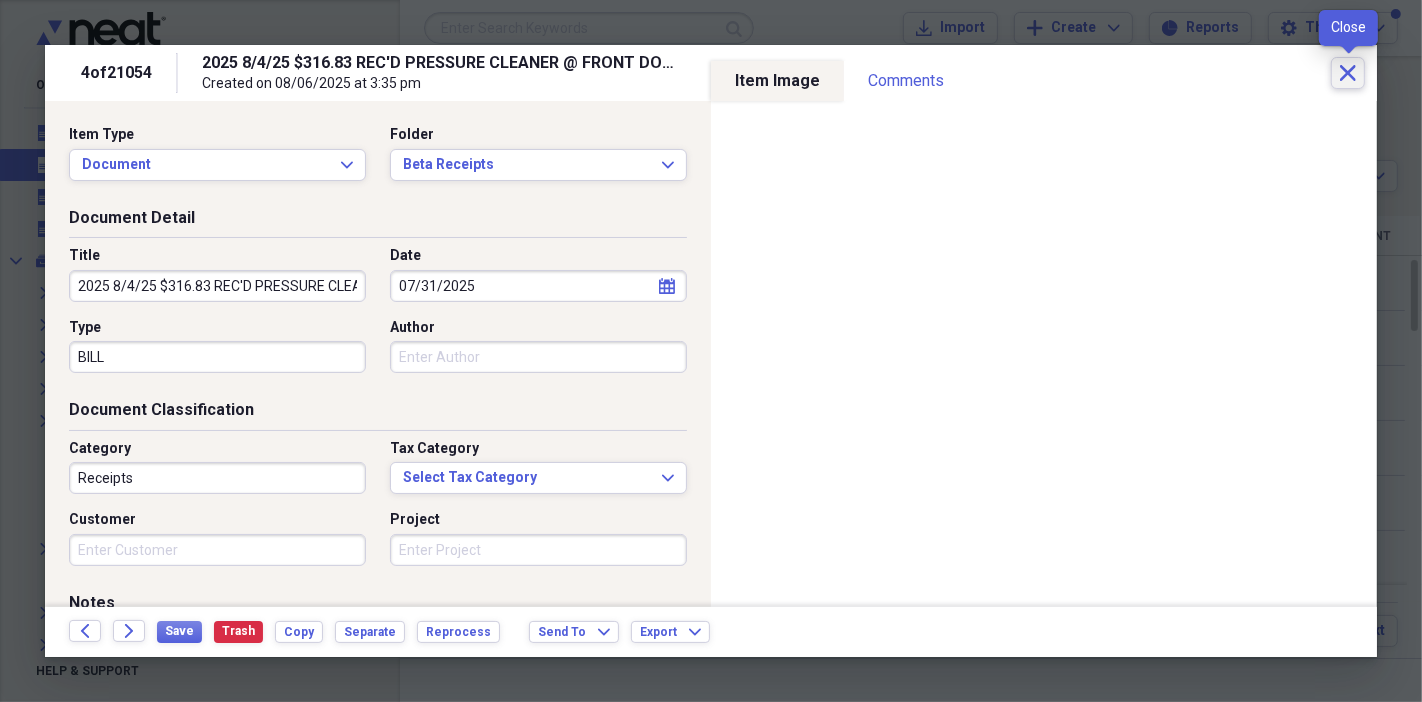 click 